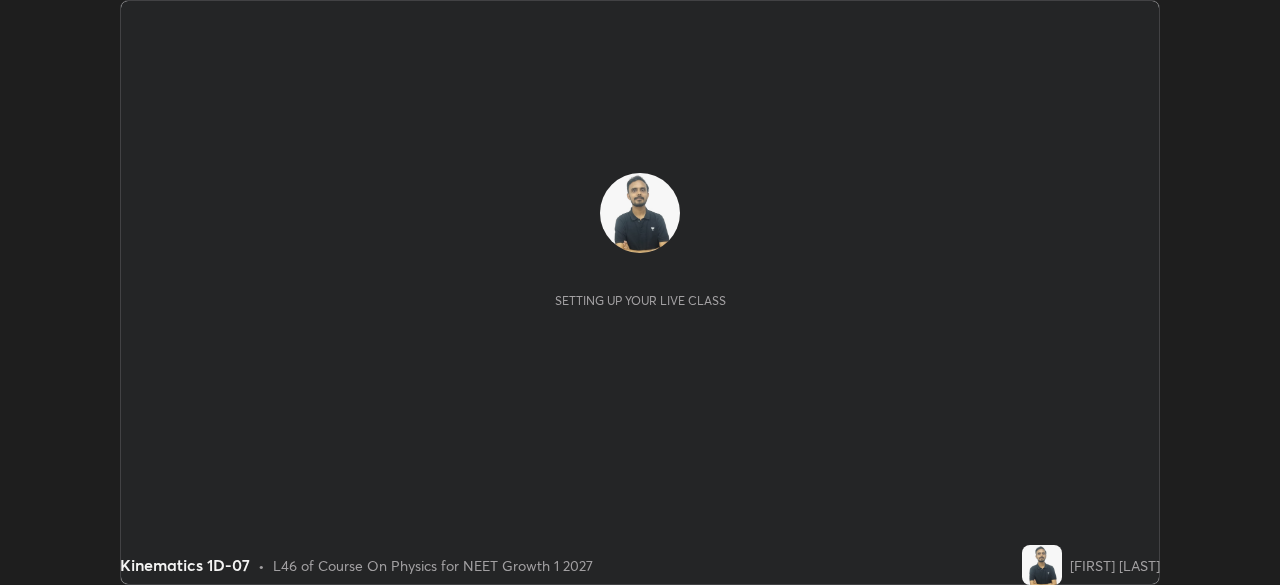 scroll, scrollTop: 0, scrollLeft: 0, axis: both 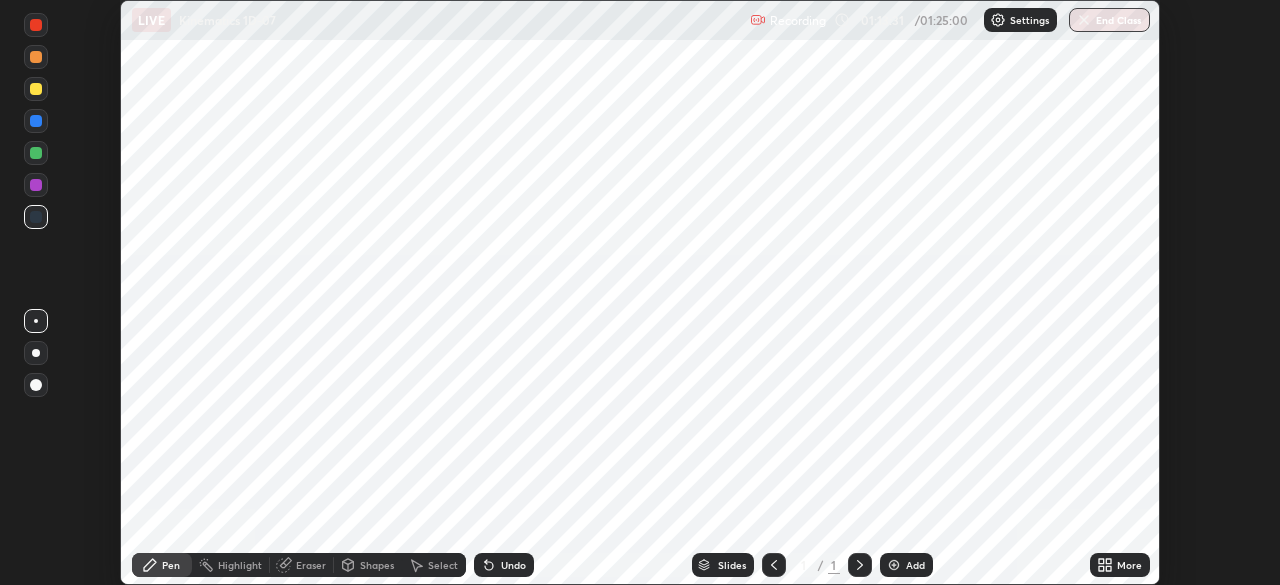 click at bounding box center (998, 20) 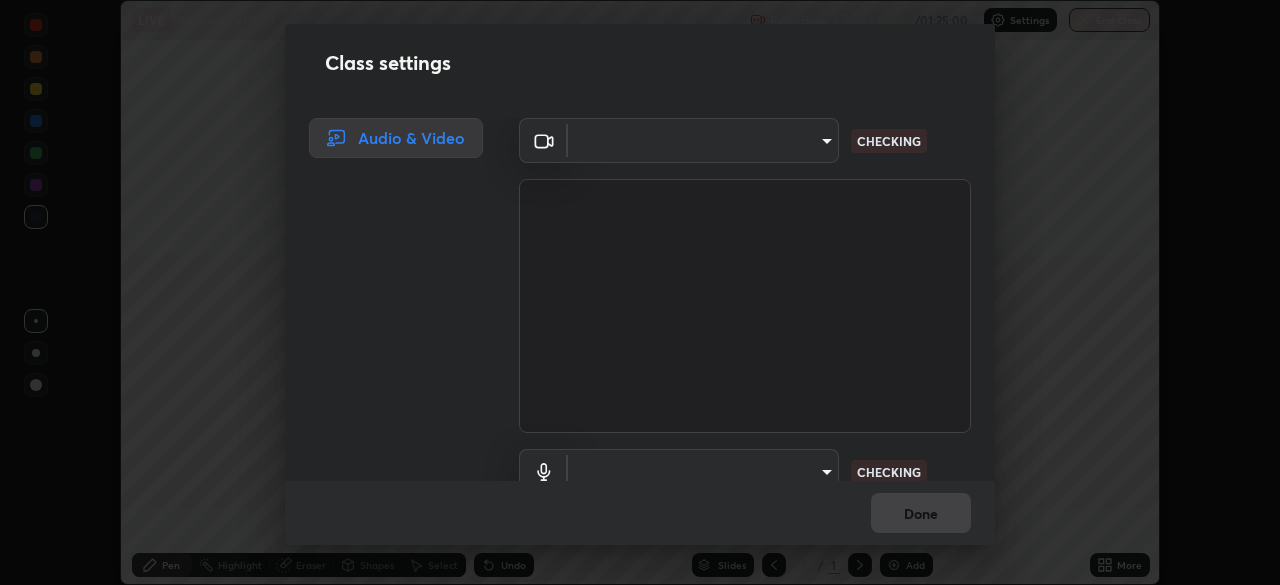 type on "49997c5035a380d1e4bfd67072f4403f37fcfd6159da511fce73e868ba03c42c" 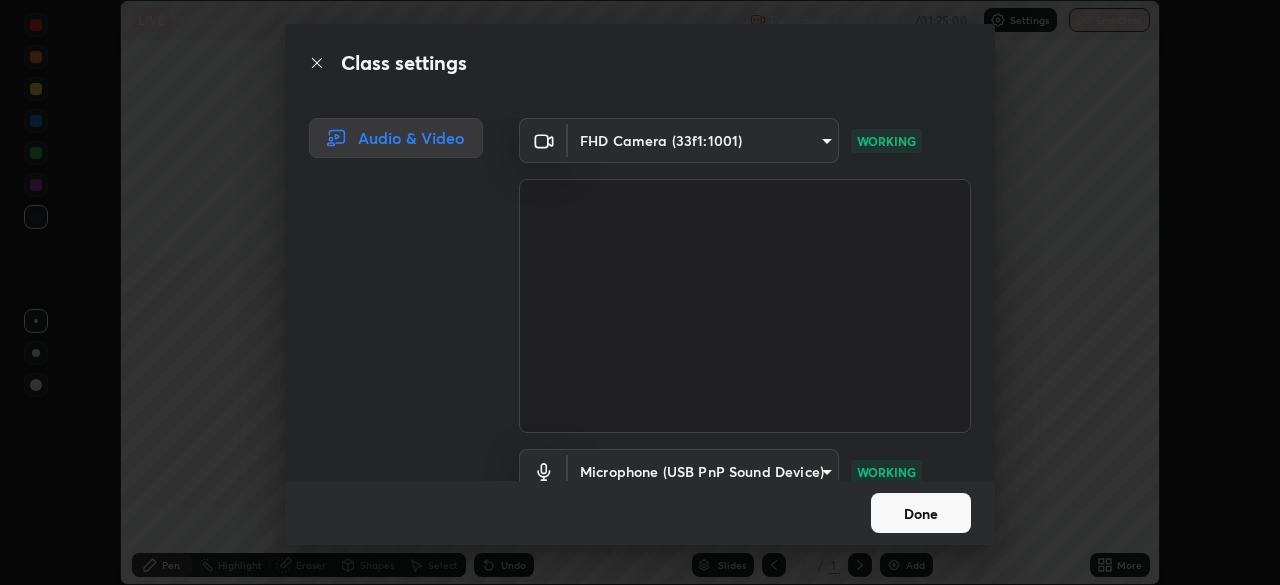 click on "Done" at bounding box center [921, 513] 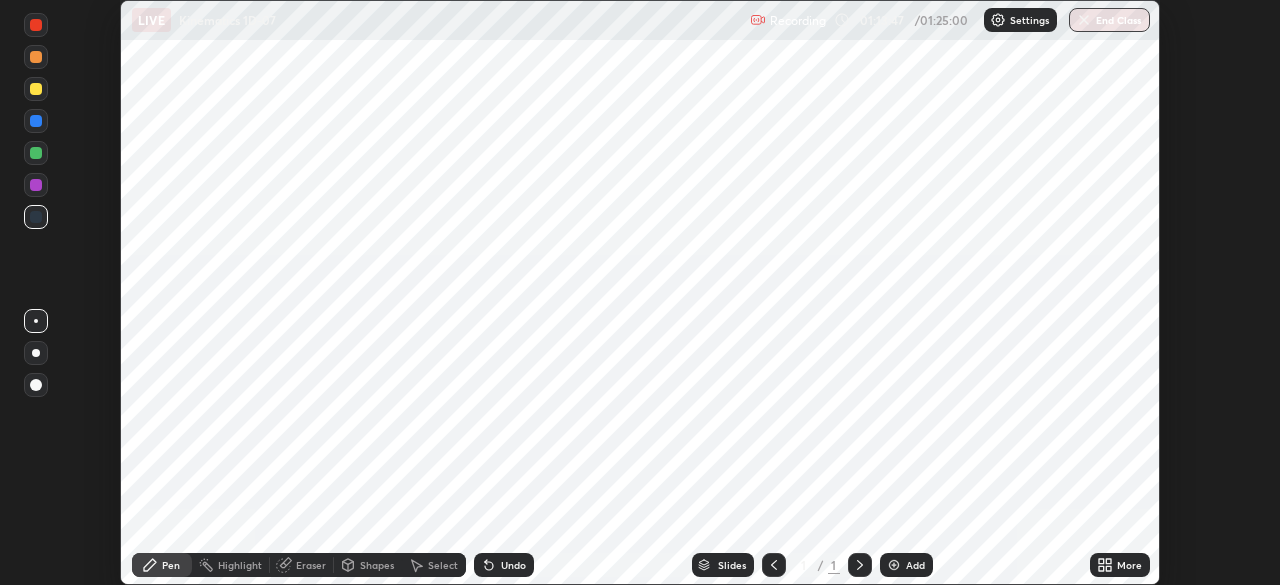 click 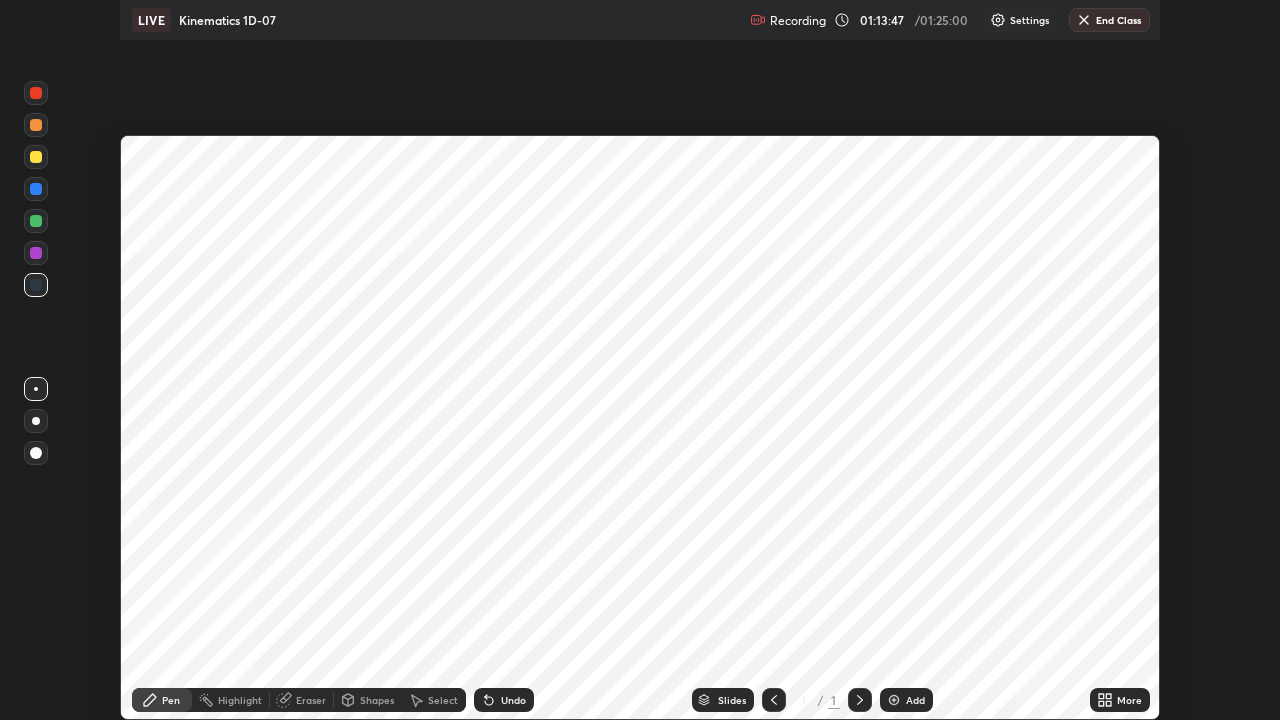 scroll, scrollTop: 99280, scrollLeft: 98720, axis: both 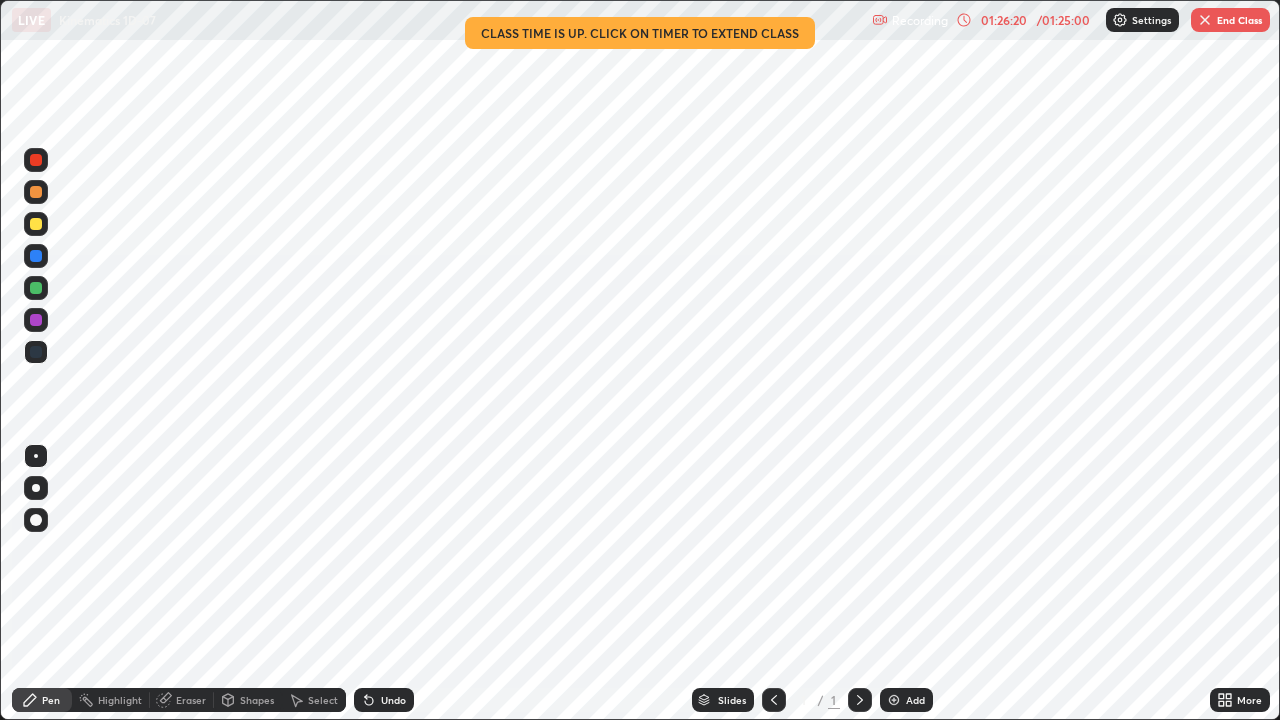 click on "End Class" at bounding box center [1230, 20] 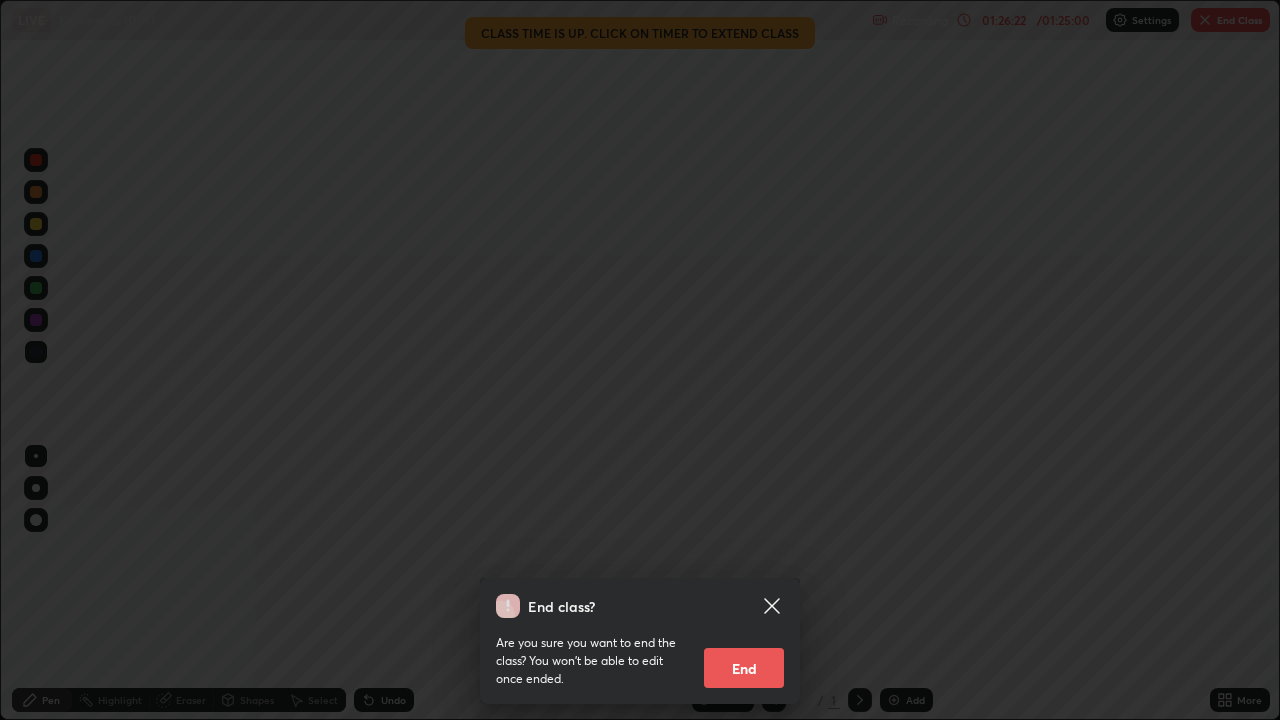 click on "End" at bounding box center (744, 668) 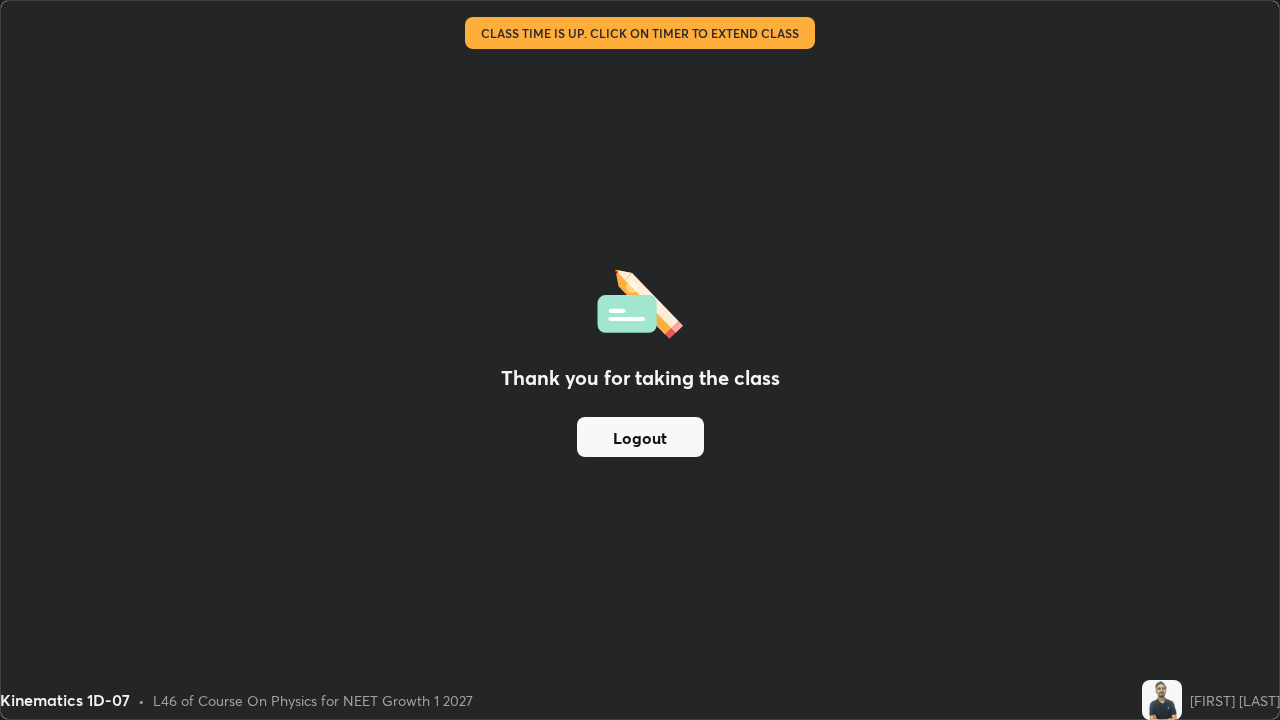 click on "Logout" at bounding box center (640, 437) 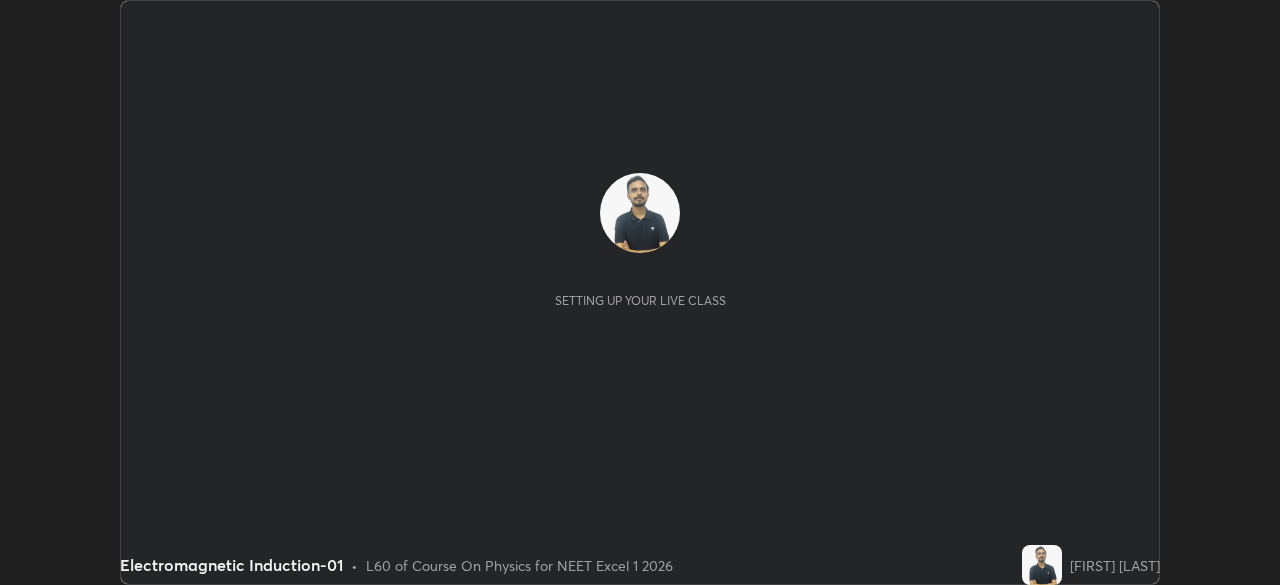 scroll, scrollTop: 0, scrollLeft: 0, axis: both 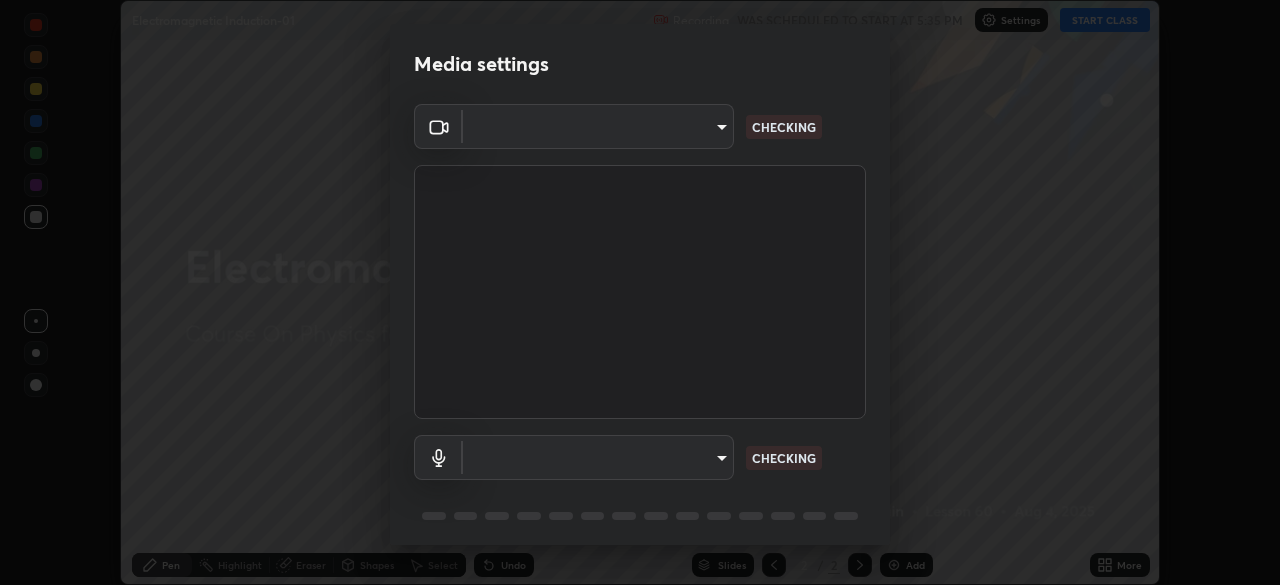 type on "49997c5035a380d1e4bfd67072f4403f37fcfd6159da511fce73e868ba03c42c" 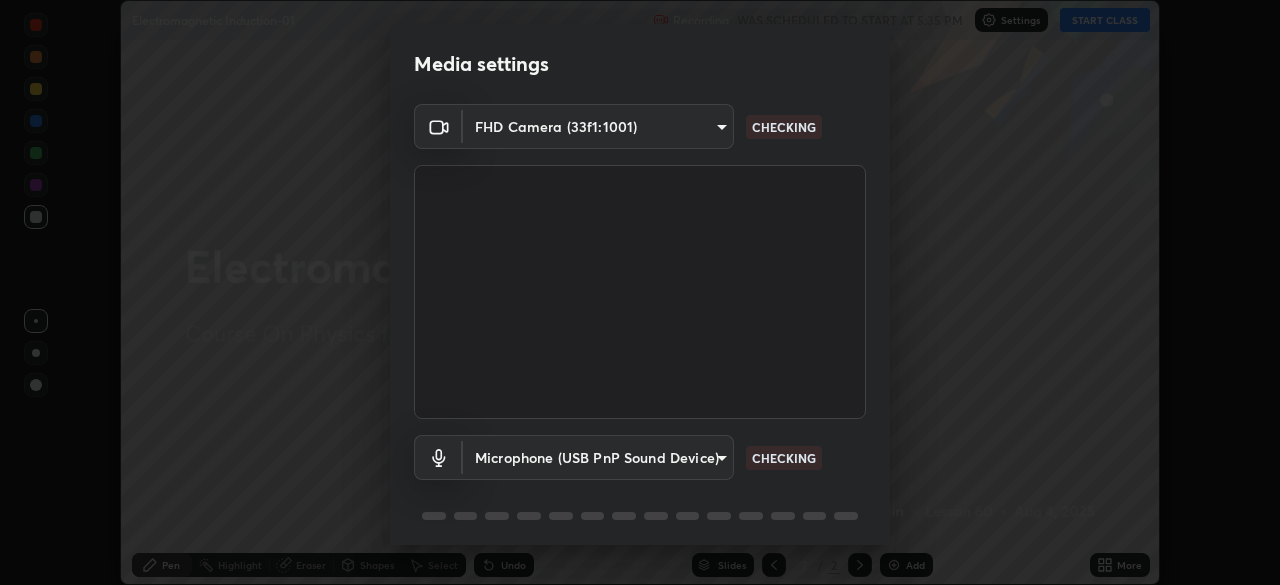 click on "Erase all Electromagnetic Induction-01 Recording WAS SCHEDULED TO START AT  5:35 PM Settings START CLASS Setting up your live class Electromagnetic Induction-01 • L60 of Course On Physics for NEET Excel 1 2026 [FIRST] [LAST] Pen Highlight Eraser Shapes Select Undo Slides 2 / 2 Add More No doubts shared Encourage your learners to ask a doubt for better clarity Report an issue Reason for reporting Buffering Chat not working Audio - Video sync issue Educator video quality low ​ Attach an image Report Media settings FHD Camera ([CAMERA_ID]) CHECKING Microphone (USB PnP Sound Device) ([MIC_ID]) CHECKING 1 / 5 Next" at bounding box center [640, 292] 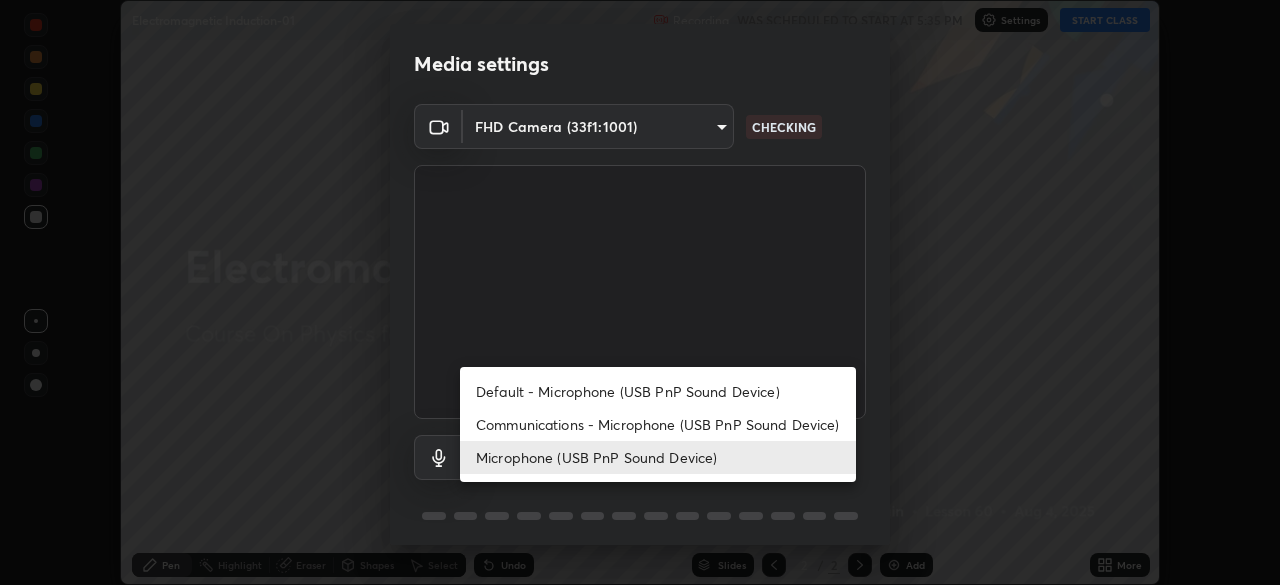 click on "Default - Microphone (USB PnP Sound Device)" at bounding box center [658, 391] 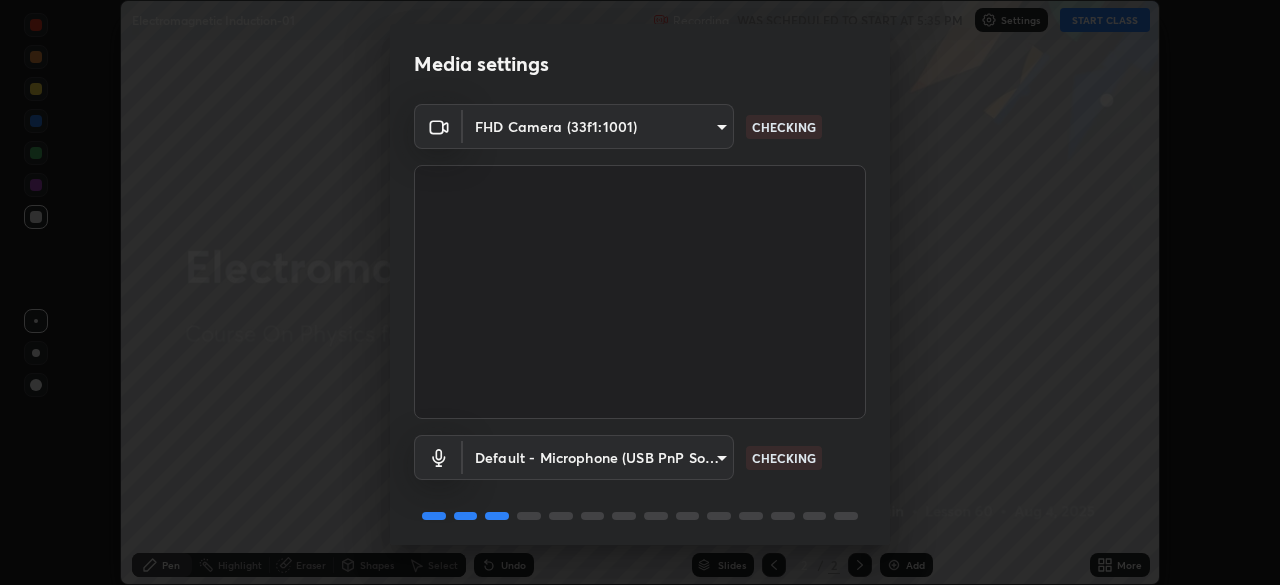click on "Erase all Electromagnetic Induction-01 Recording WAS SCHEDULED TO START AT  5:35 PM Settings START CLASS Setting up your live class Electromagnetic Induction-01 • L60 of Course On Physics for NEET Excel 1 2026 [FIRST] [LAST] Pen Highlight Eraser Shapes Select Undo Slides 2 / 2 Add More No doubts shared Encourage your learners to ask a doubt for better clarity Report an issue Reason for reporting Buffering Chat not working Audio - Video sync issue Educator video quality low ​ Attach an image Report Media settings FHD Camera ([CAMERA_ID]) CHECKING Default - Microphone (USB PnP Sound Device) default CHECKING 1 / 5 Next" at bounding box center (640, 292) 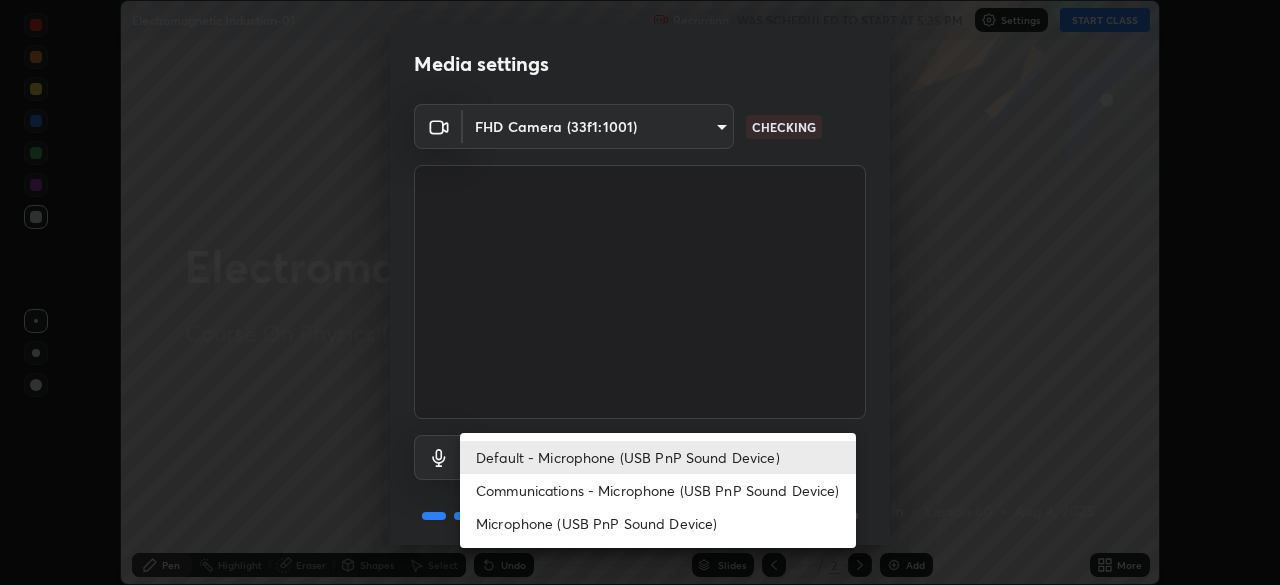 click on "Microphone (USB PnP Sound Device)" at bounding box center [658, 523] 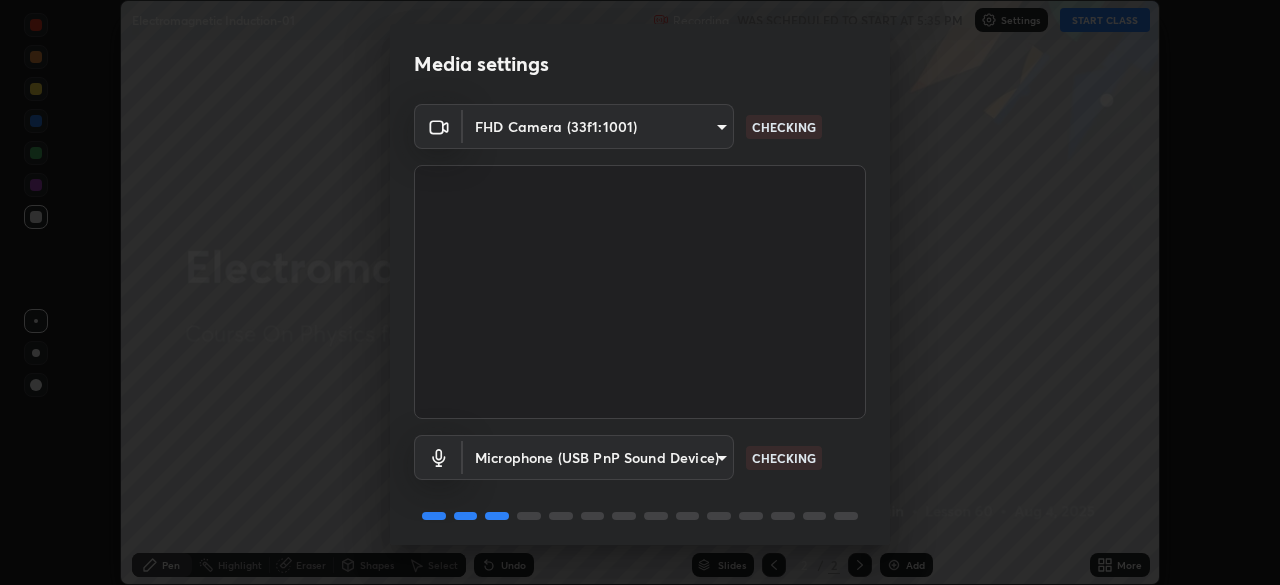 scroll, scrollTop: 71, scrollLeft: 0, axis: vertical 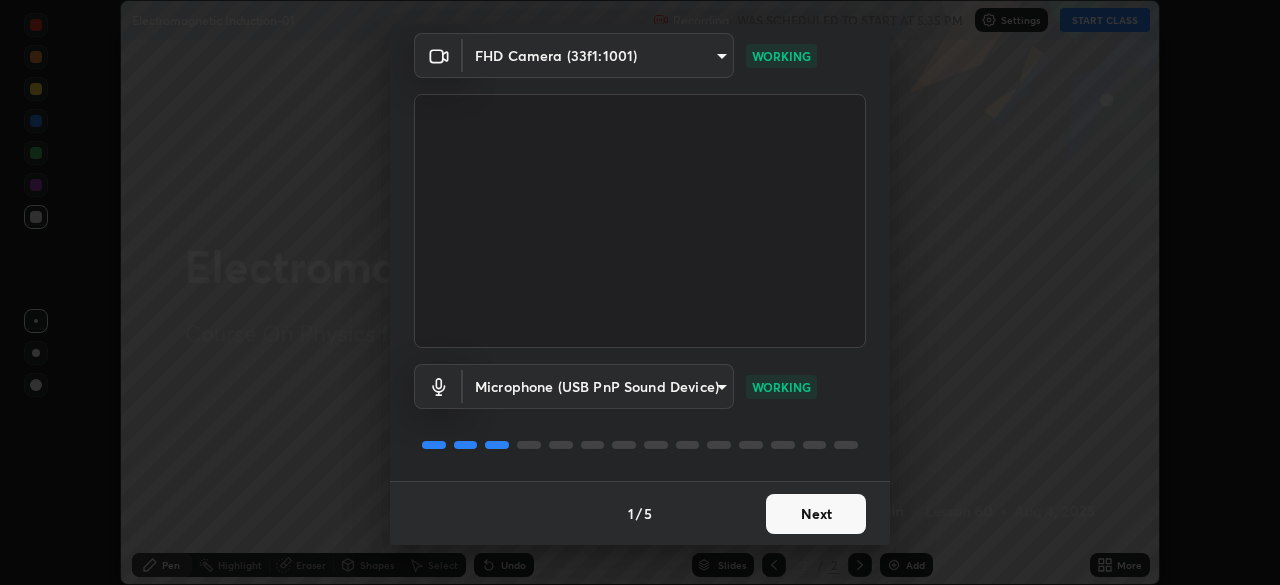 click on "Next" at bounding box center [816, 514] 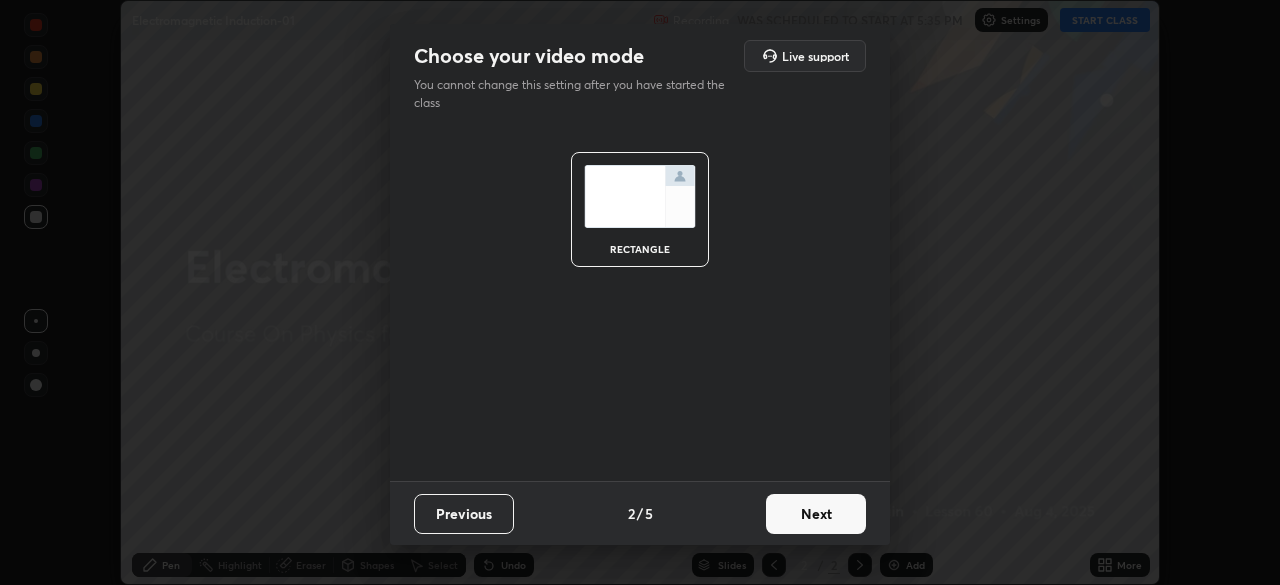 click on "Next" at bounding box center [816, 514] 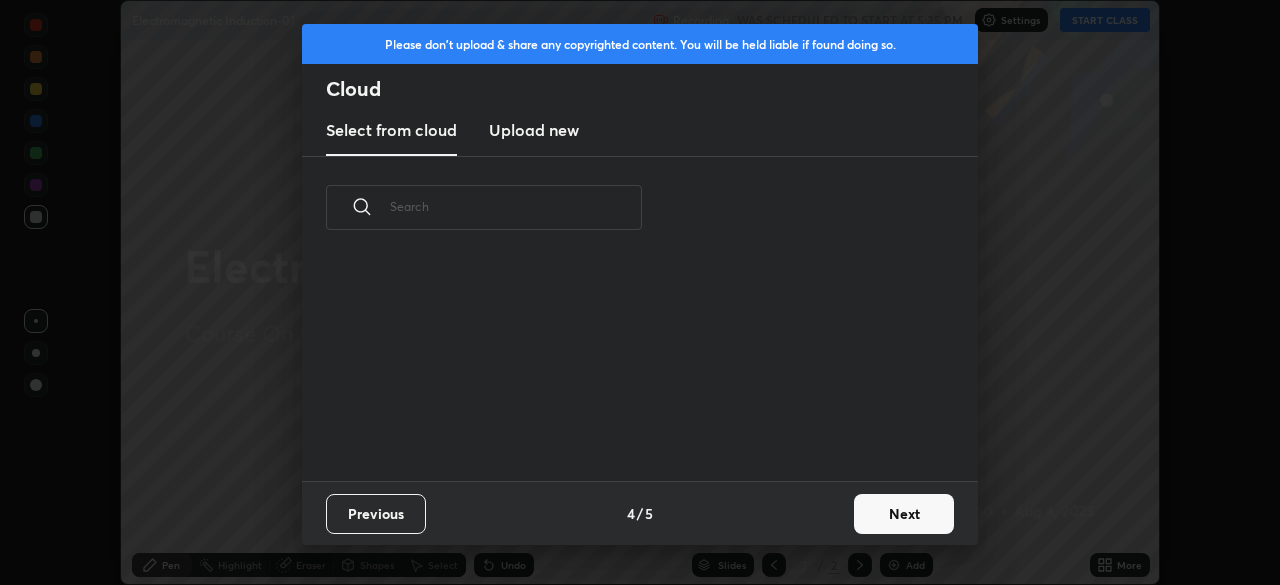 click on "Next" at bounding box center (904, 514) 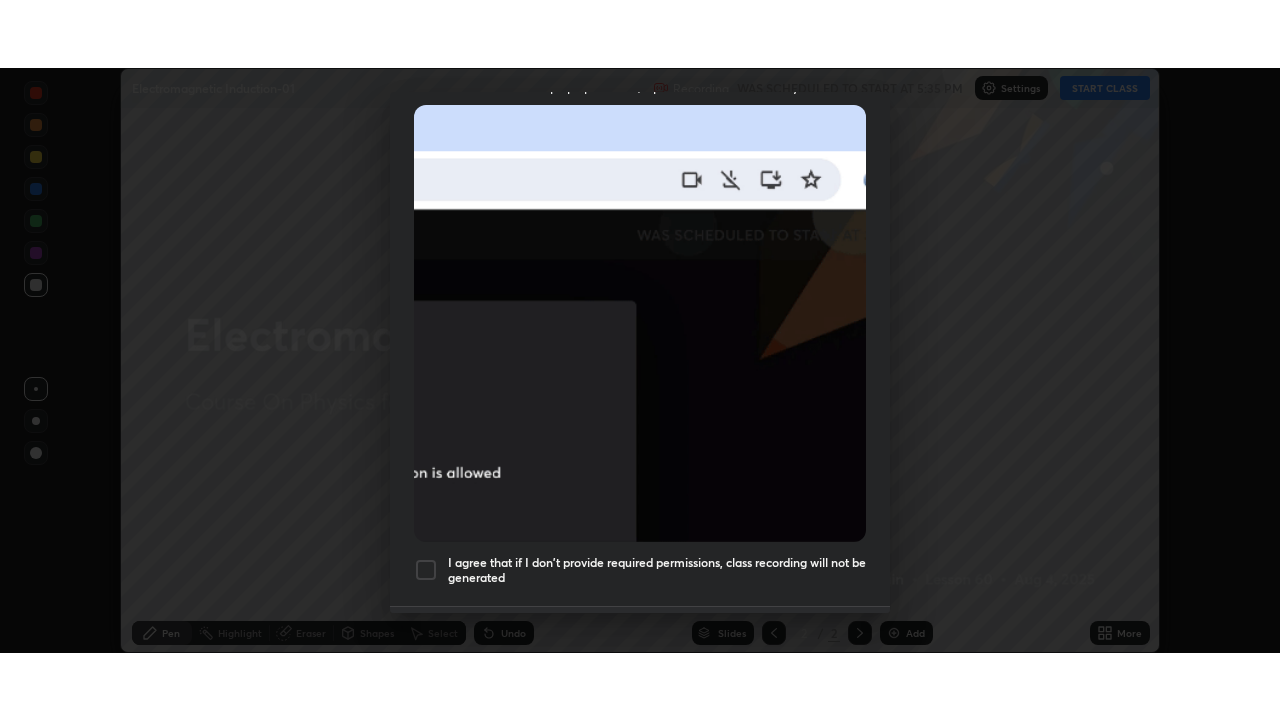scroll, scrollTop: 479, scrollLeft: 0, axis: vertical 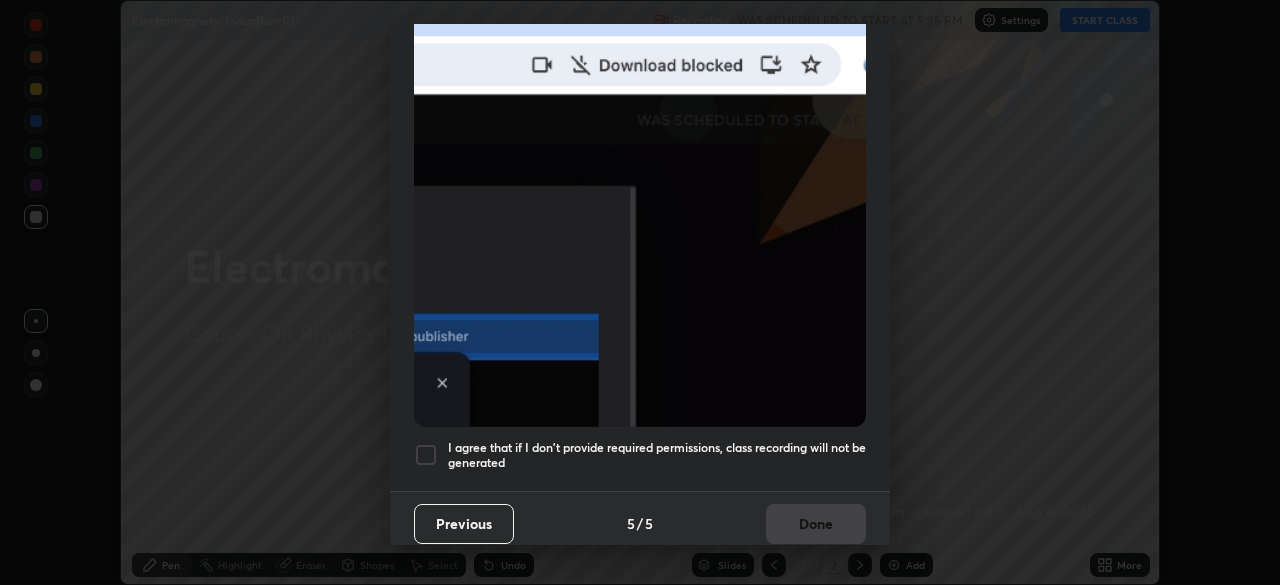 click at bounding box center [426, 455] 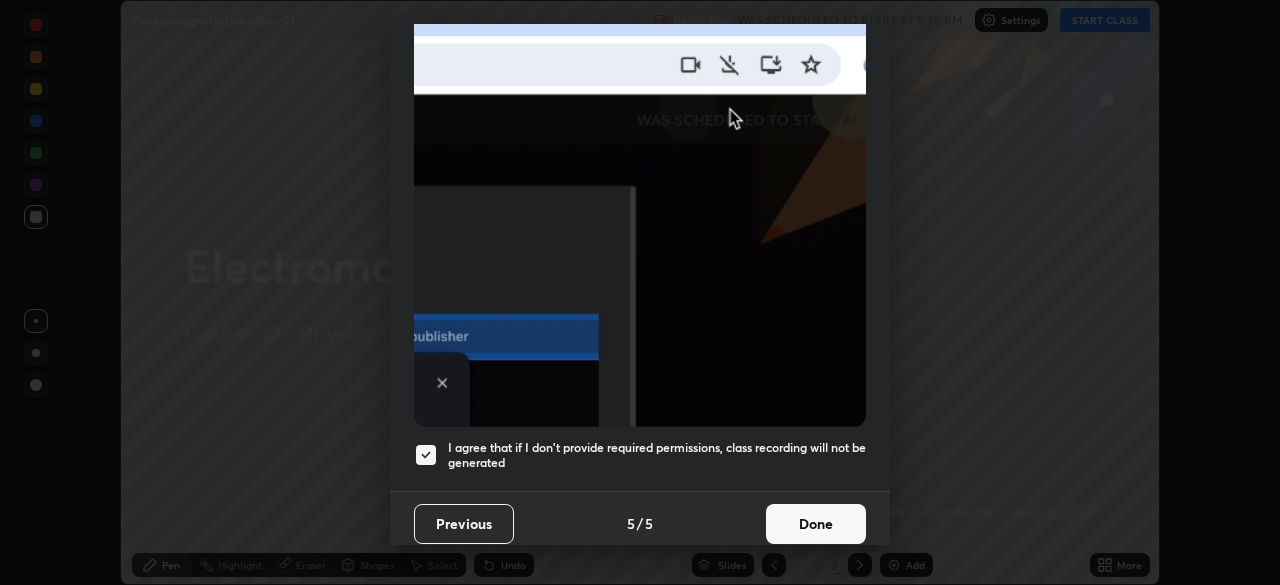 click on "Done" at bounding box center (816, 524) 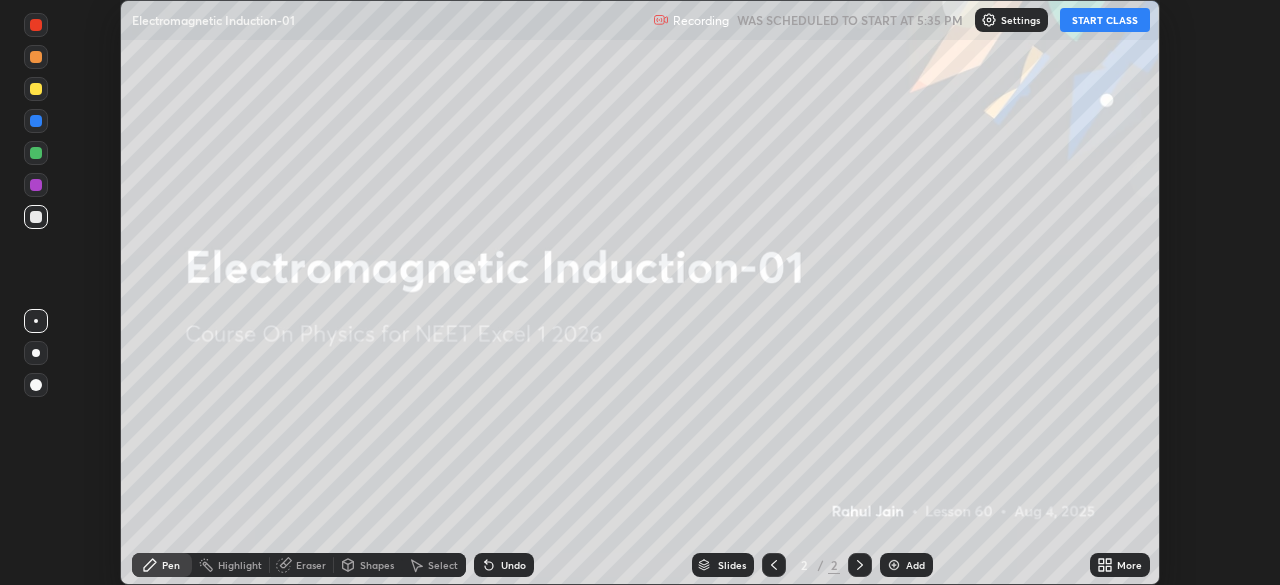 click 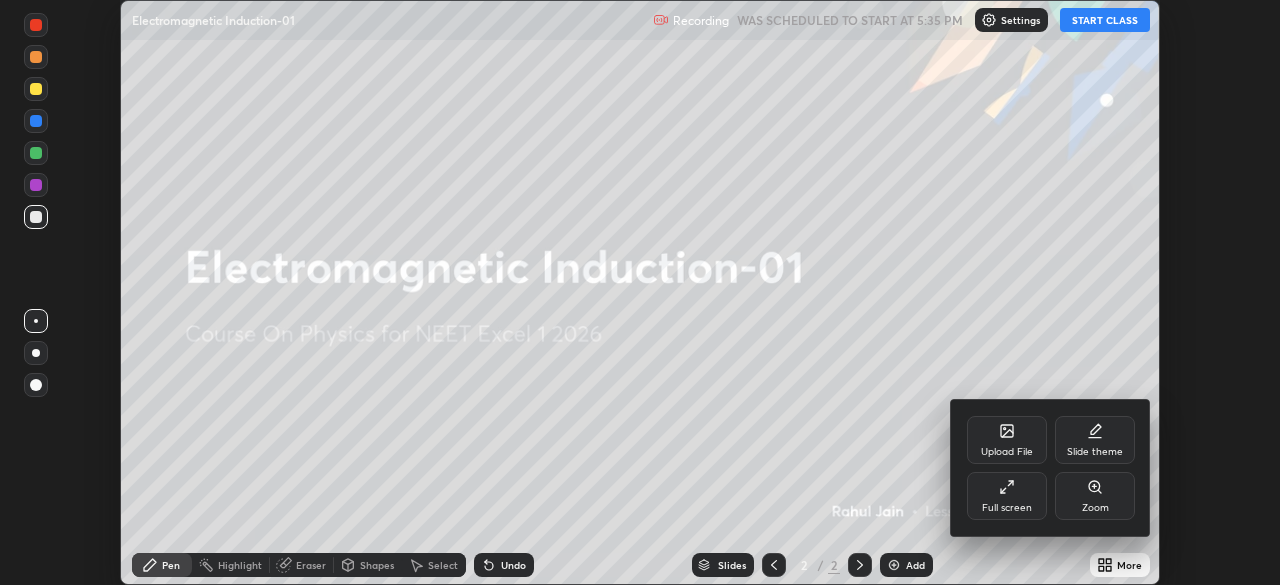 click on "Full screen" at bounding box center [1007, 508] 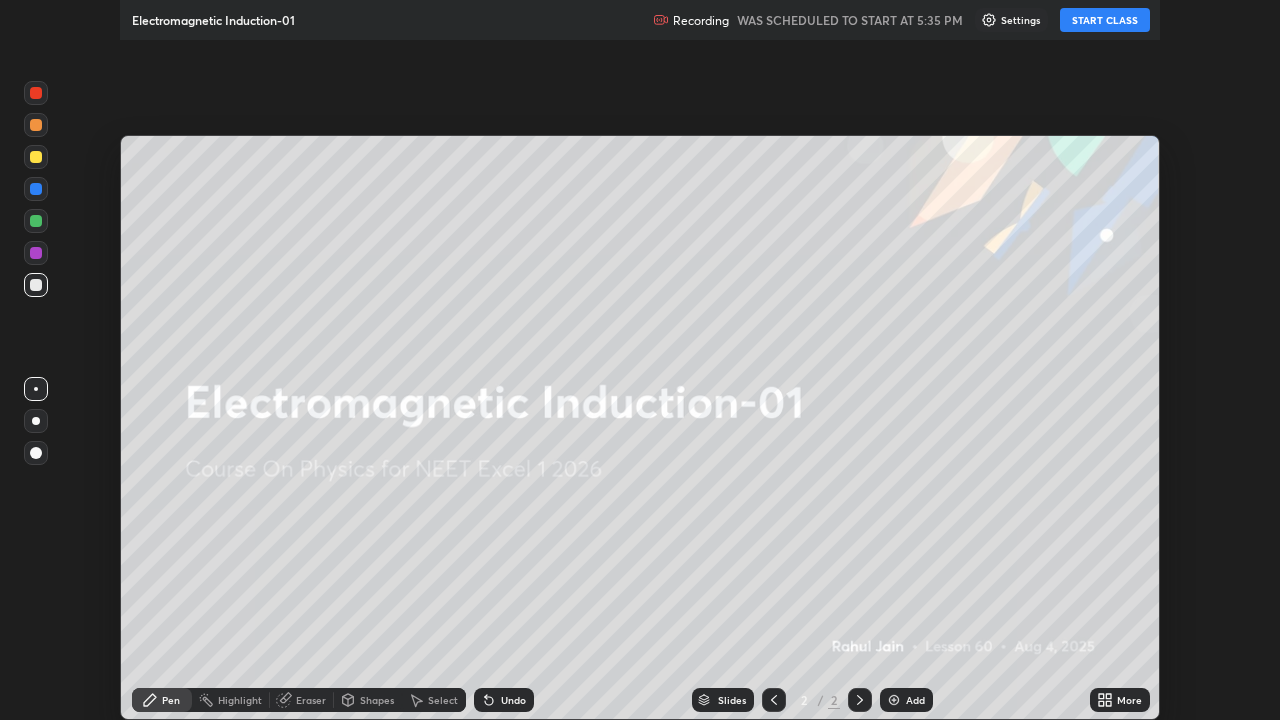scroll, scrollTop: 99280, scrollLeft: 98720, axis: both 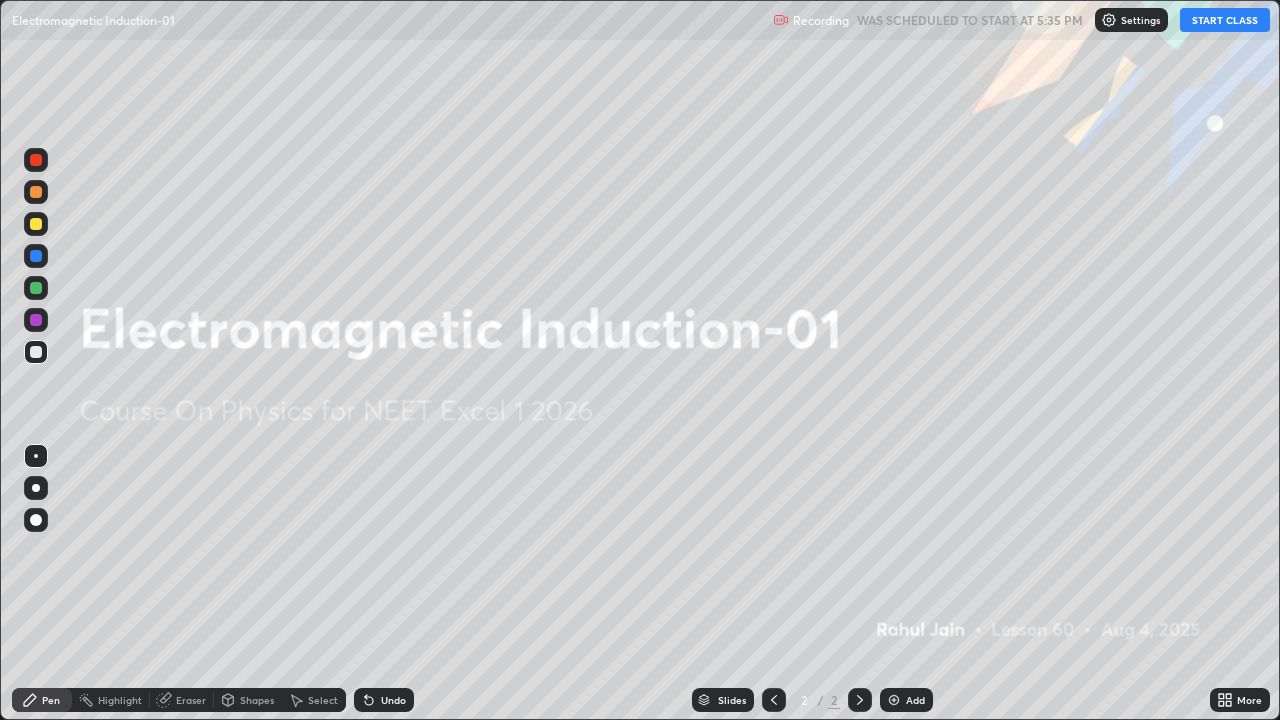 click on "START CLASS" at bounding box center (1225, 20) 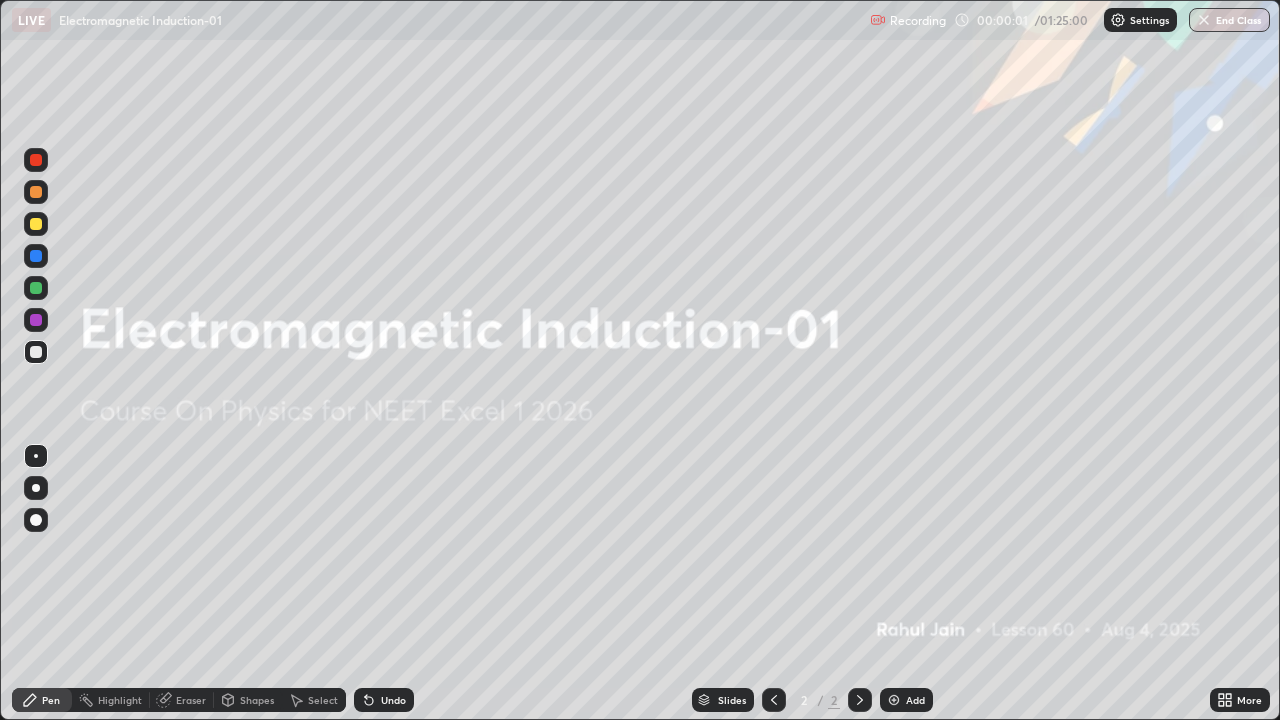 click at bounding box center [894, 700] 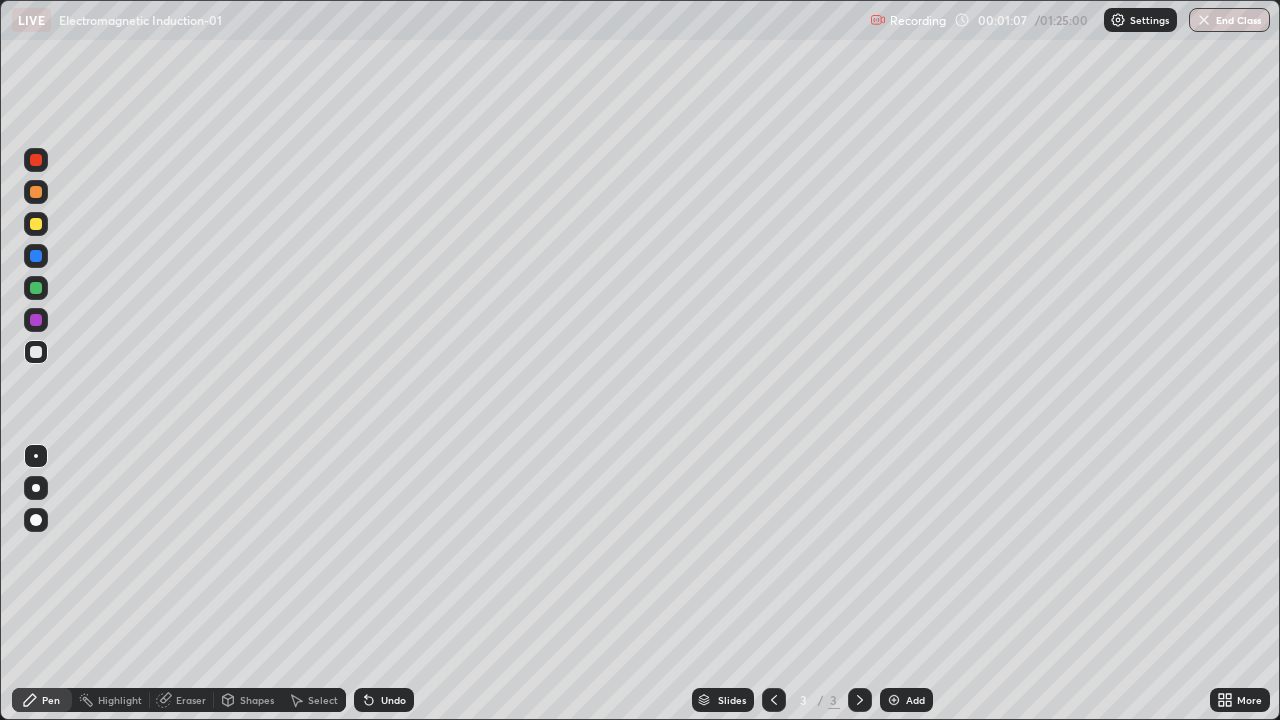 click at bounding box center [36, 160] 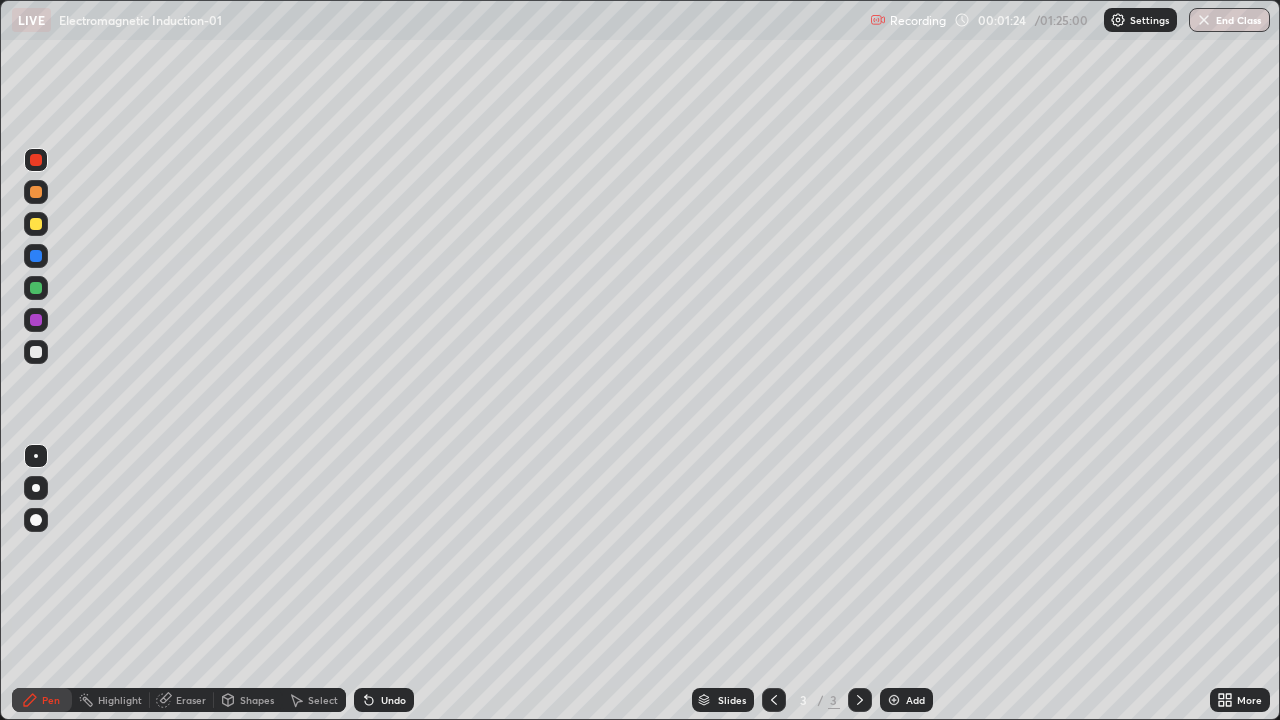 click at bounding box center (36, 488) 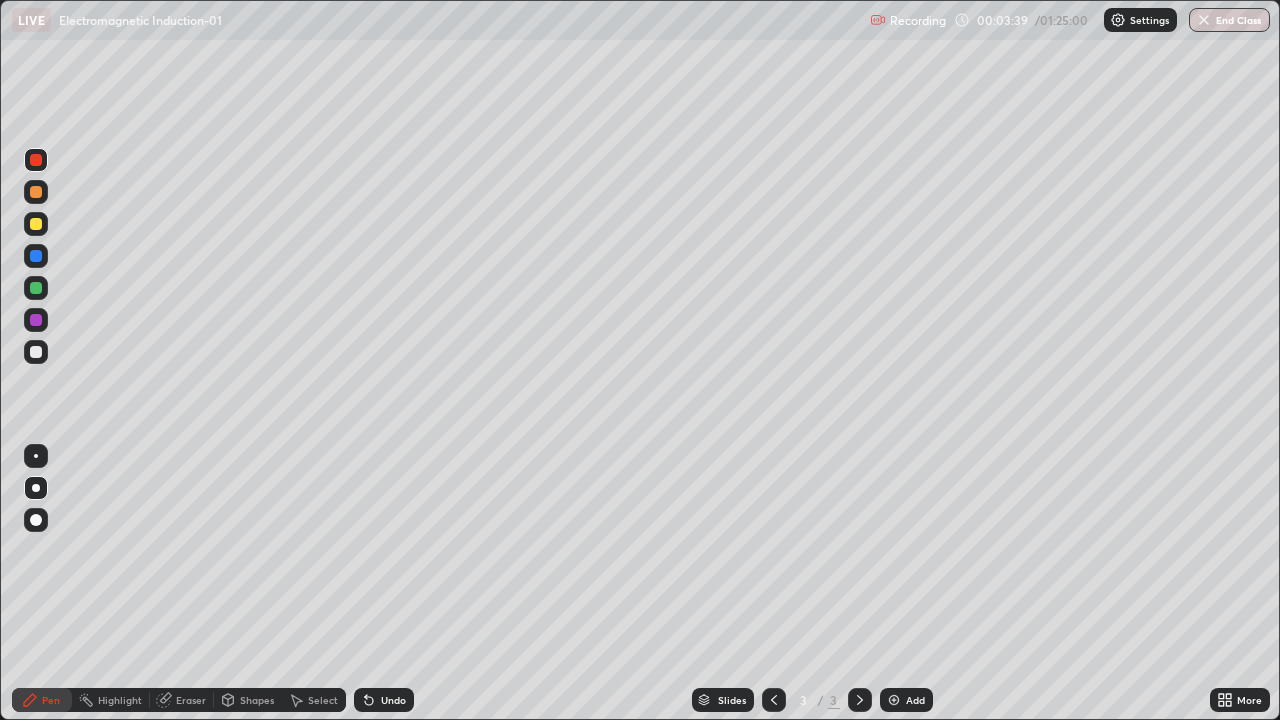 click on "More" at bounding box center [1249, 700] 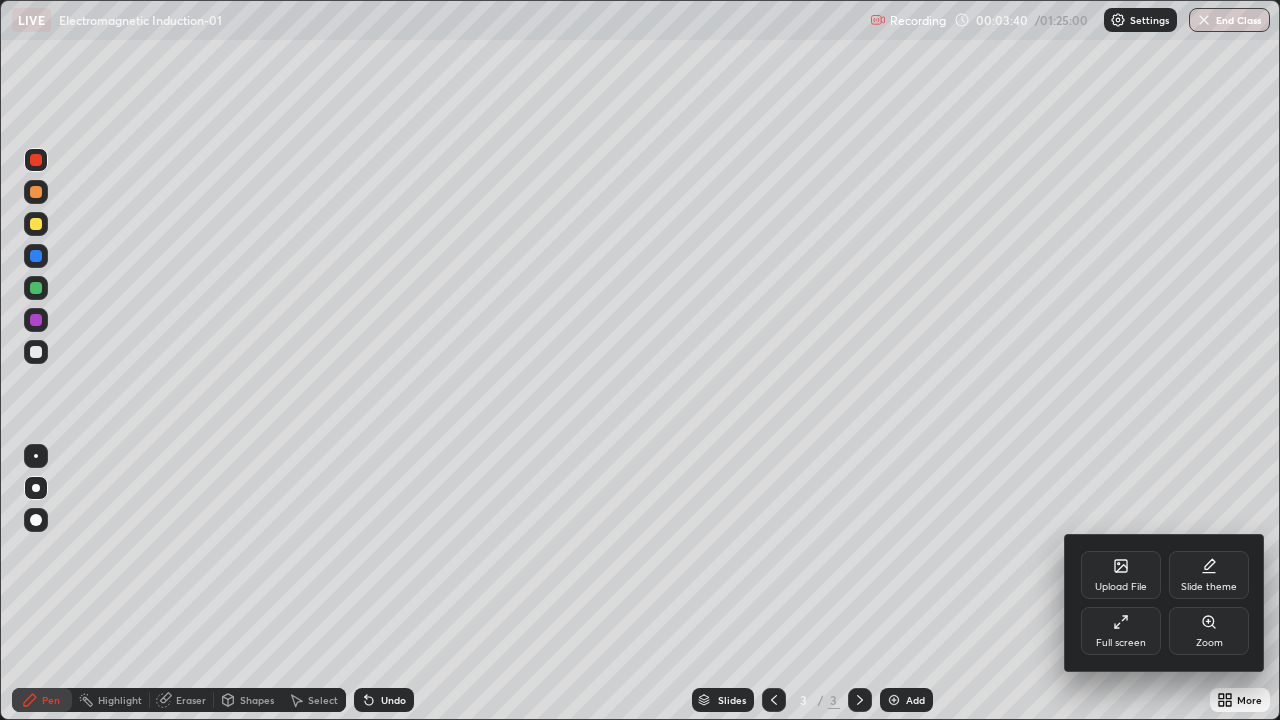 click on "Upload File" at bounding box center (1121, 575) 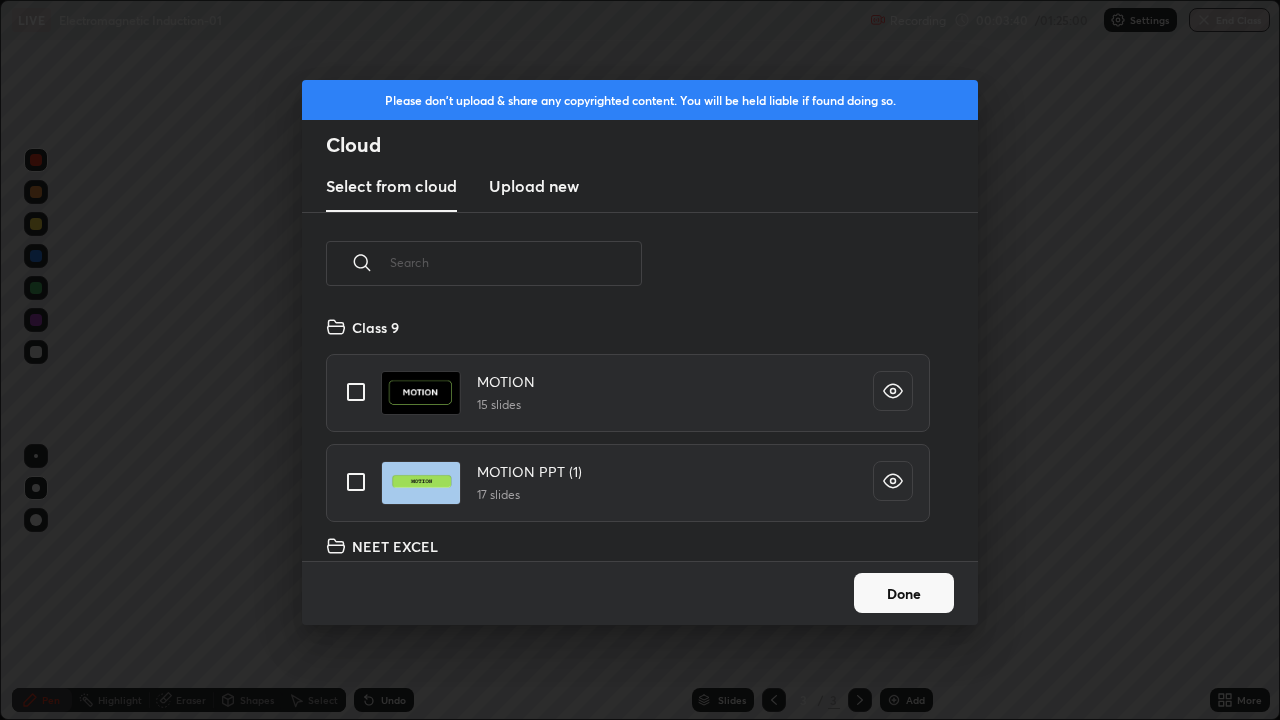 scroll, scrollTop: 7, scrollLeft: 11, axis: both 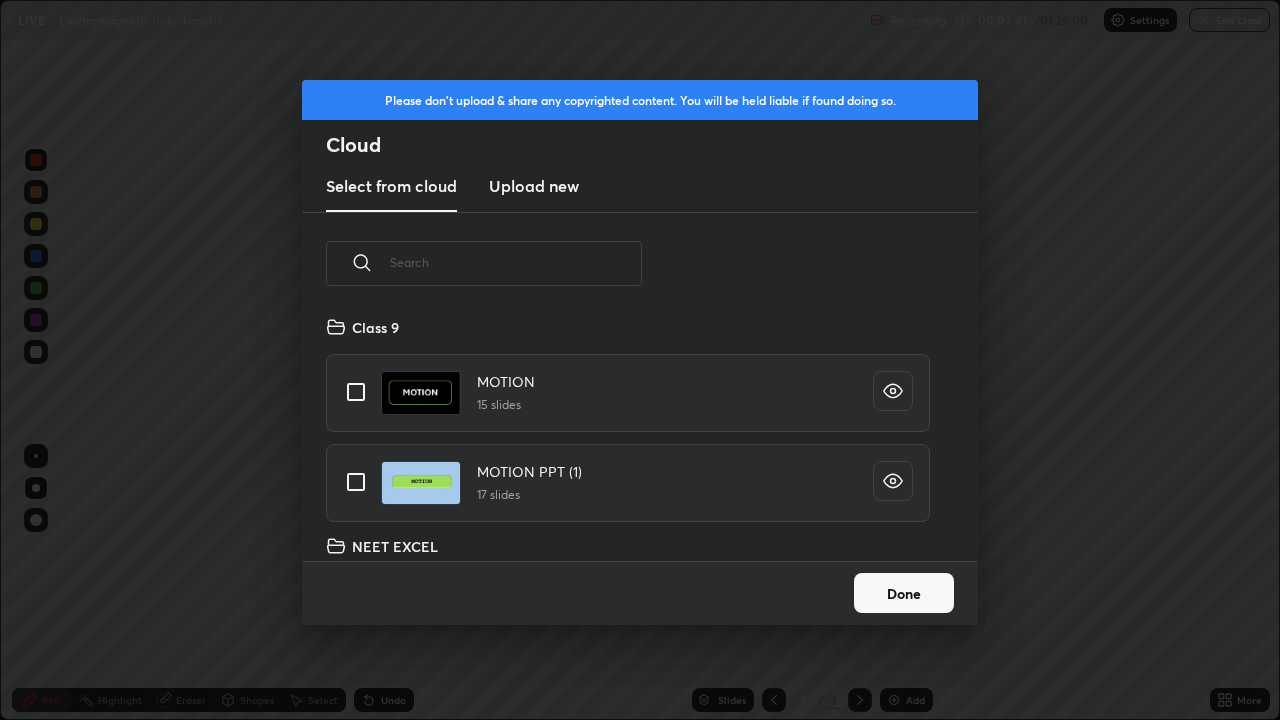 click at bounding box center (516, 262) 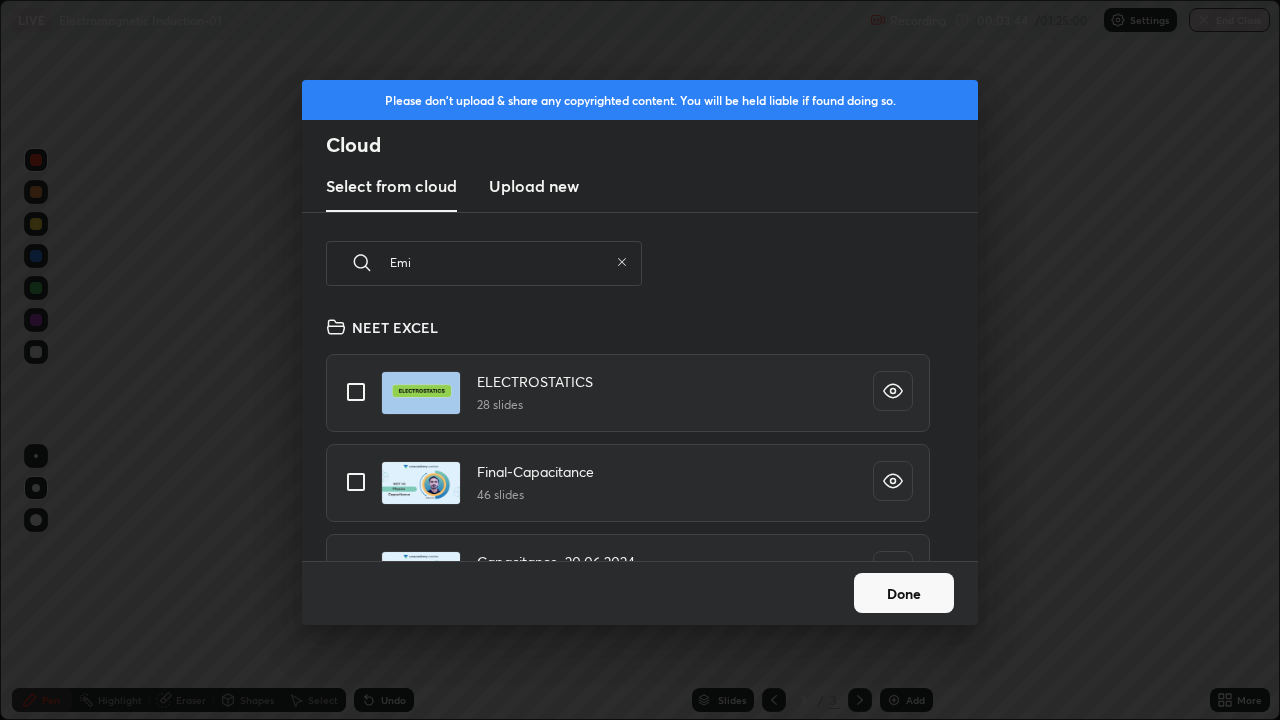 scroll, scrollTop: 276, scrollLeft: 0, axis: vertical 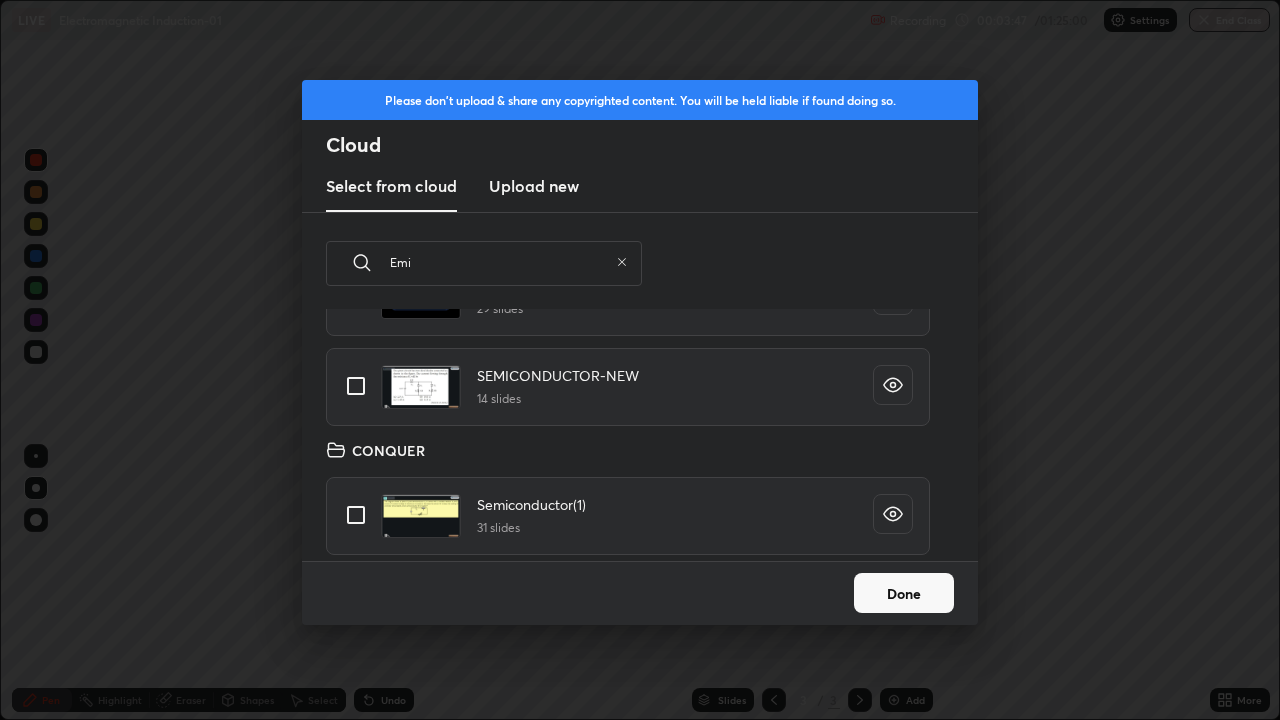 type on "Emi" 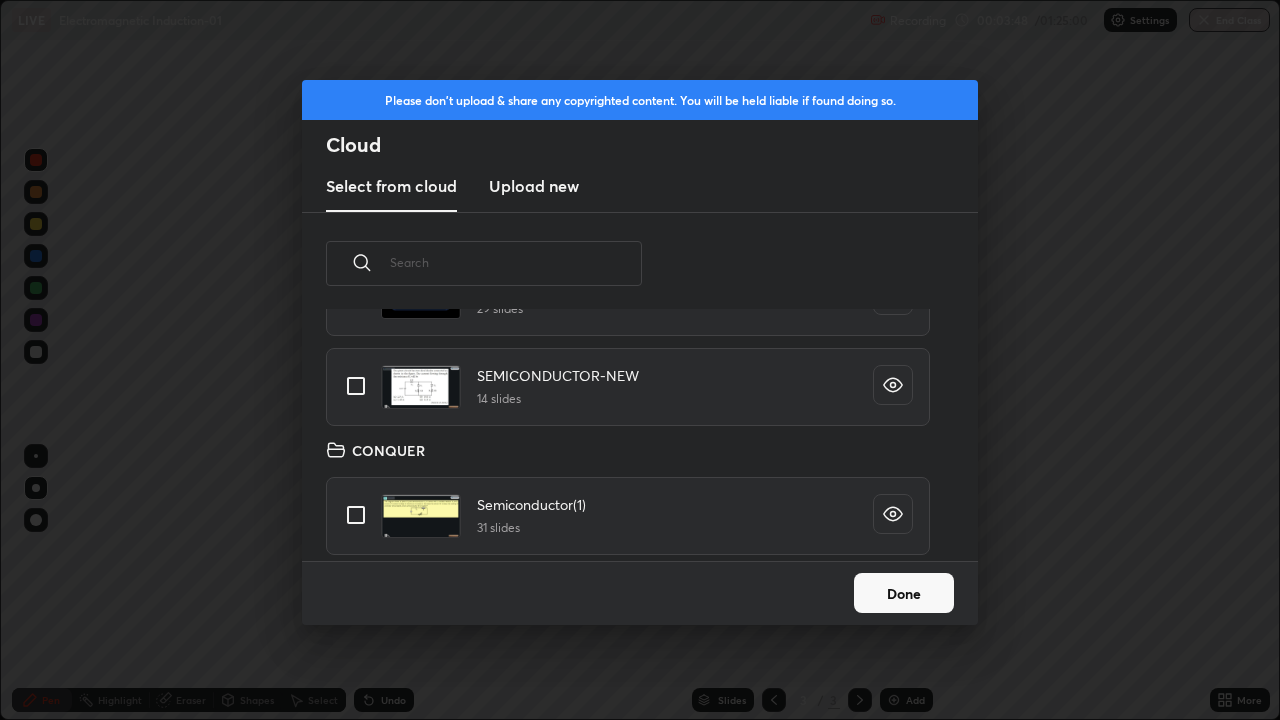 click at bounding box center (516, 262) 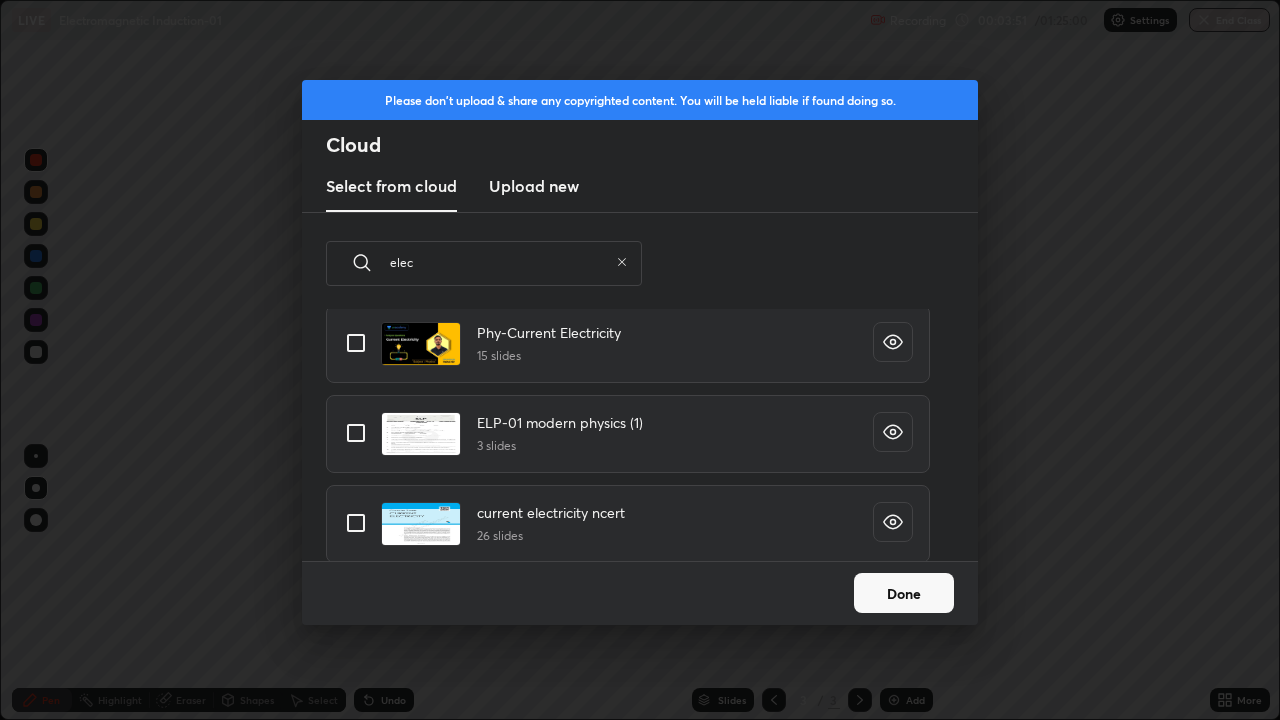 scroll, scrollTop: 147, scrollLeft: 0, axis: vertical 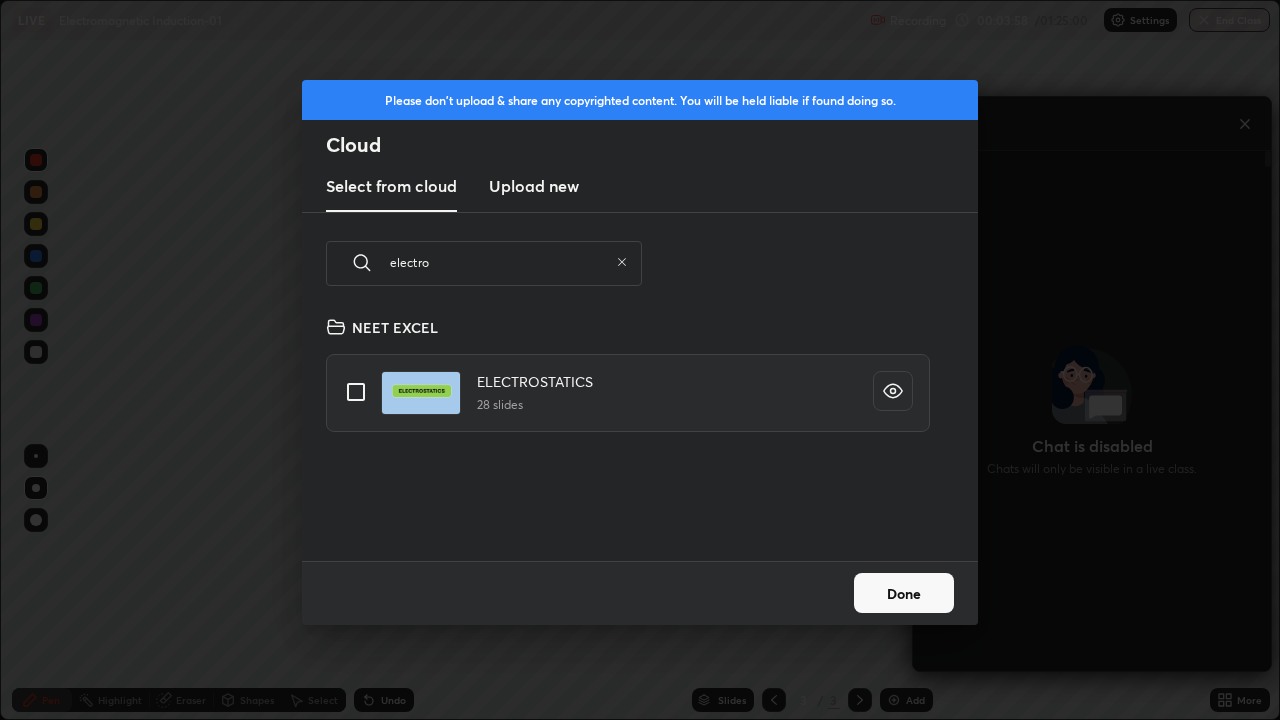 click on "electro" at bounding box center (499, 262) 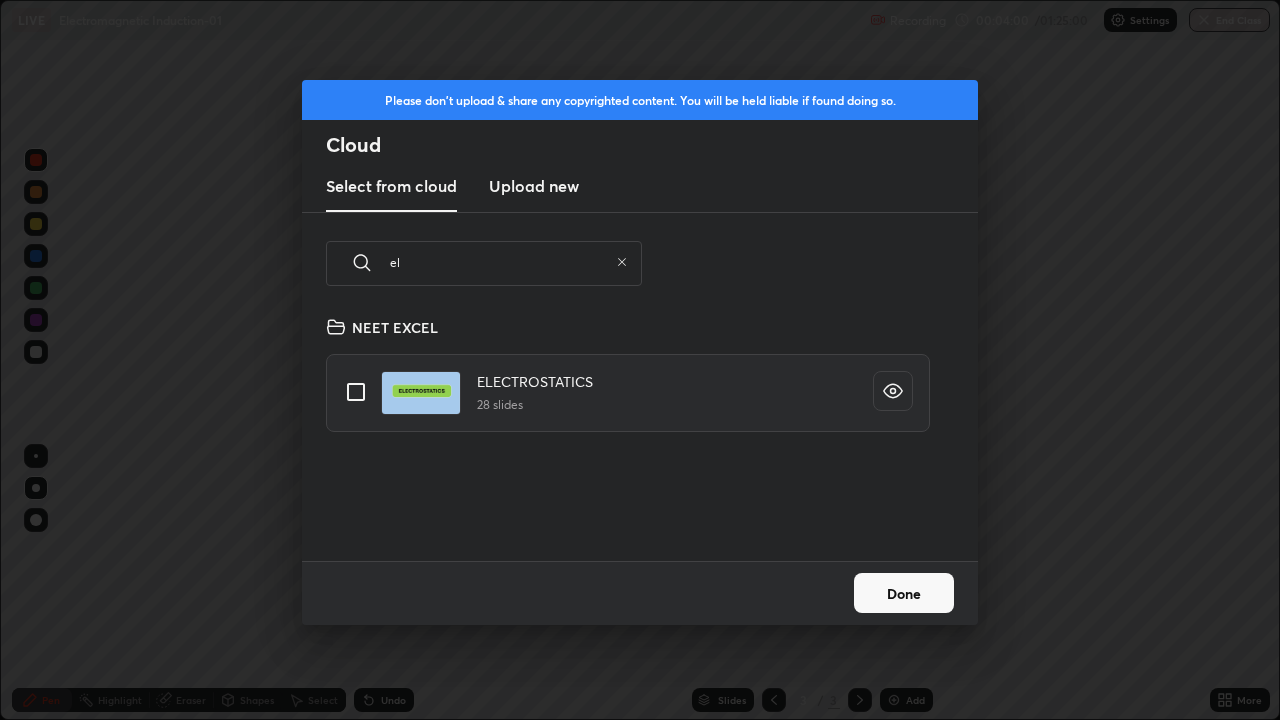 type on "e" 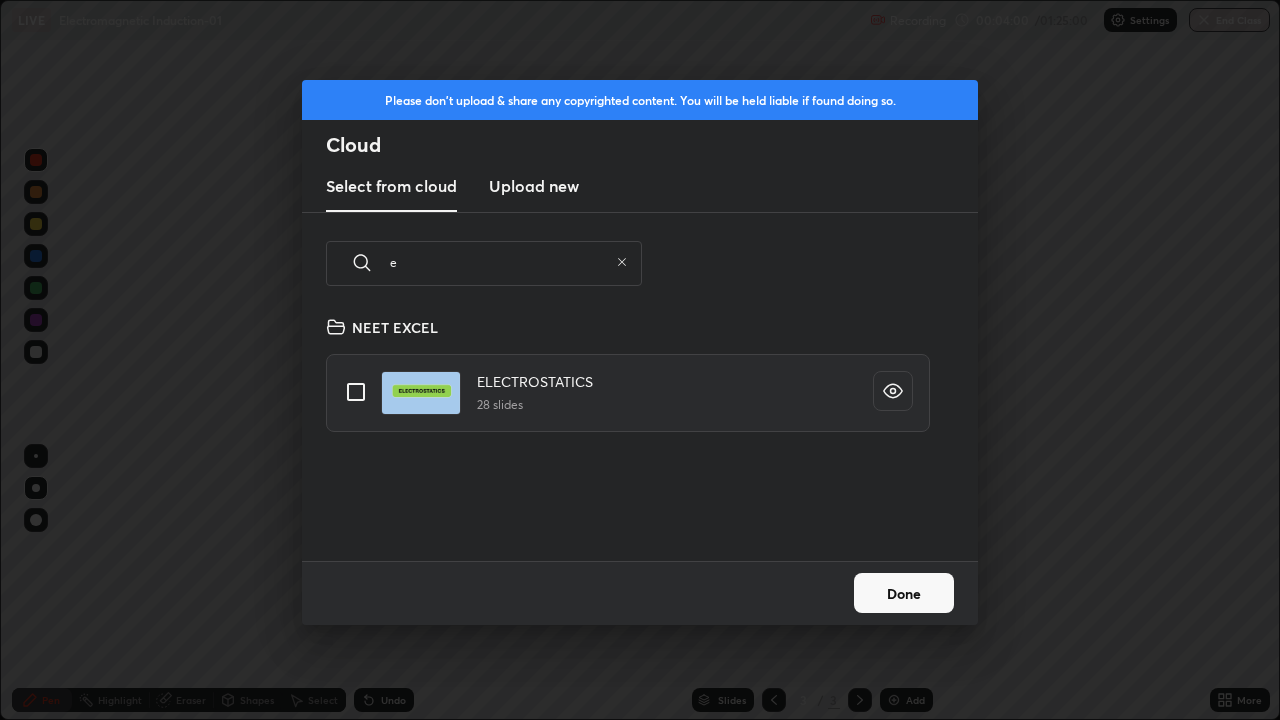 type 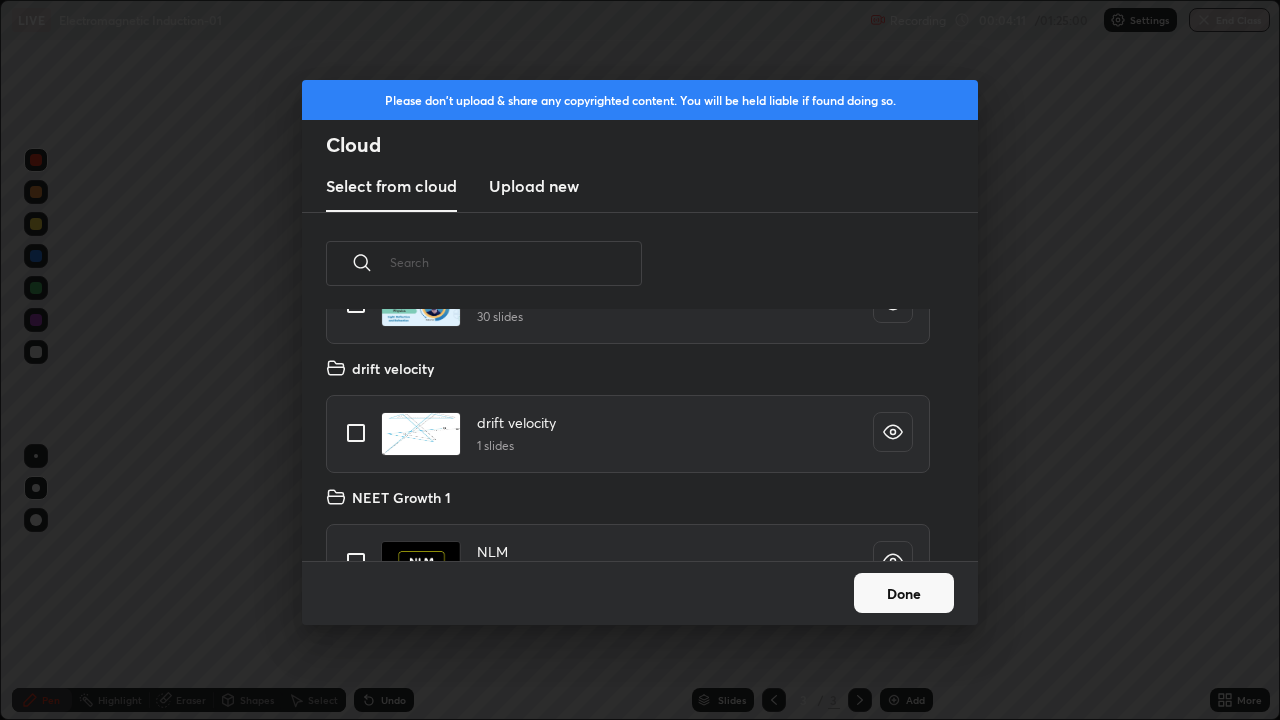scroll, scrollTop: 964, scrollLeft: 0, axis: vertical 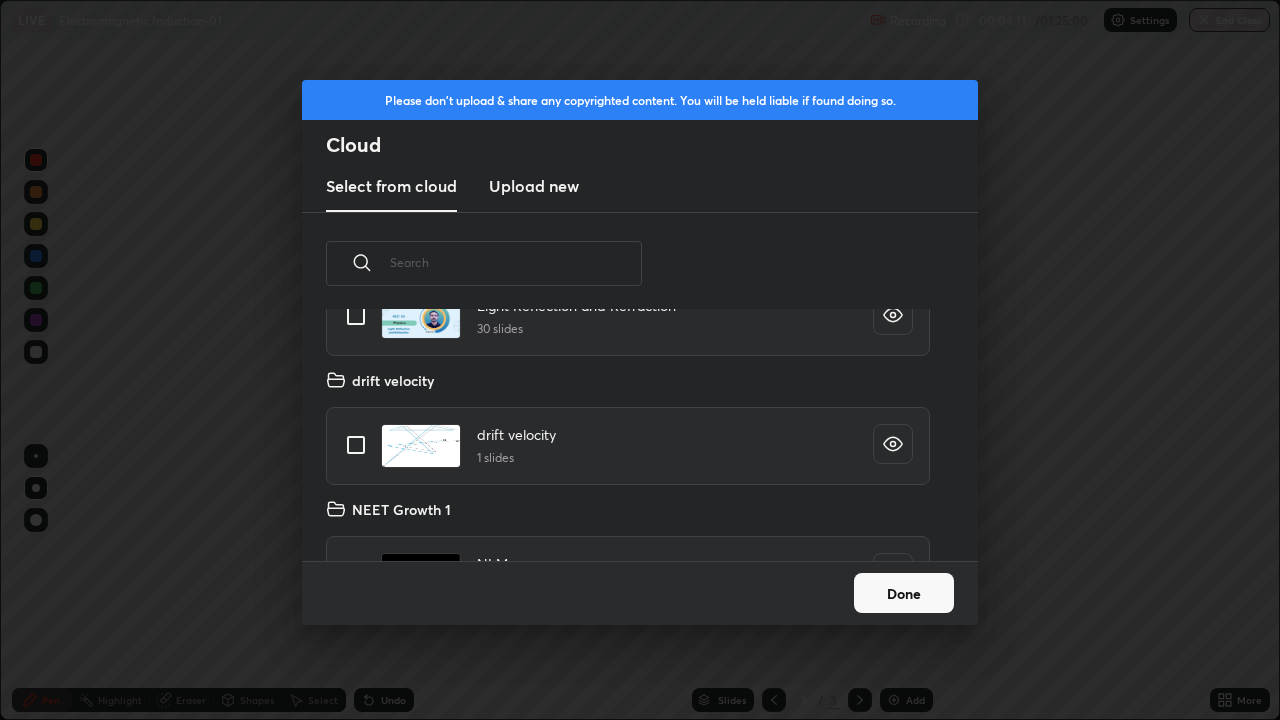 click on "Done" at bounding box center (904, 593) 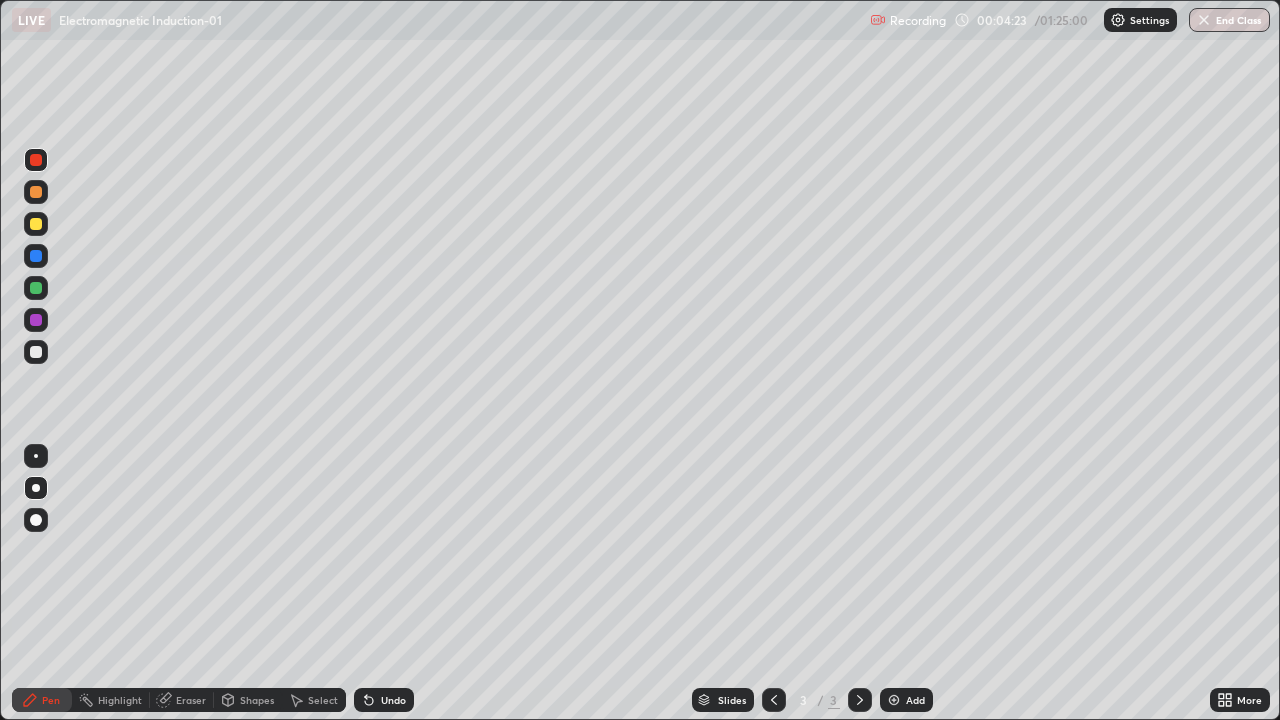 click at bounding box center [36, 320] 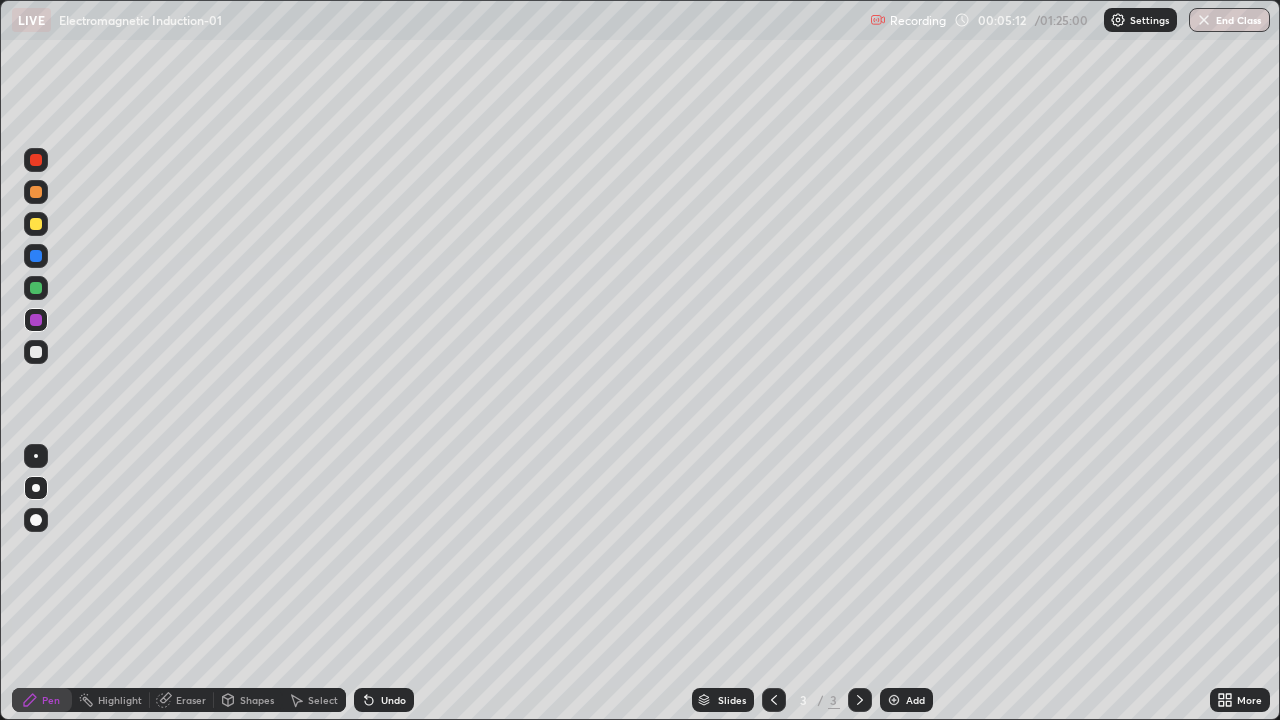 click on "More" at bounding box center (1249, 700) 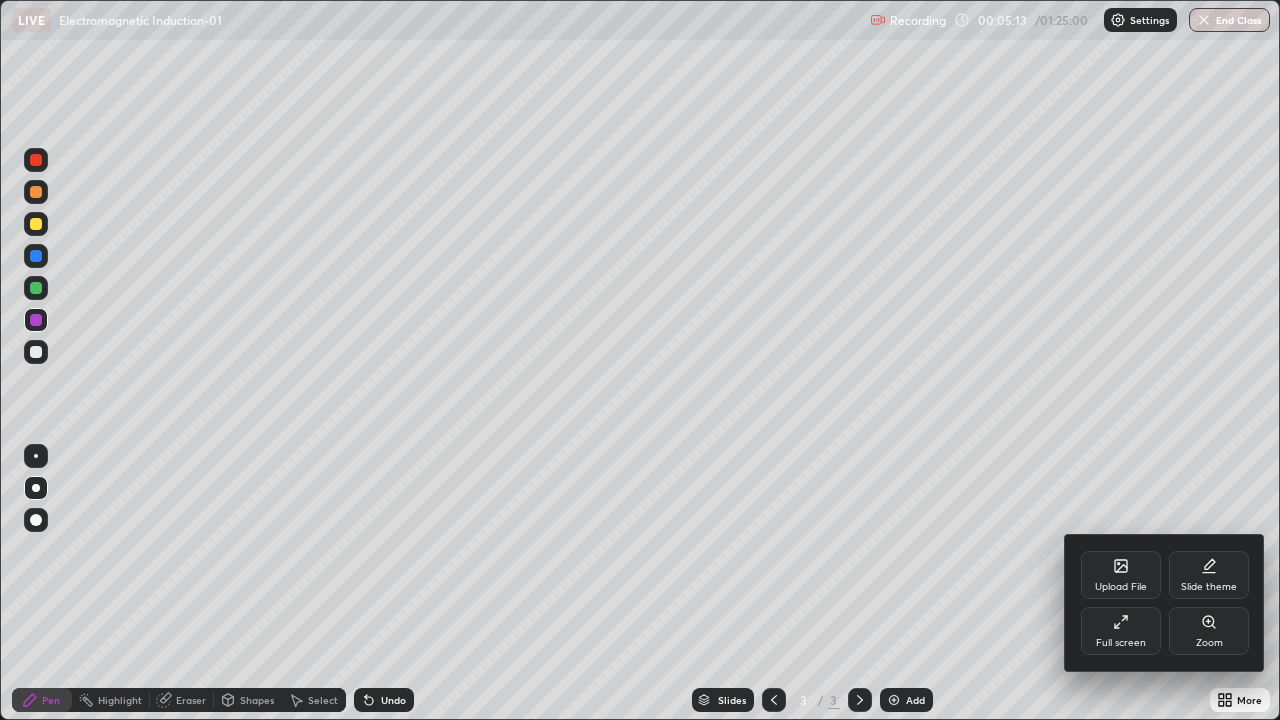 click on "Upload File" at bounding box center [1121, 587] 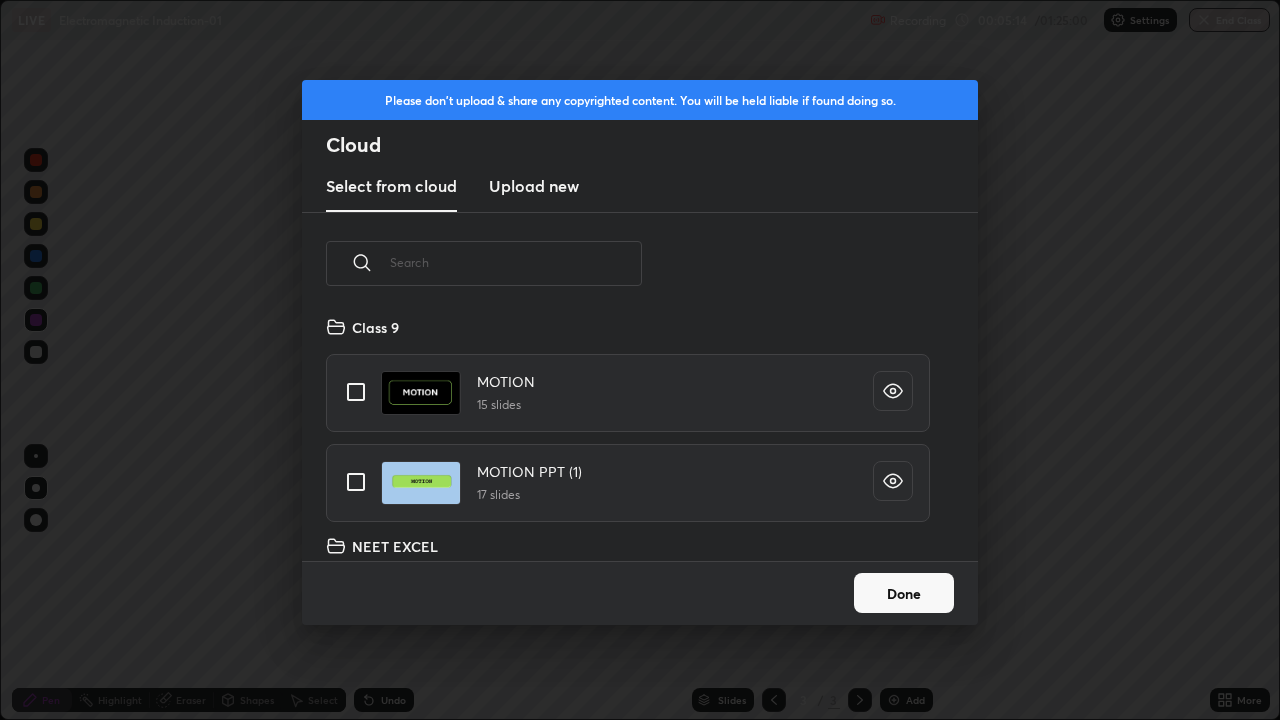 scroll, scrollTop: 7, scrollLeft: 11, axis: both 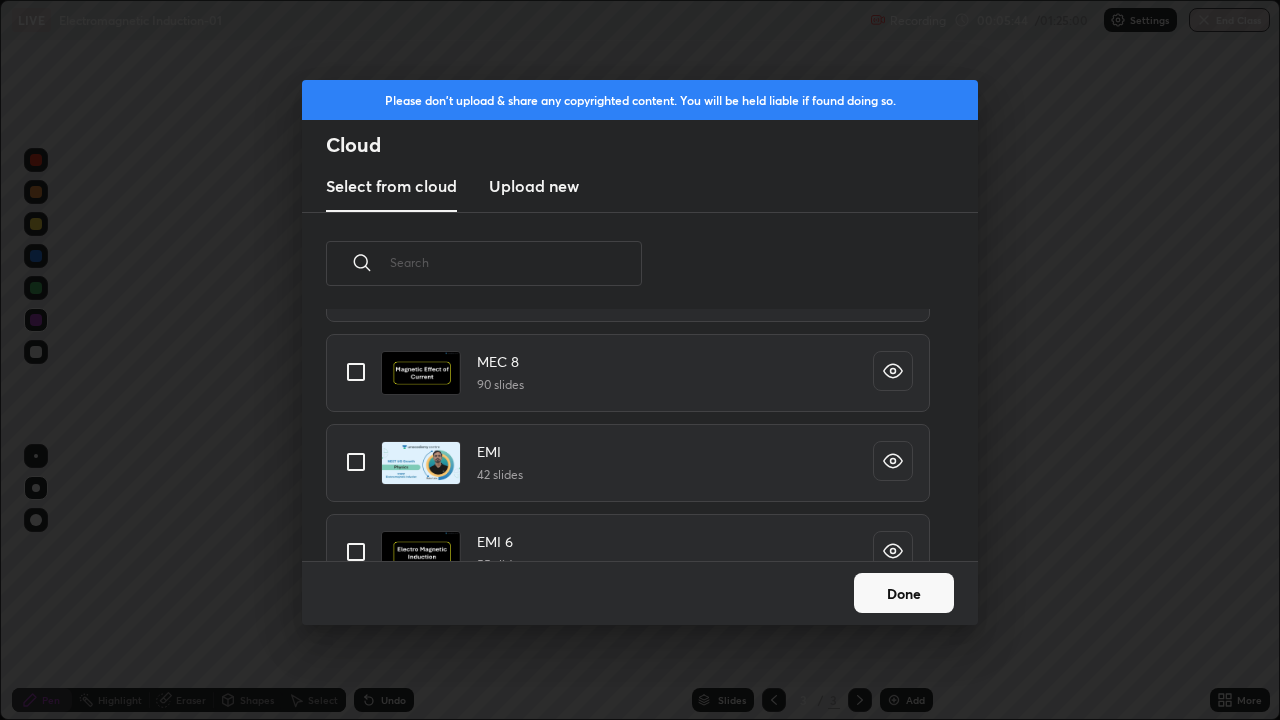 click on "Done" at bounding box center [904, 593] 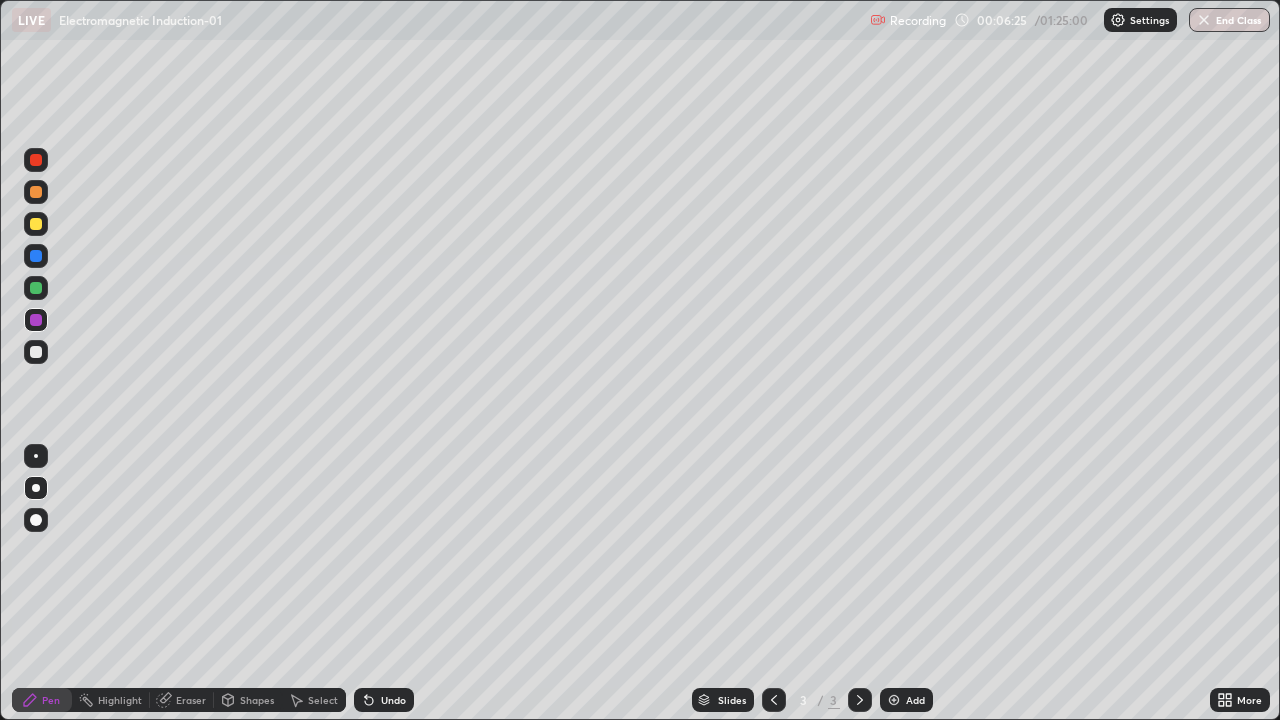 click on "Add" at bounding box center (915, 700) 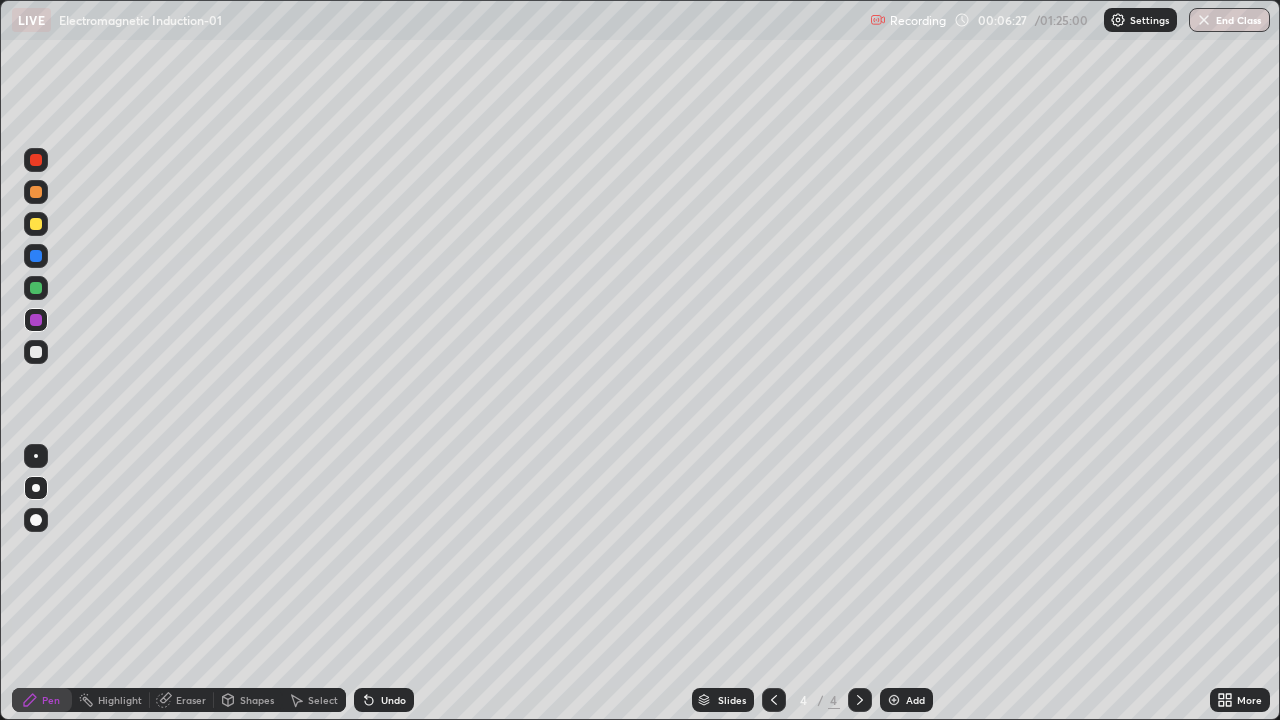 click at bounding box center [36, 352] 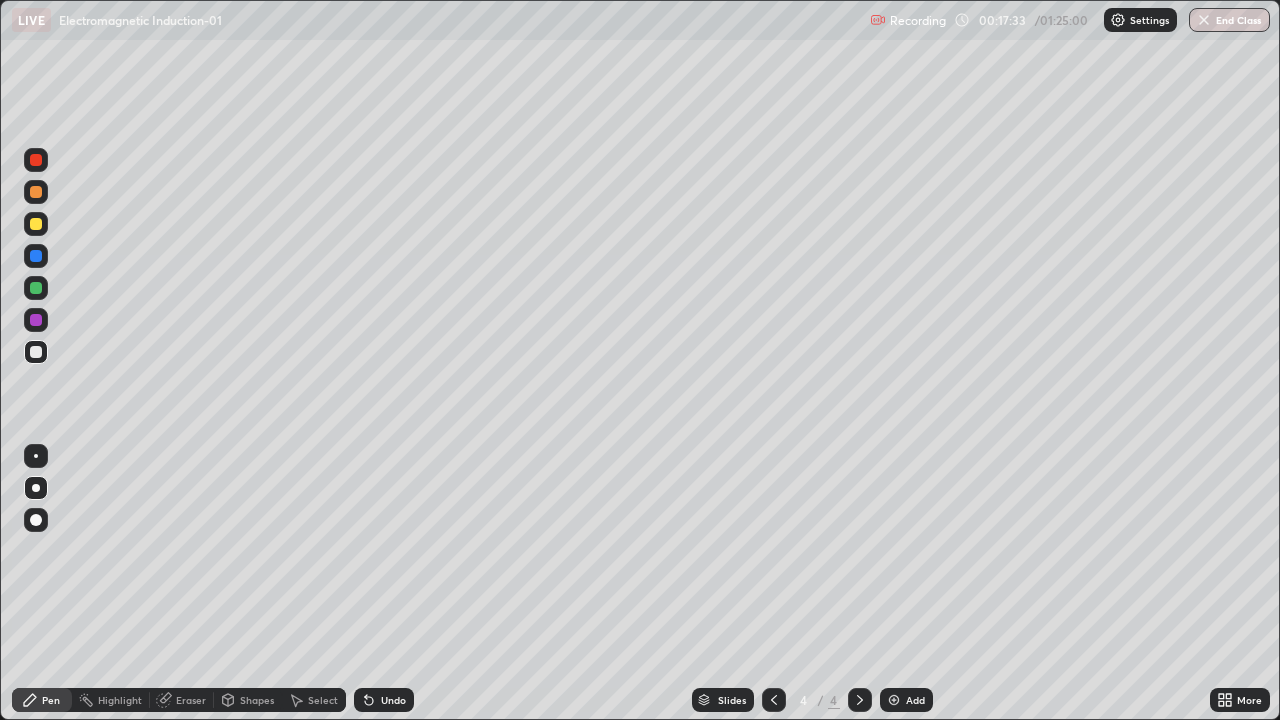click on "Add" at bounding box center [915, 700] 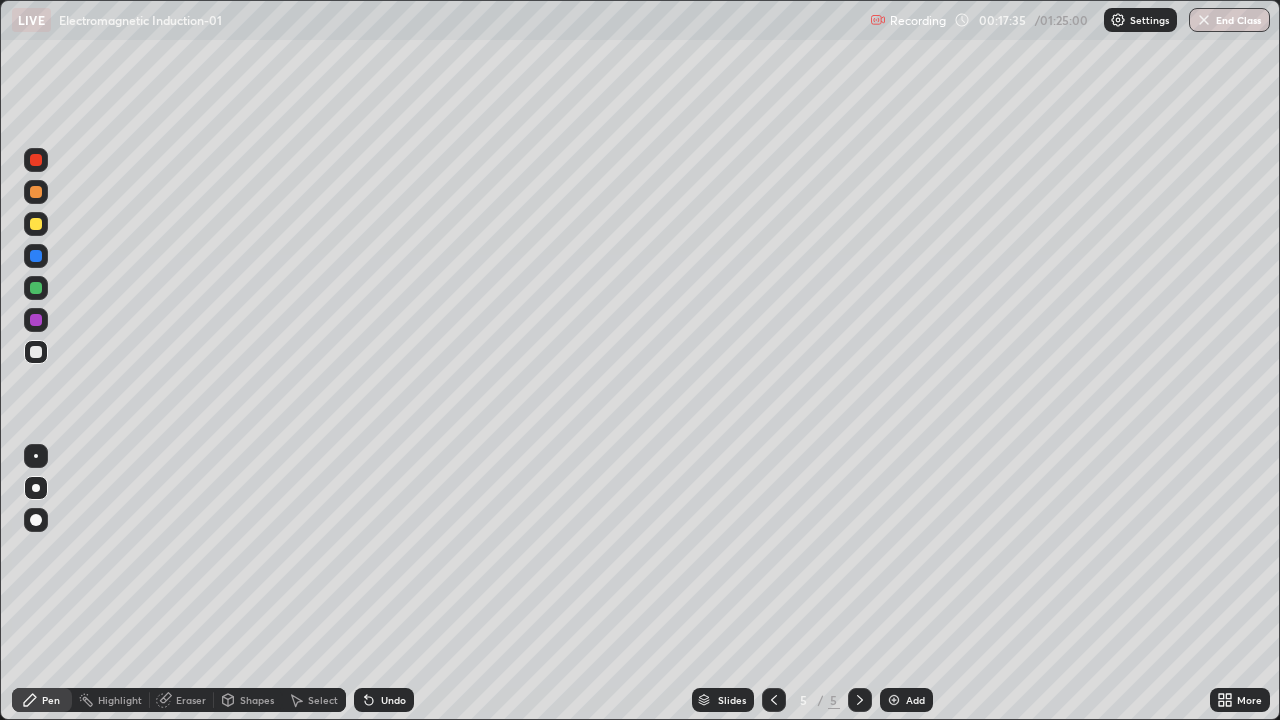 click at bounding box center (36, 320) 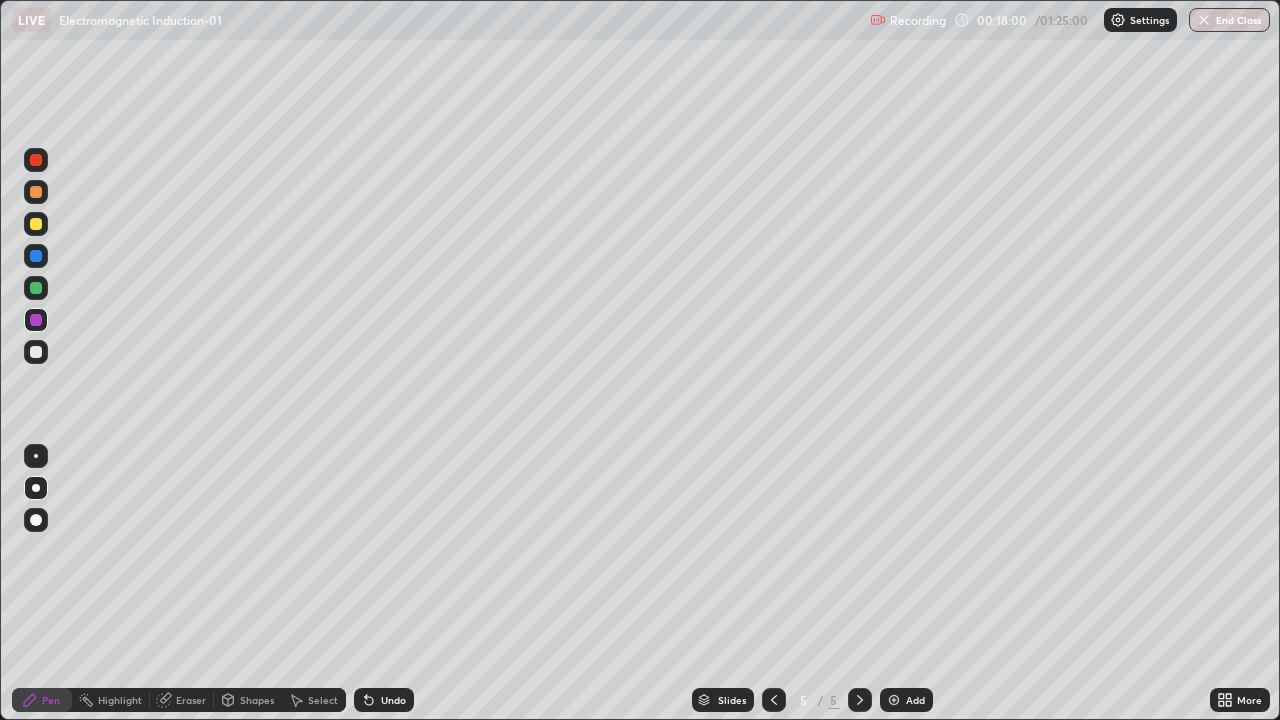 click at bounding box center [36, 288] 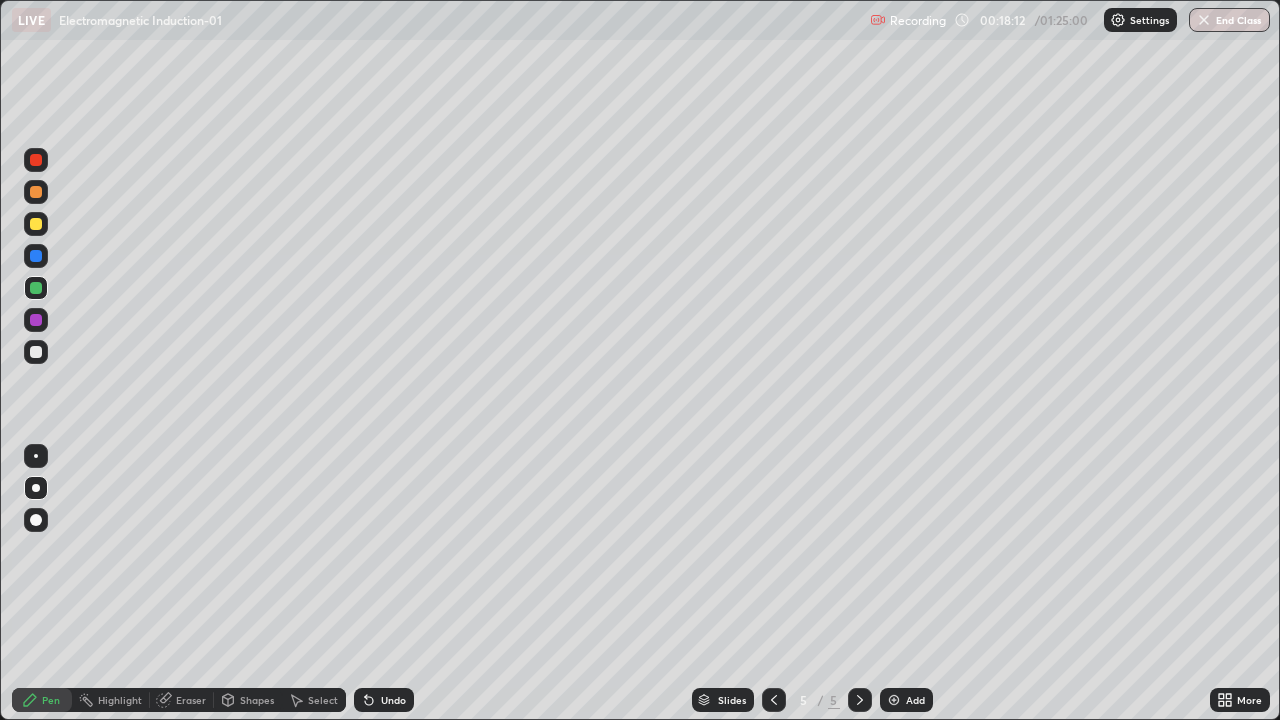 click at bounding box center (36, 352) 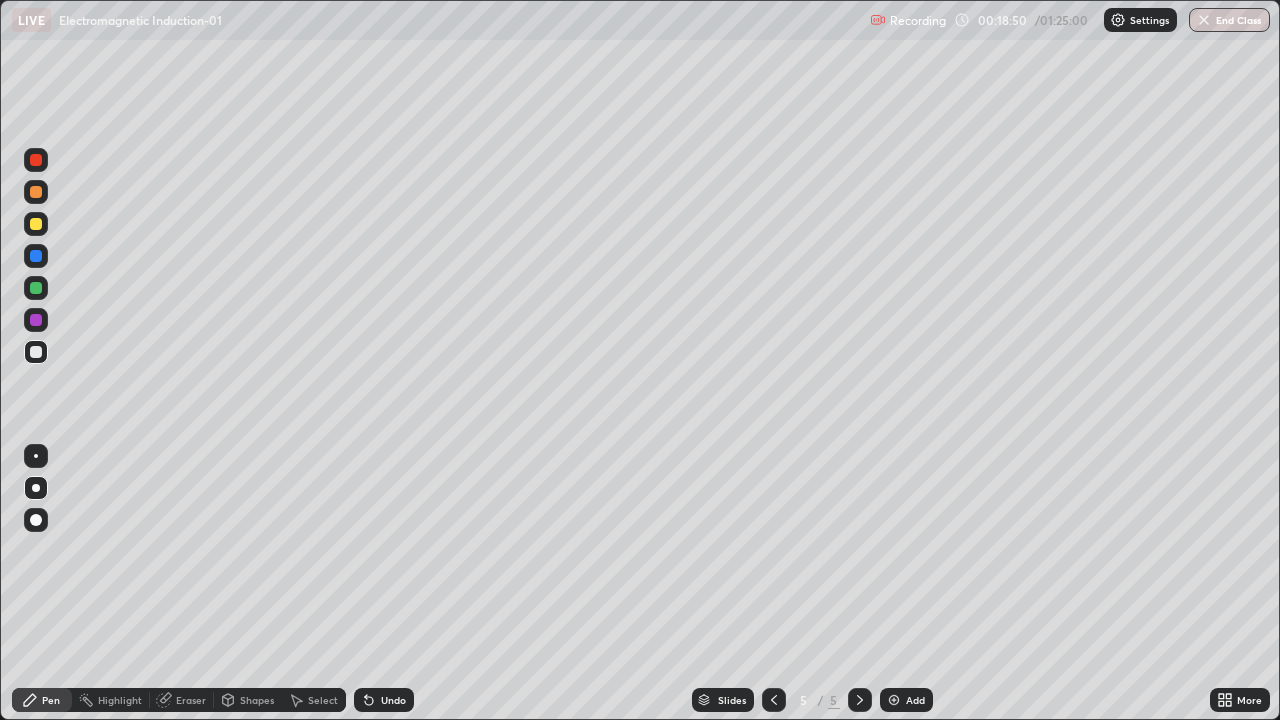 click at bounding box center (36, 320) 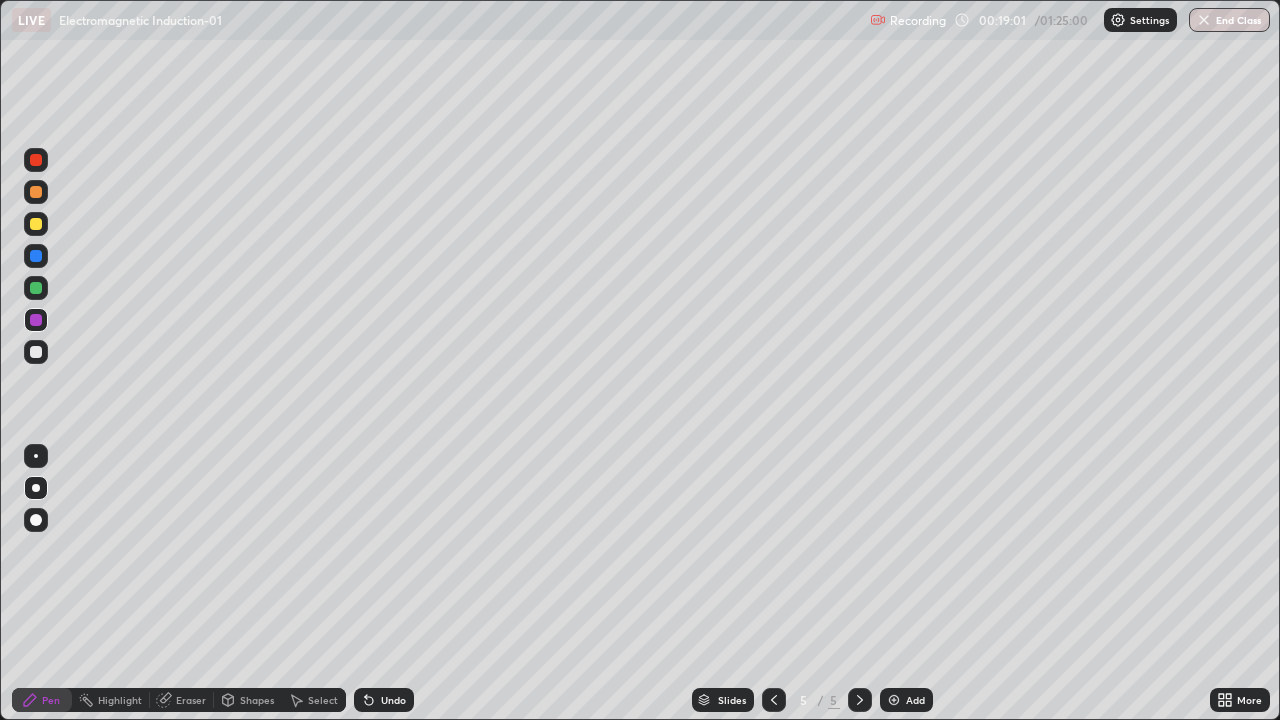 click on "Highlight" at bounding box center (120, 700) 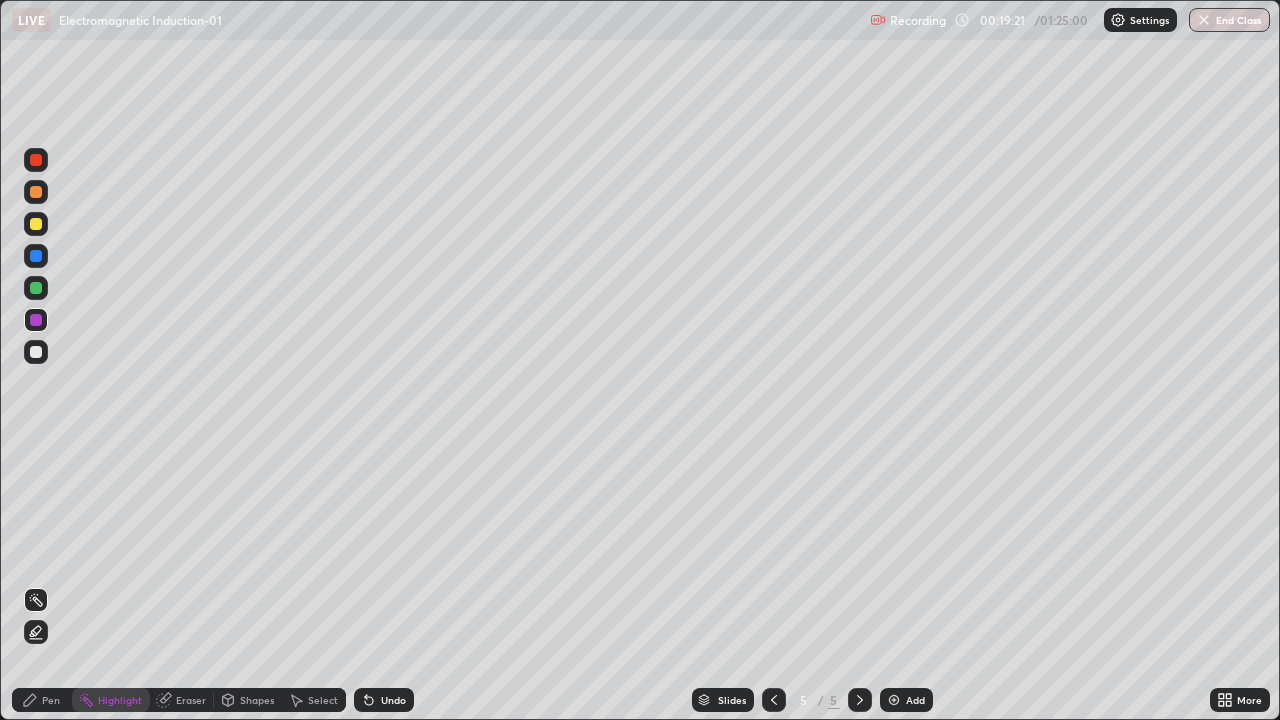 click on "Pen" at bounding box center (51, 700) 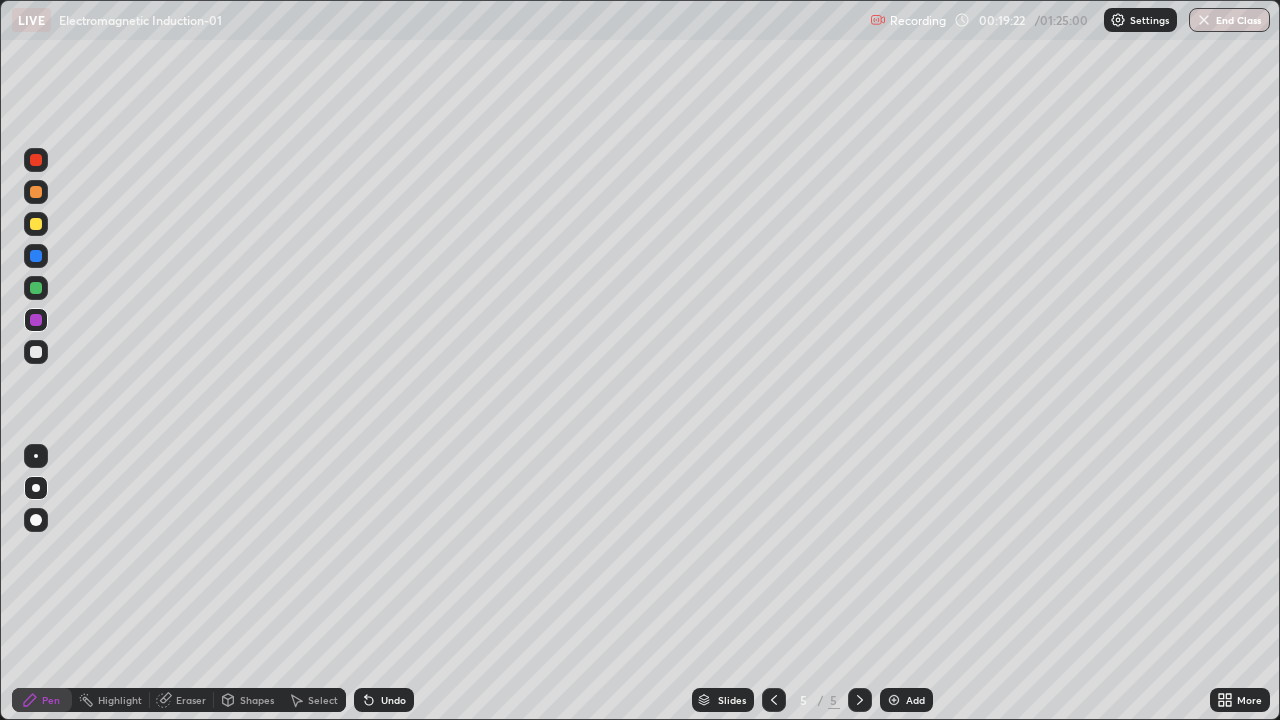 click at bounding box center (36, 352) 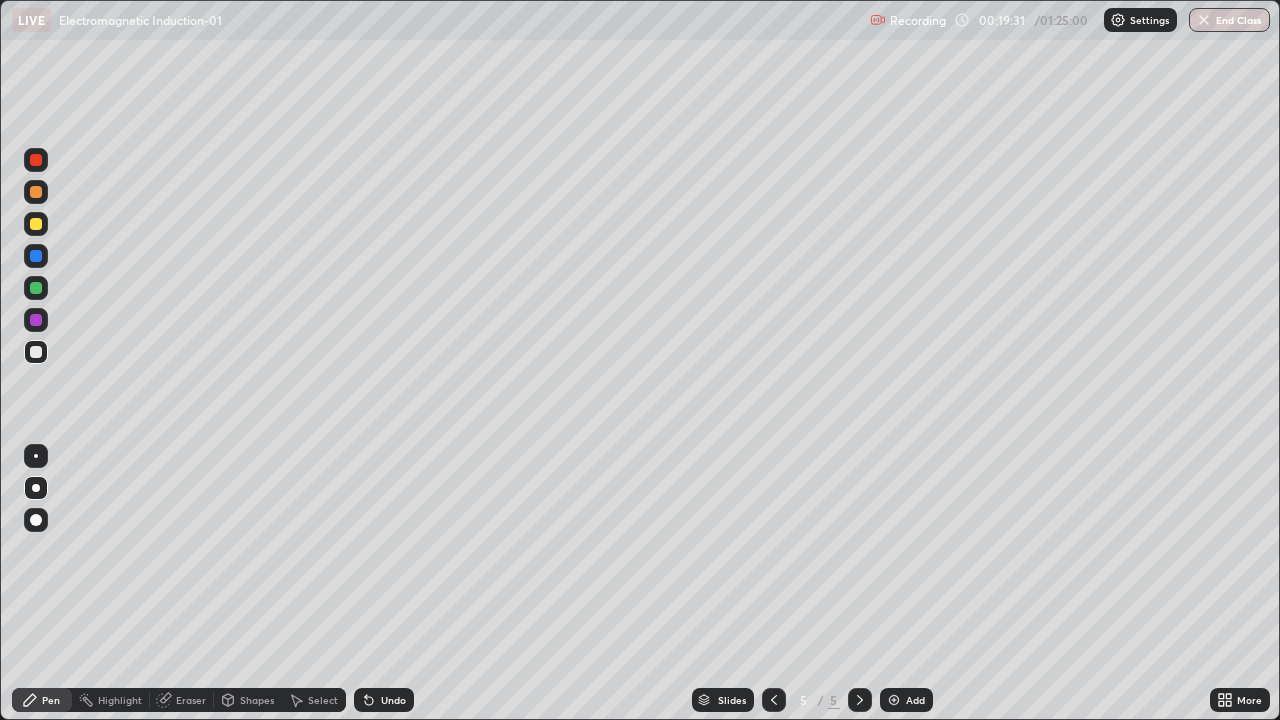 click at bounding box center (36, 320) 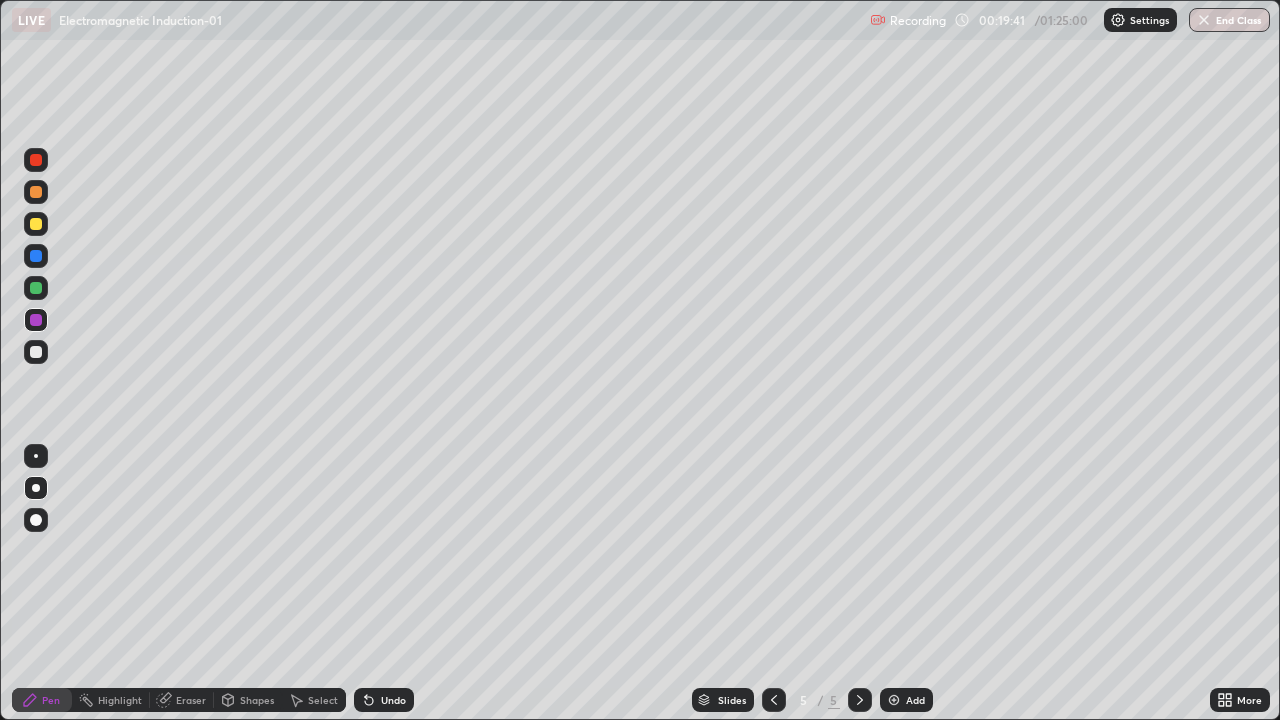 click at bounding box center [36, 288] 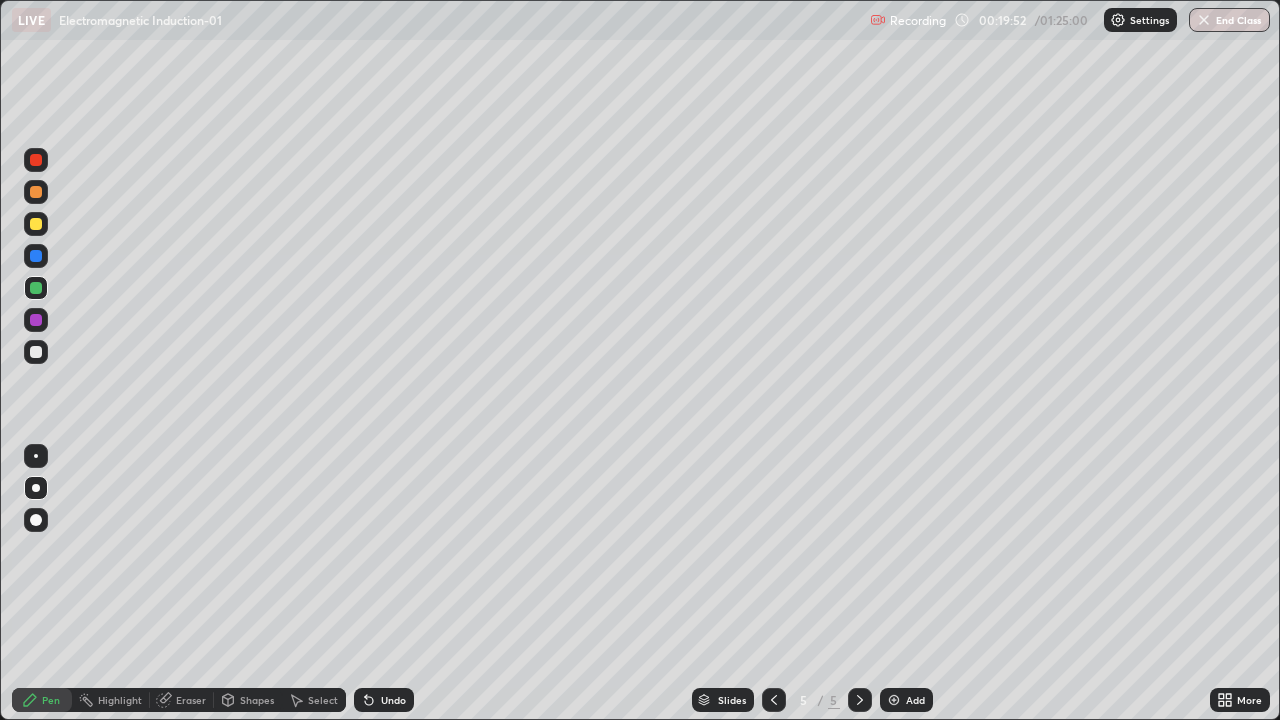 click at bounding box center [894, 700] 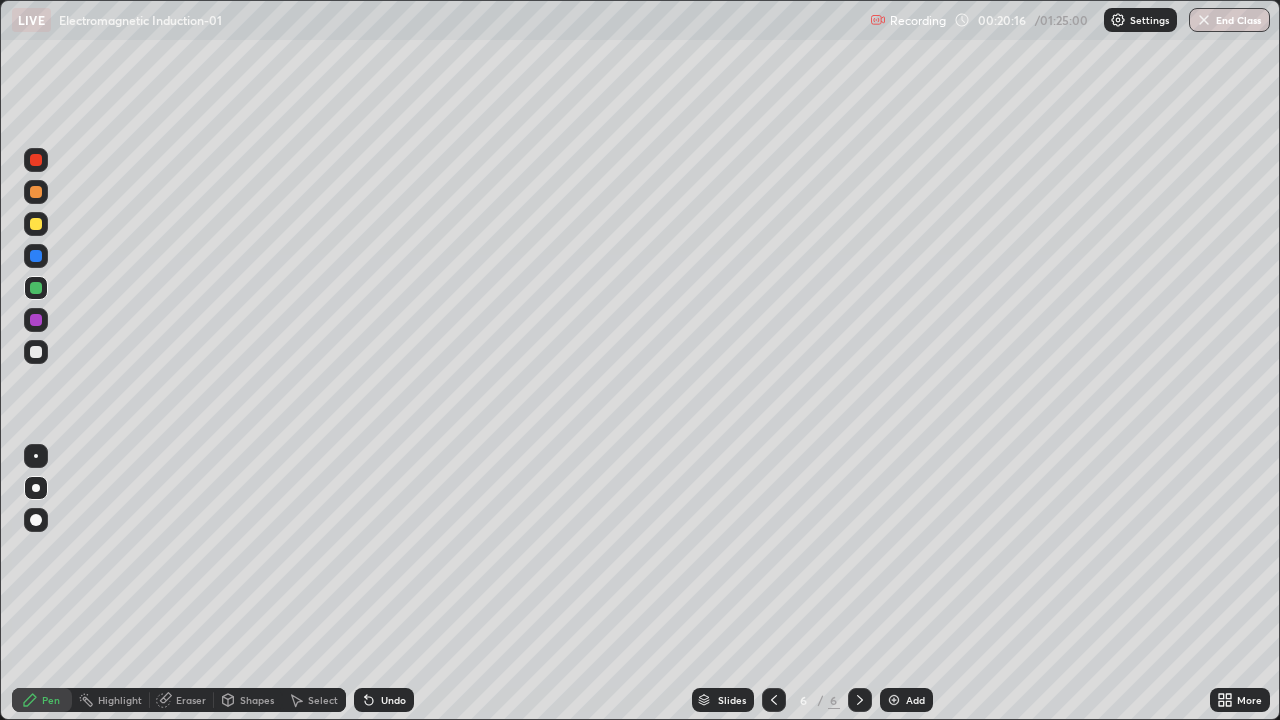 click at bounding box center [36, 320] 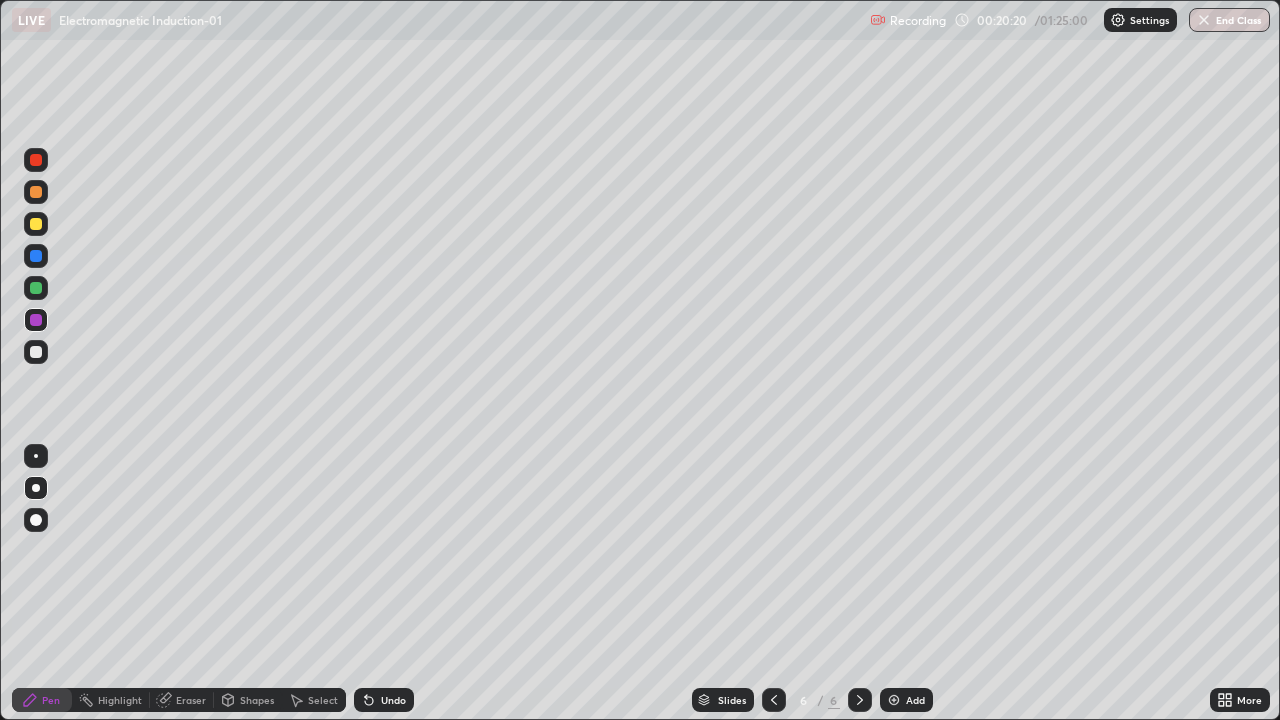 click at bounding box center (36, 288) 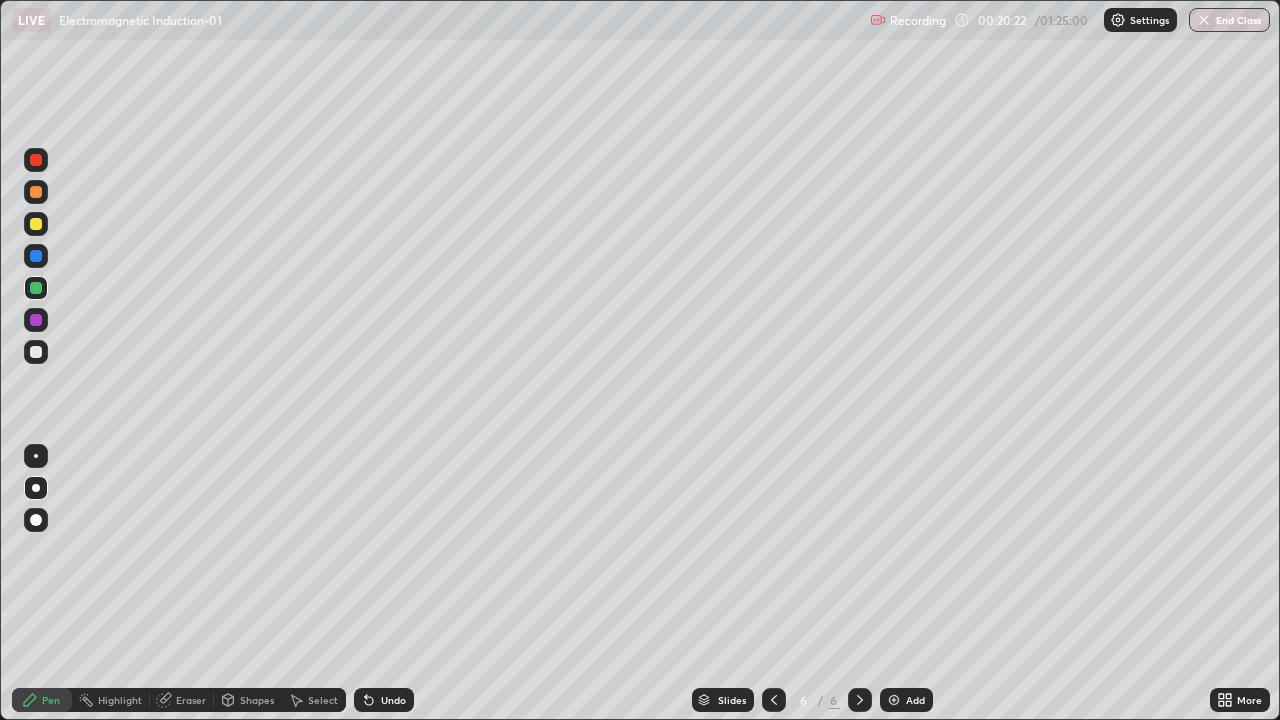 click at bounding box center (36, 320) 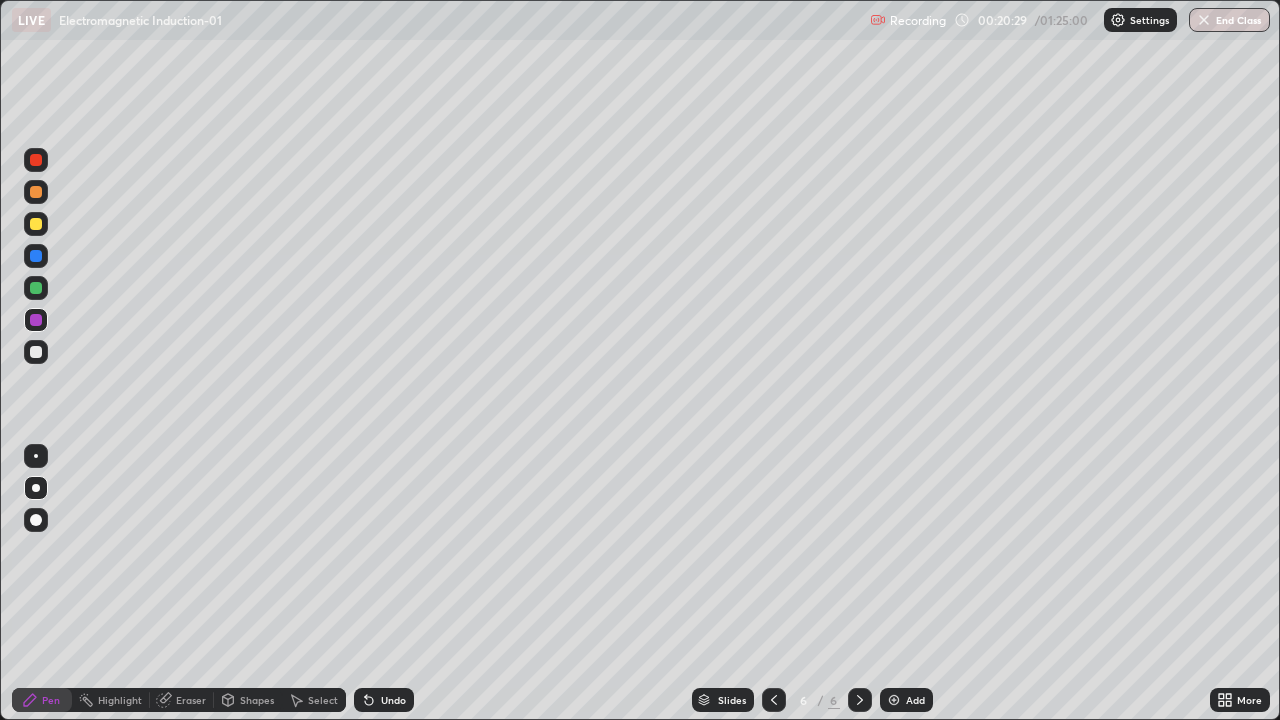 click at bounding box center [36, 352] 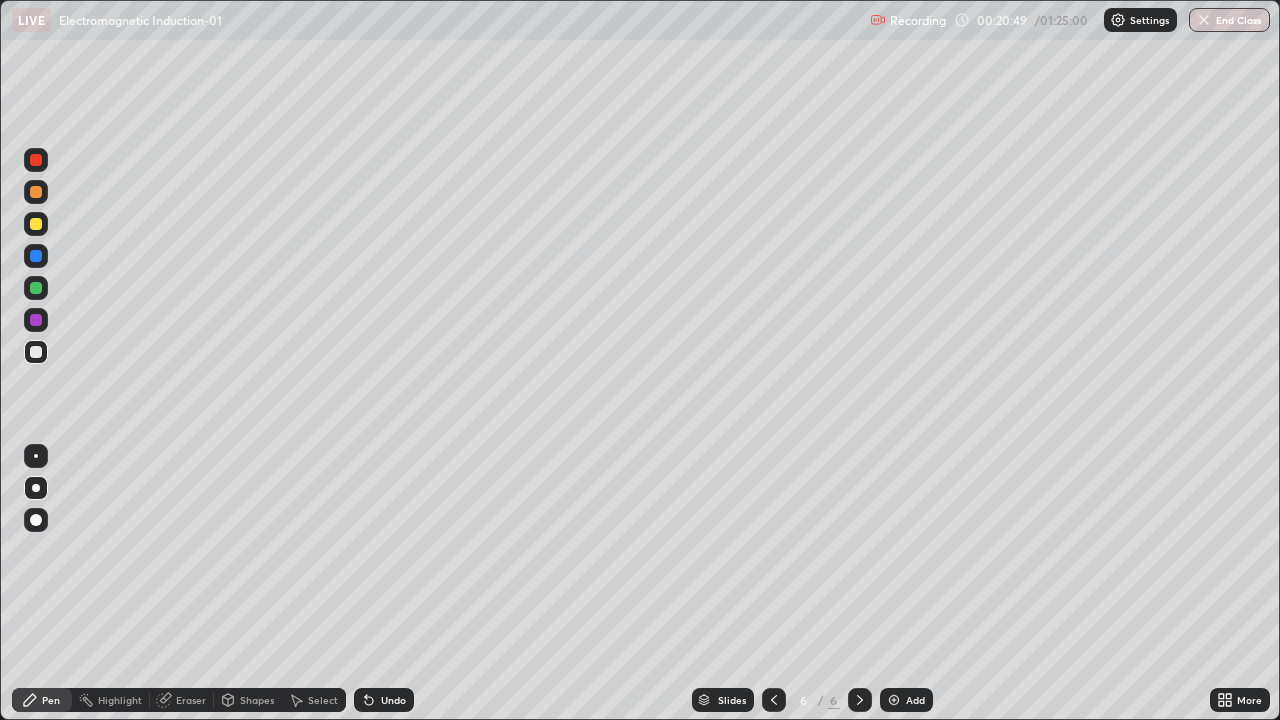 click 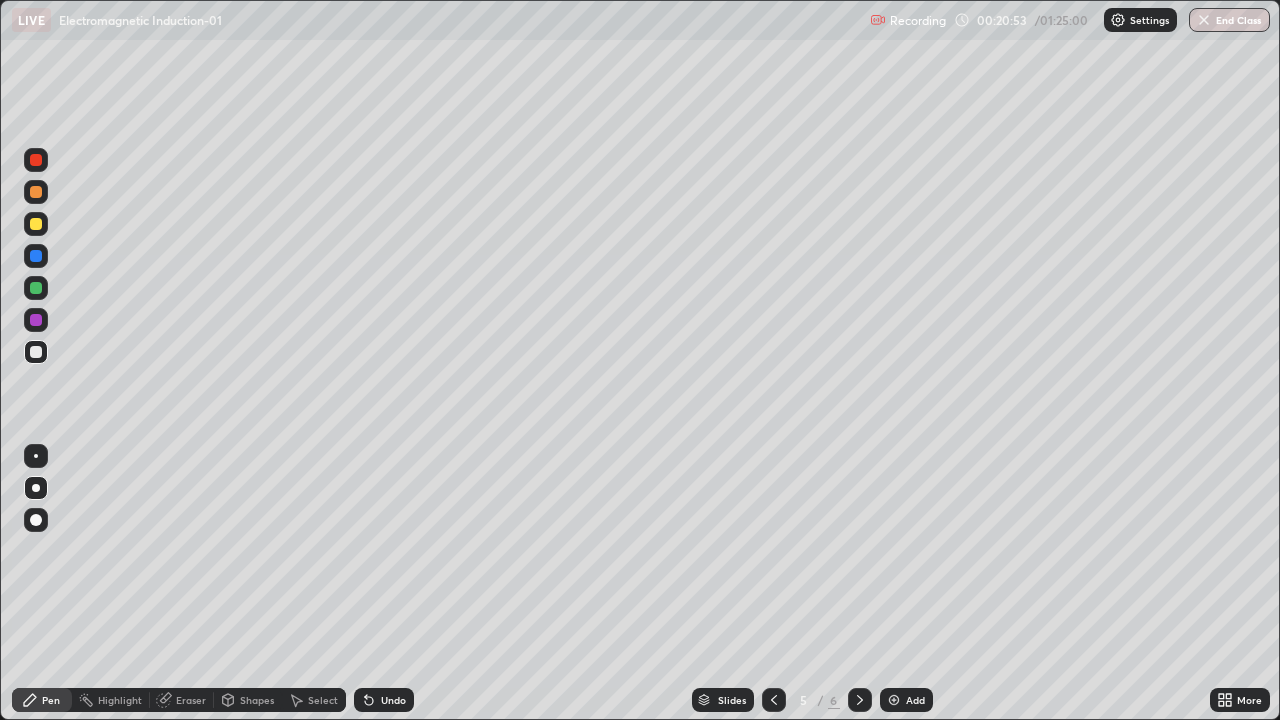 click 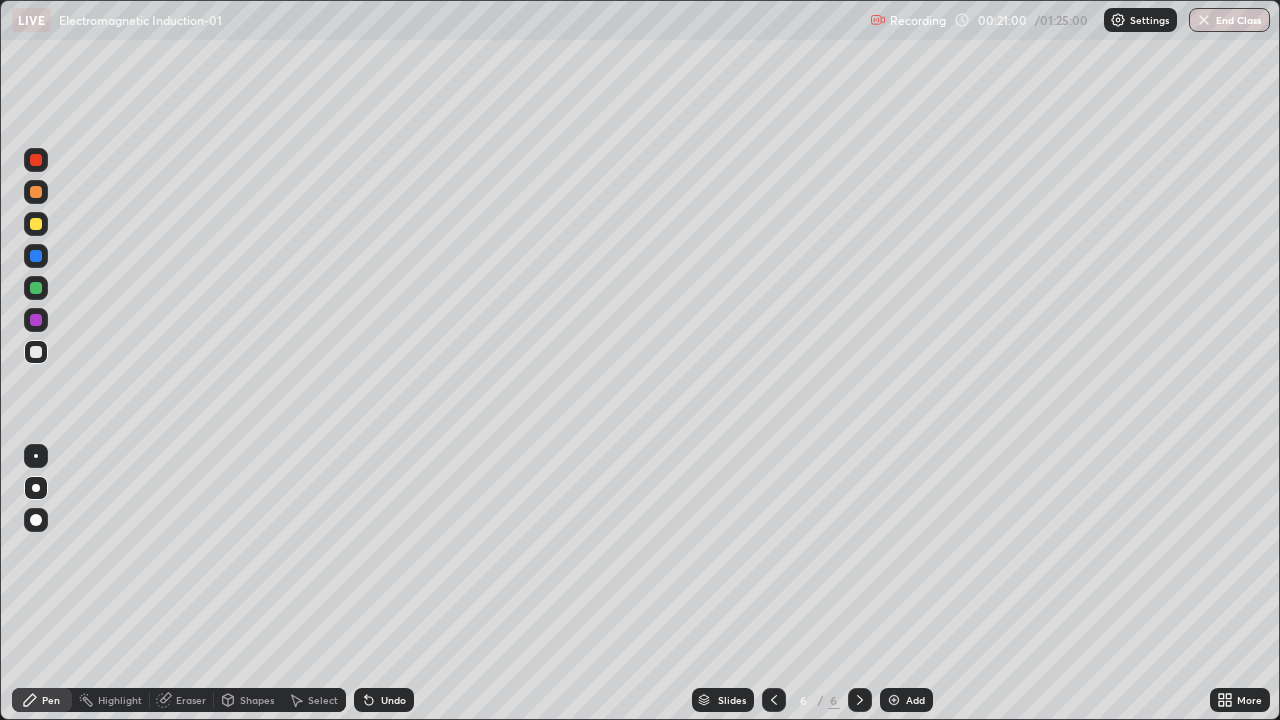 click at bounding box center (894, 700) 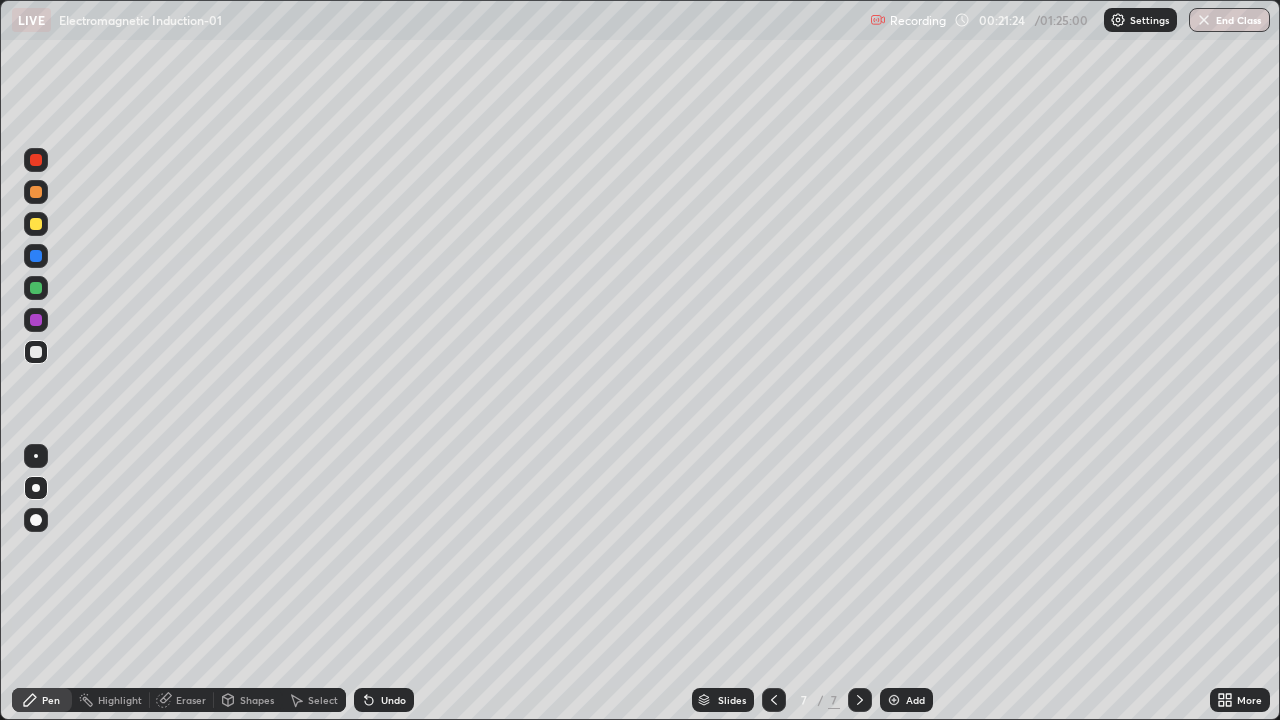 click at bounding box center [36, 320] 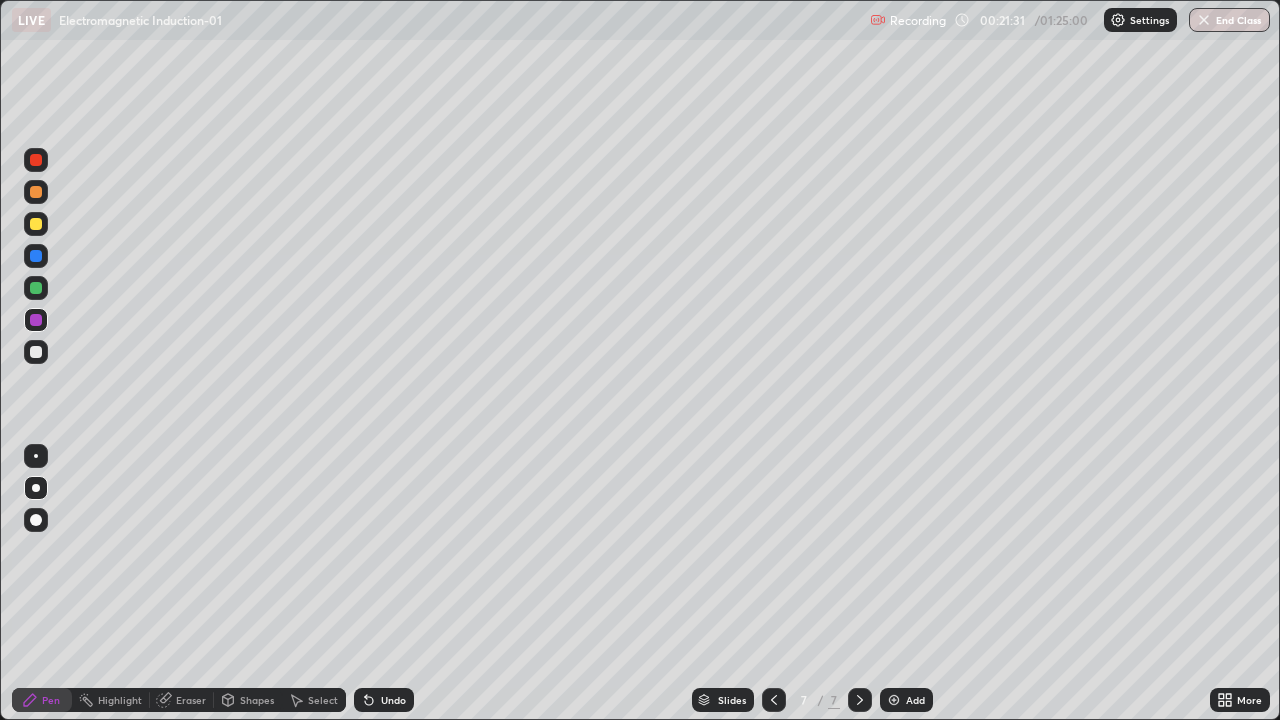 click at bounding box center [36, 288] 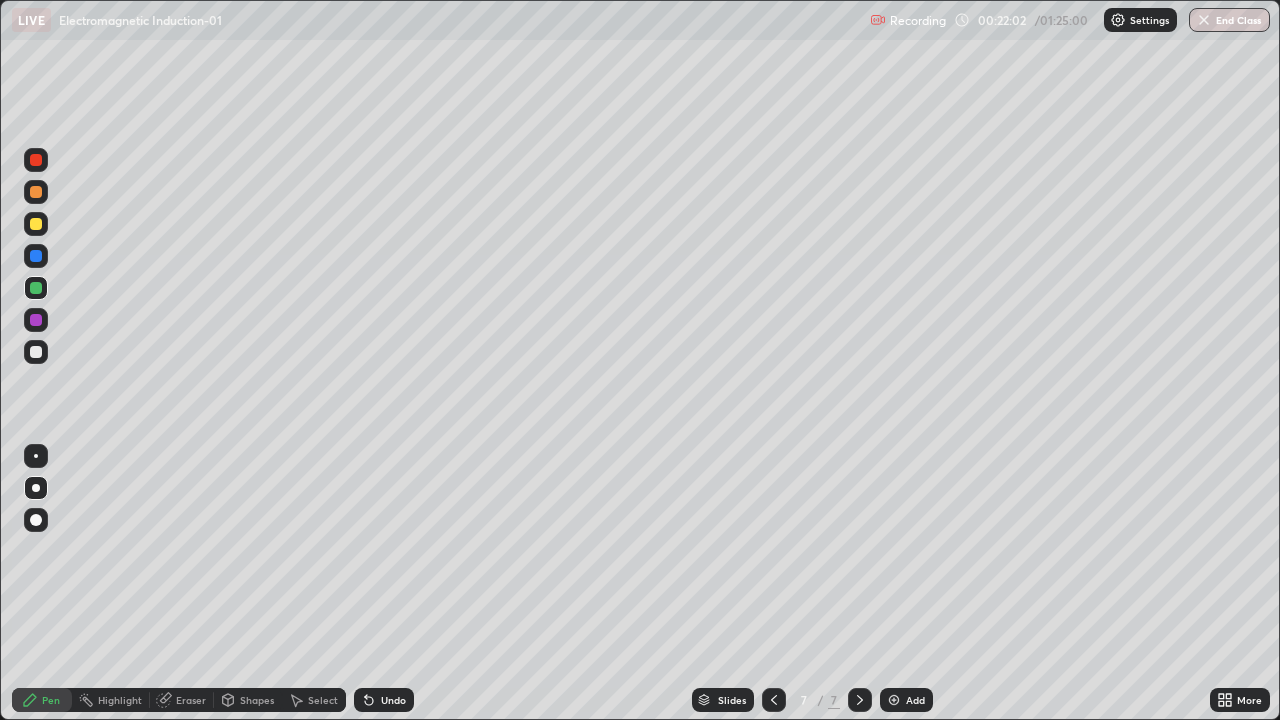 click 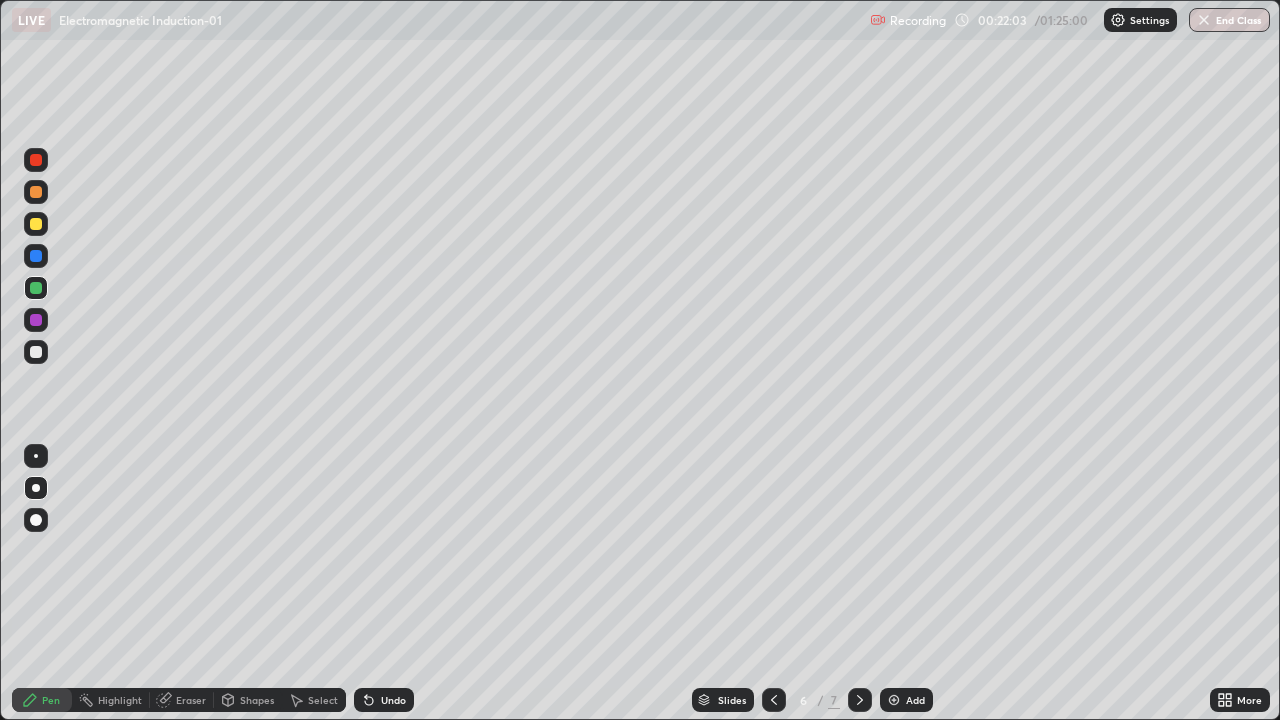 click 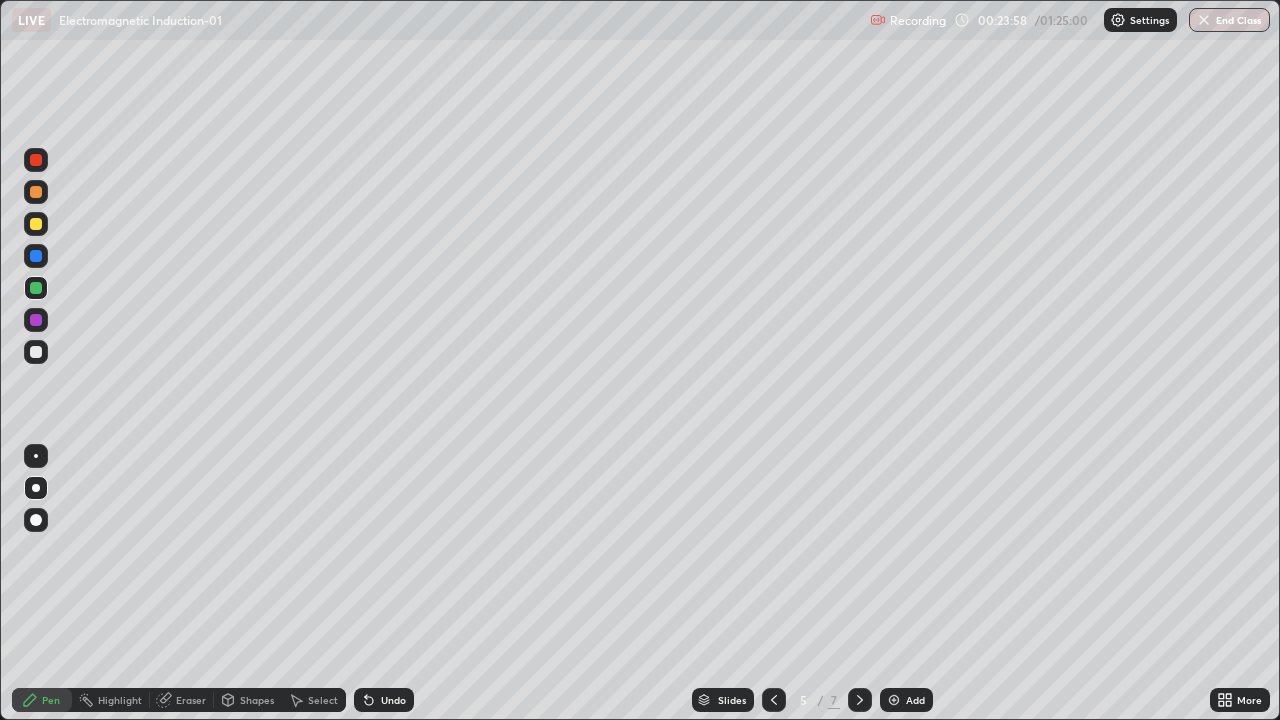 click at bounding box center [860, 700] 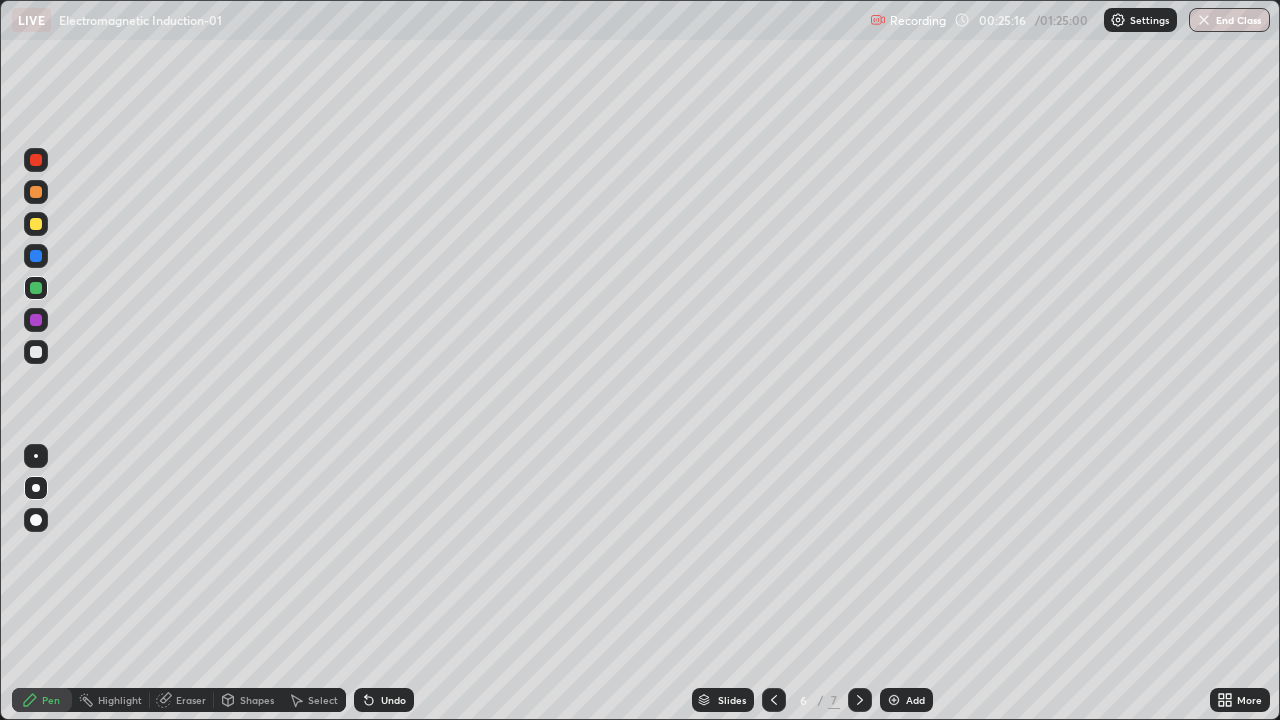 click 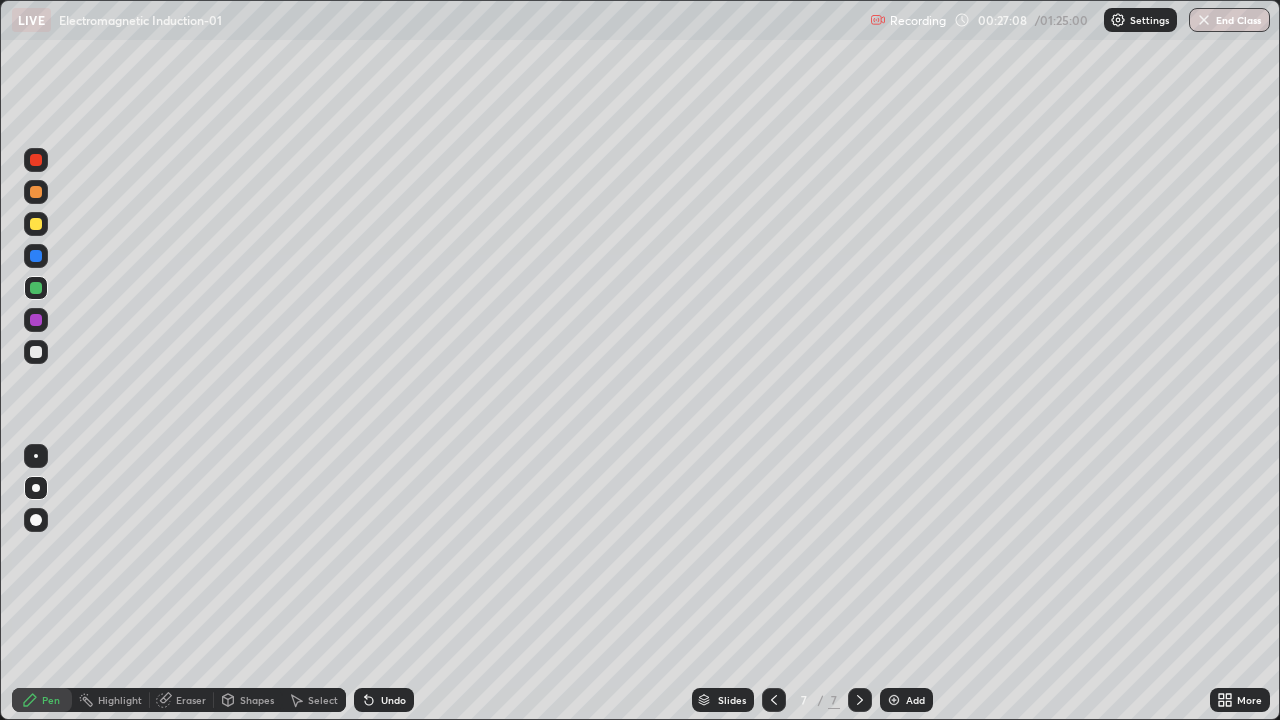 click on "Add" at bounding box center [906, 700] 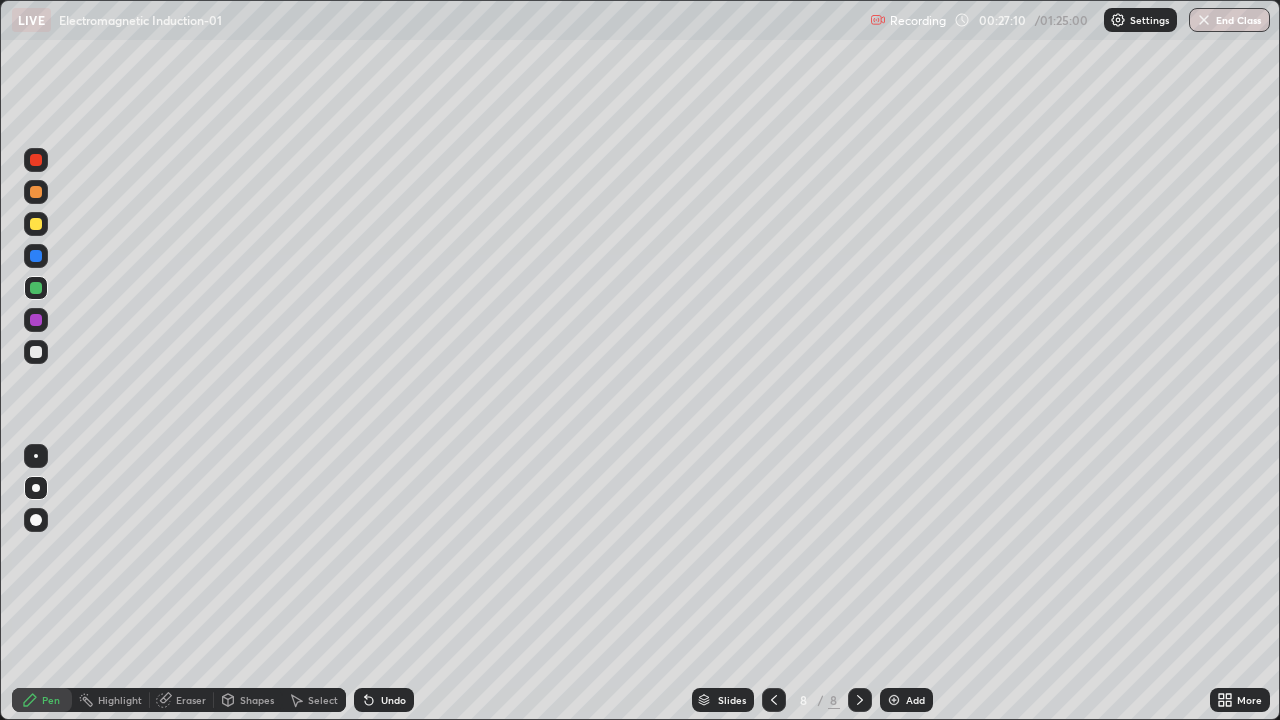 click at bounding box center [36, 352] 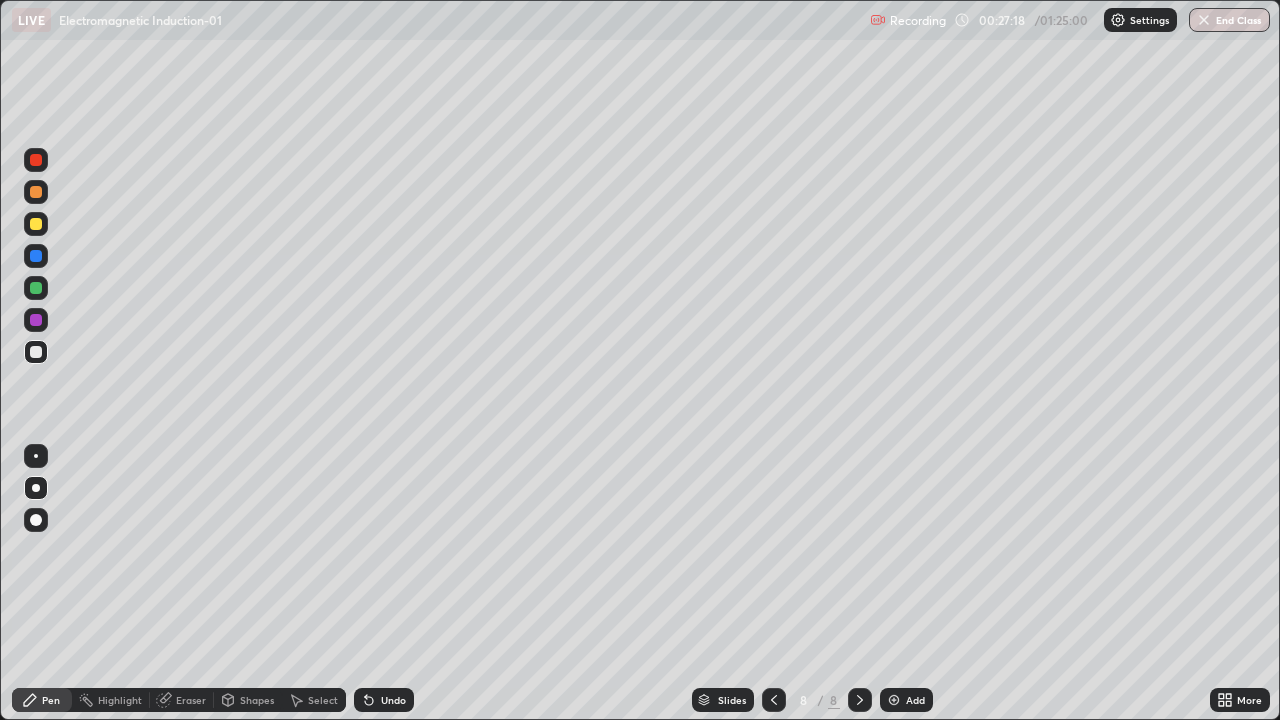 click at bounding box center [36, 320] 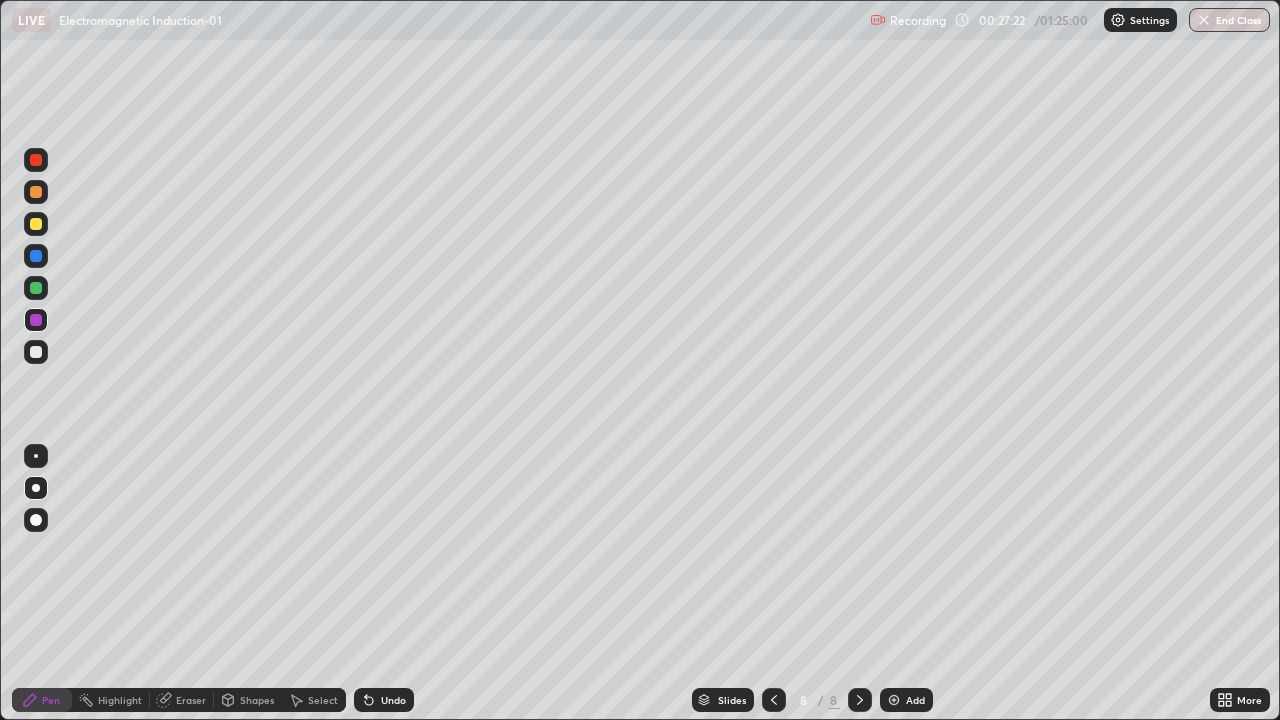 click at bounding box center (36, 288) 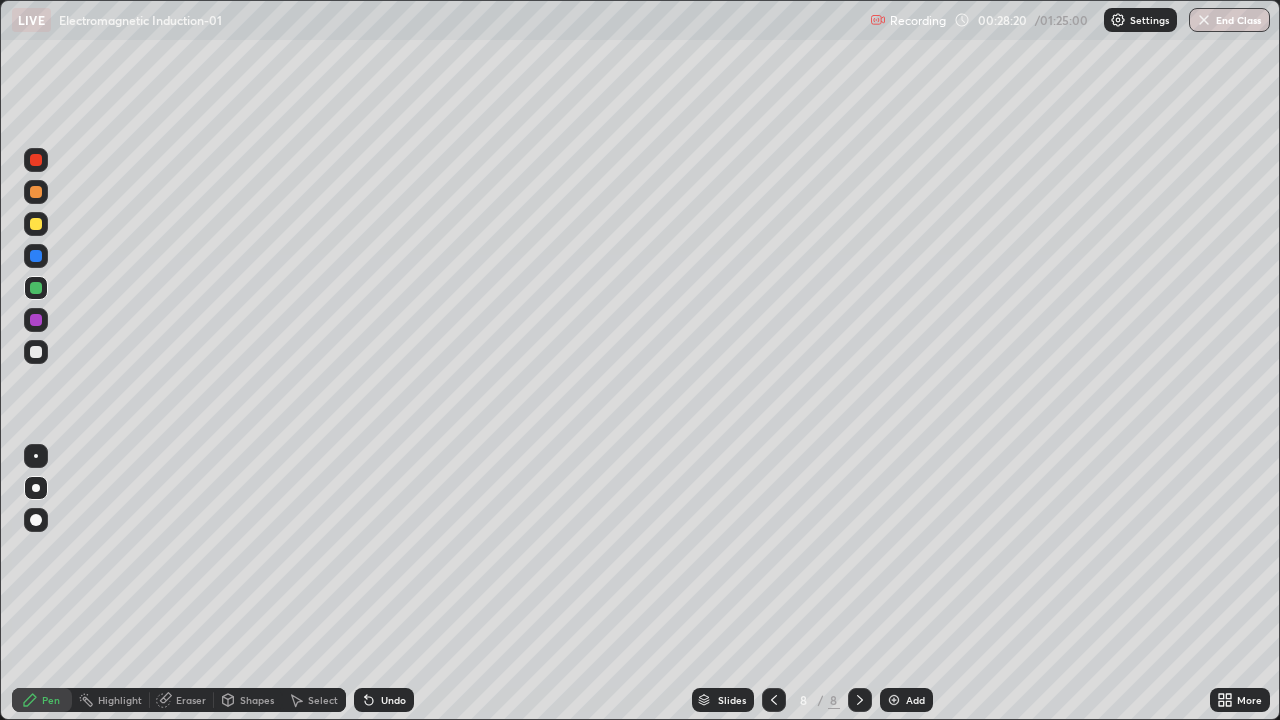click on "Undo" at bounding box center [393, 700] 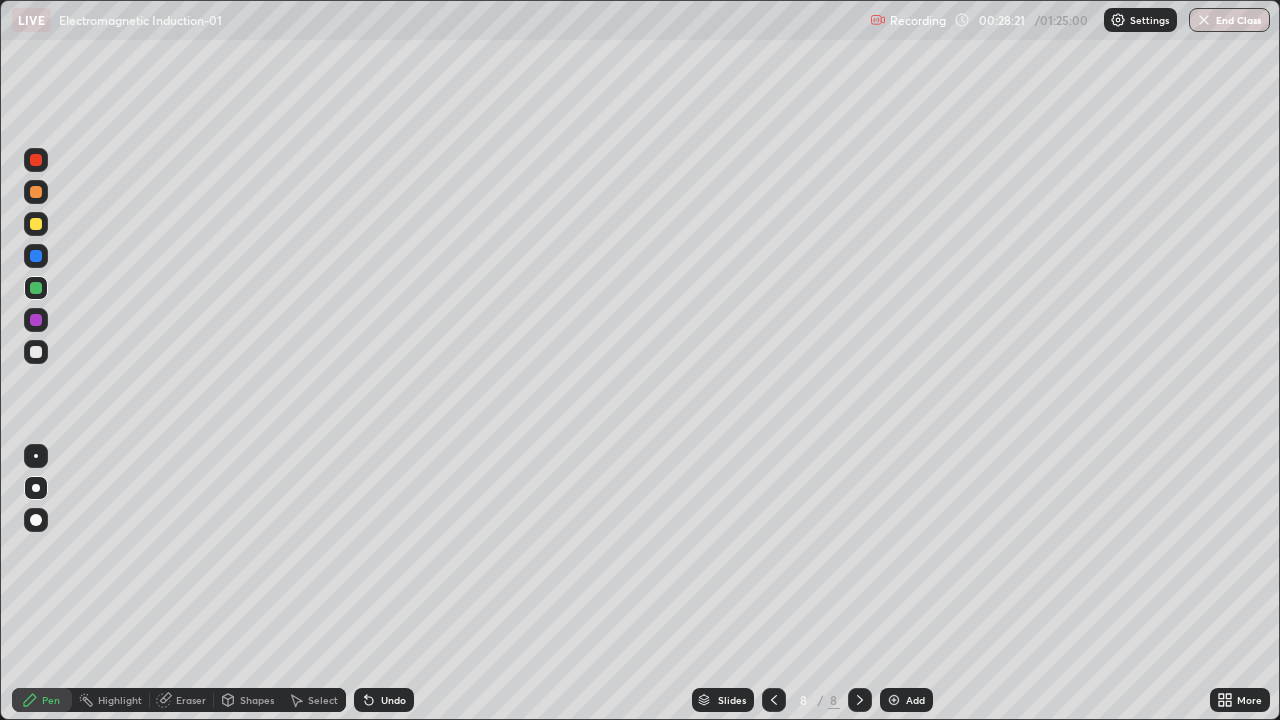 click on "Undo" at bounding box center (380, 700) 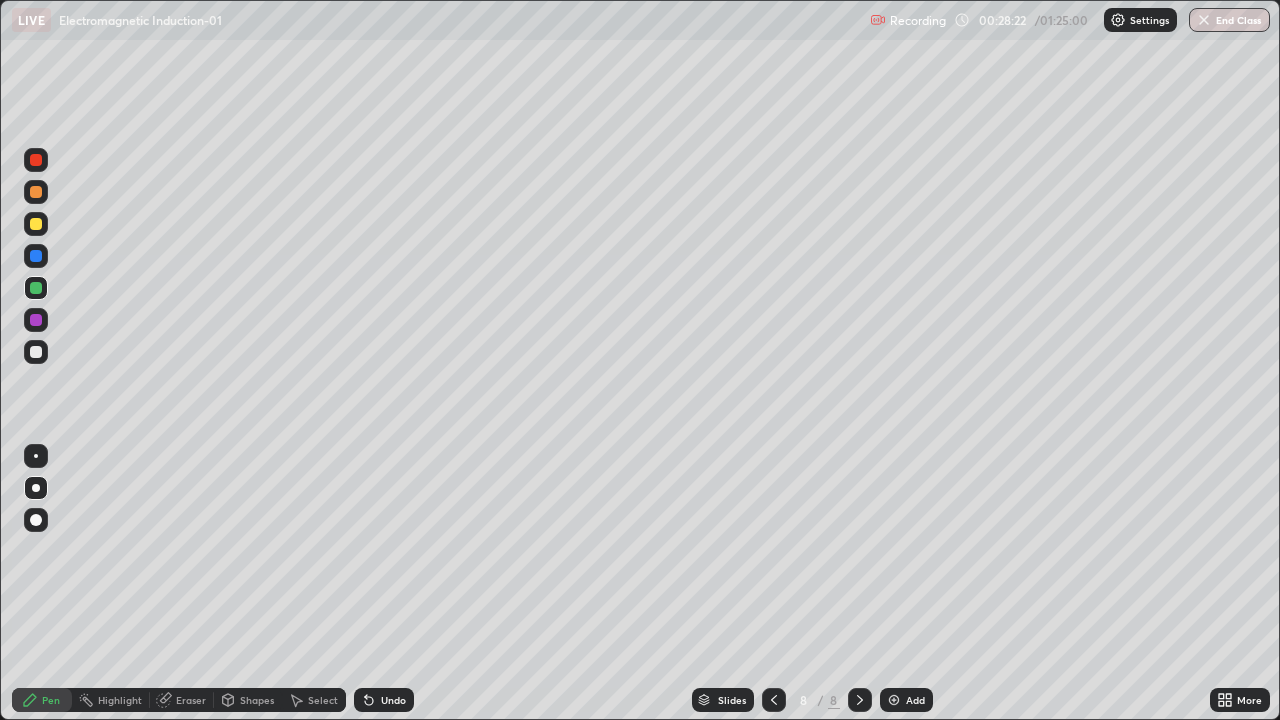 click on "Undo" at bounding box center (384, 700) 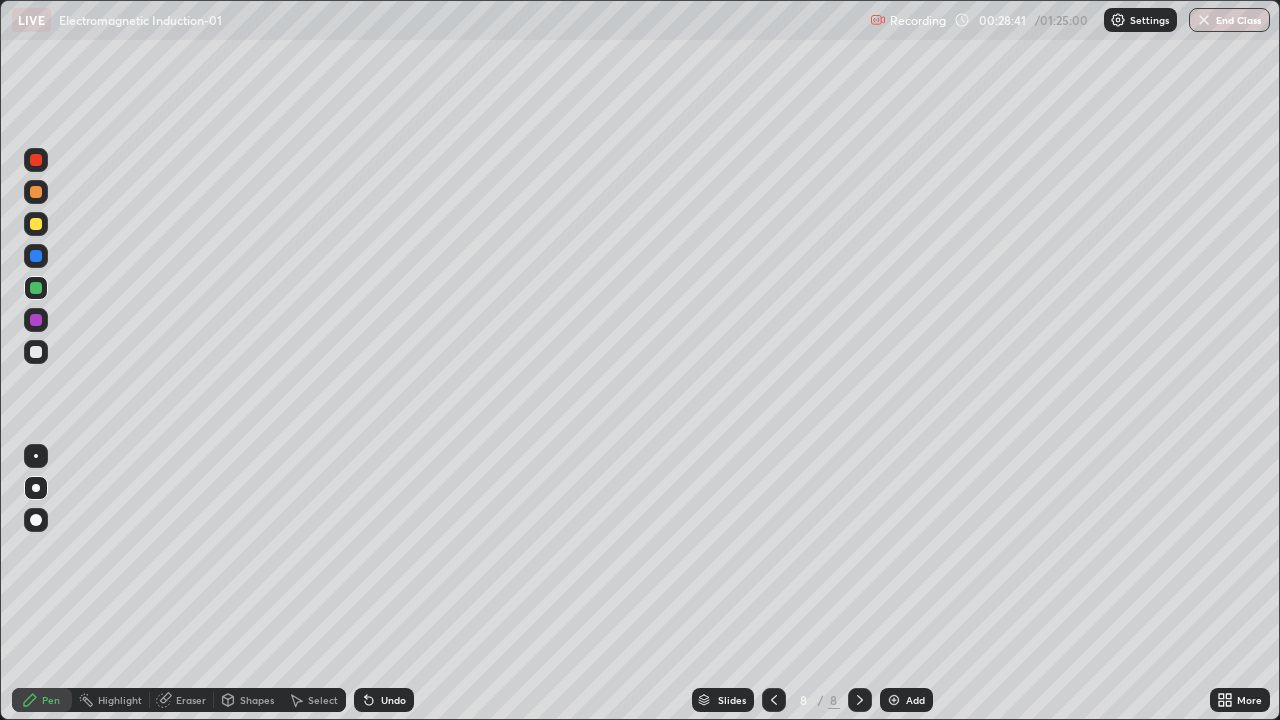 click on "Undo" at bounding box center [384, 700] 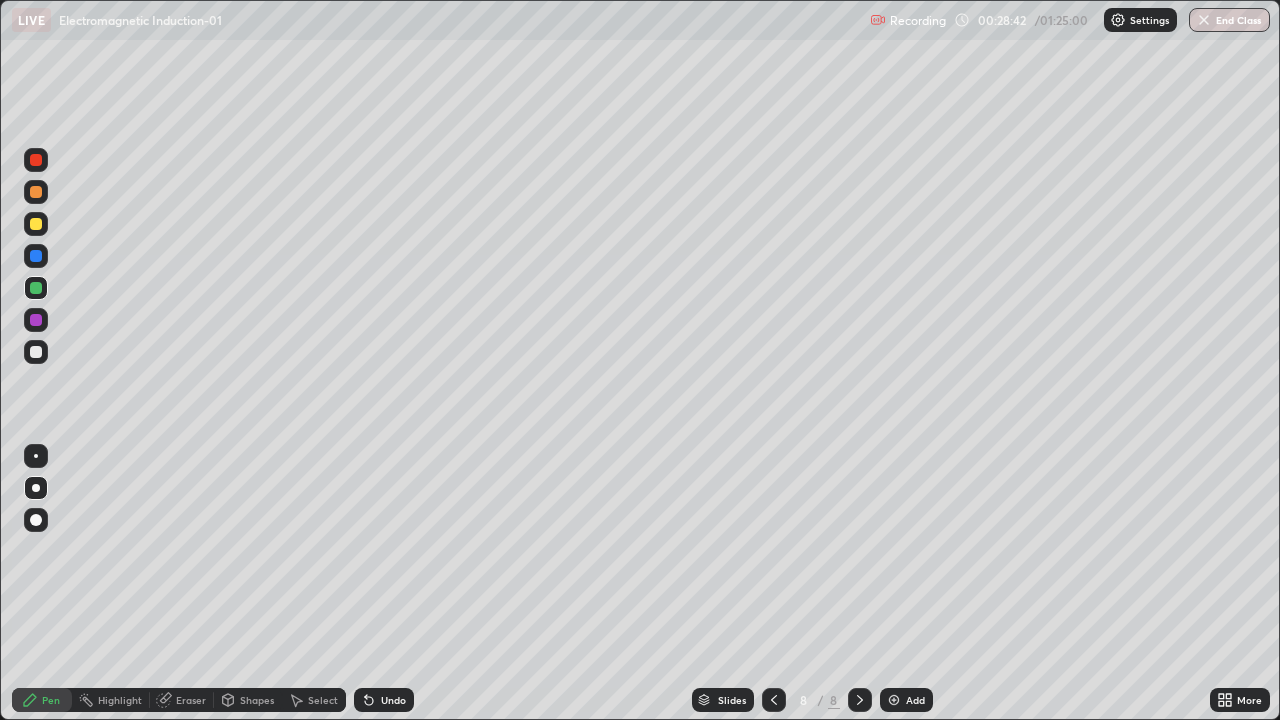 click on "Undo" at bounding box center (393, 700) 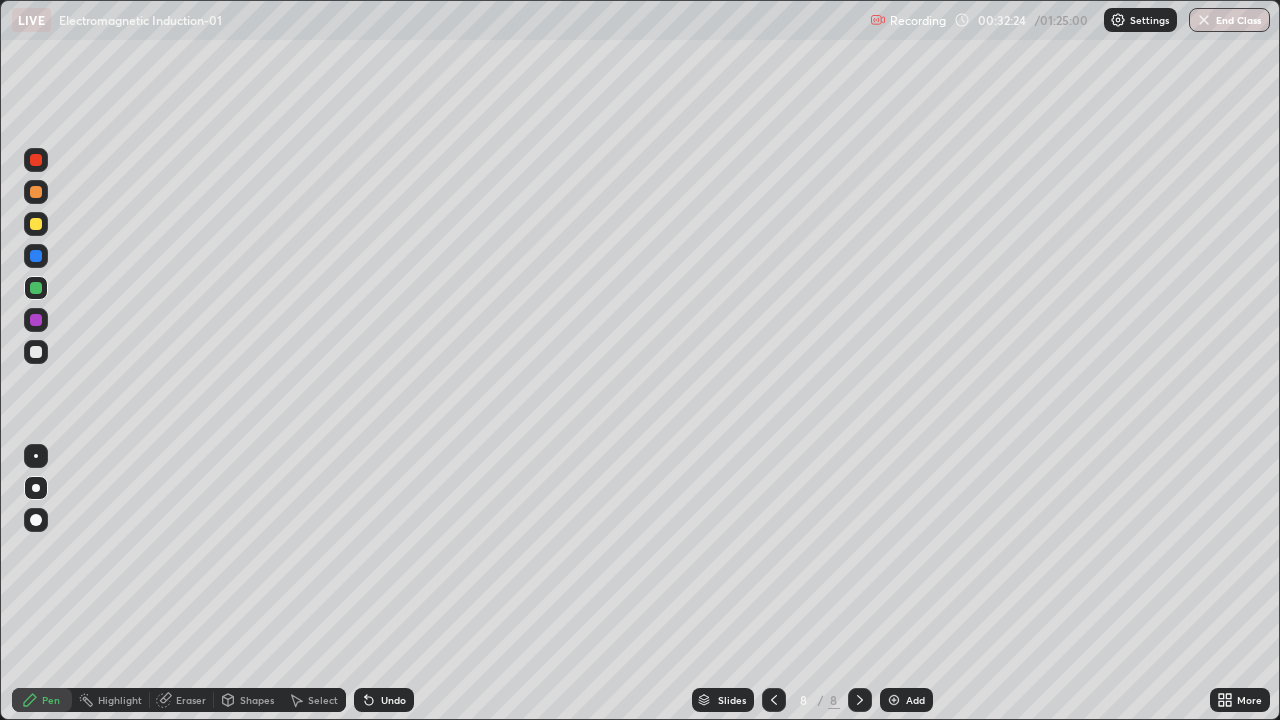 click on "Select" at bounding box center (314, 700) 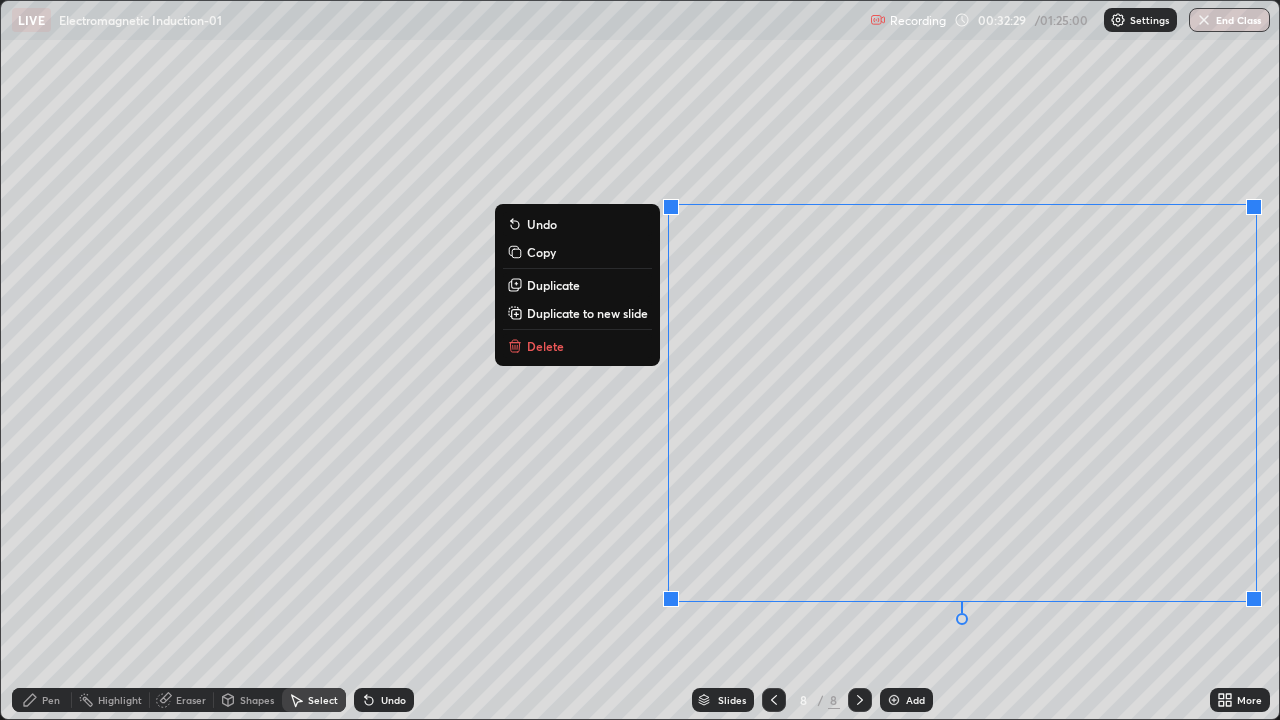 click on "Duplicate to new slide" at bounding box center [587, 313] 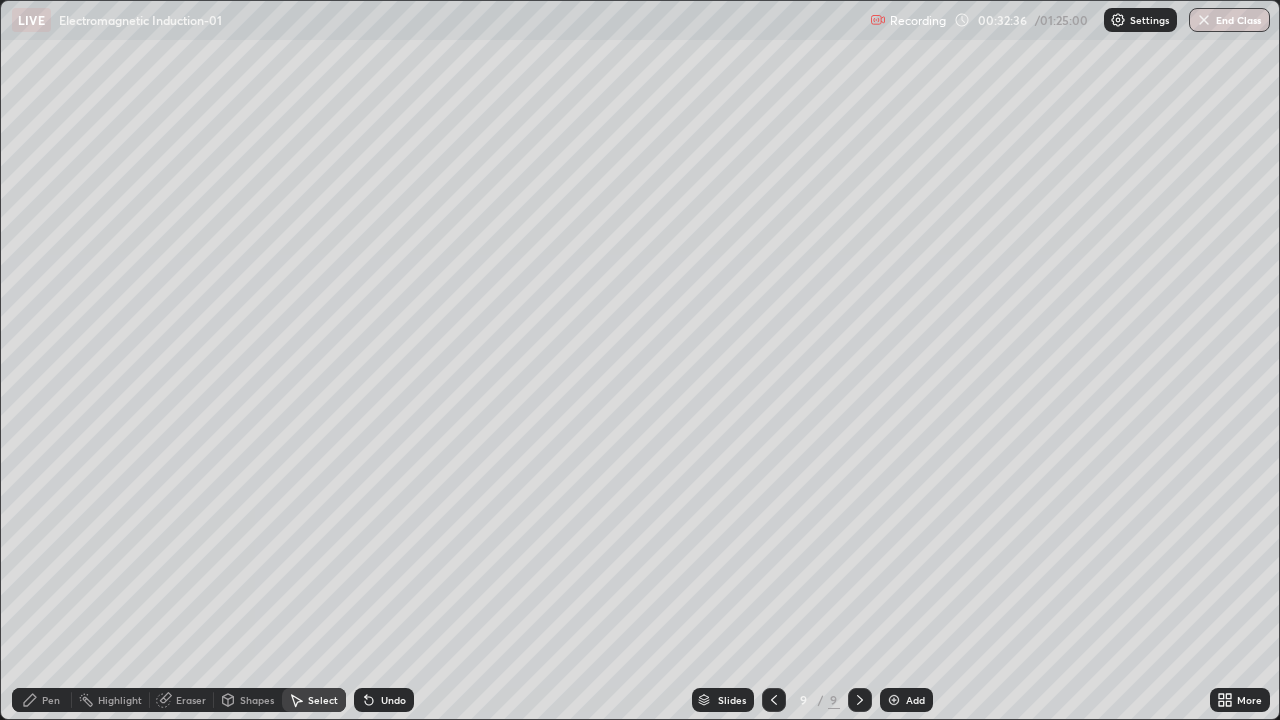 click on "Pen" at bounding box center (51, 700) 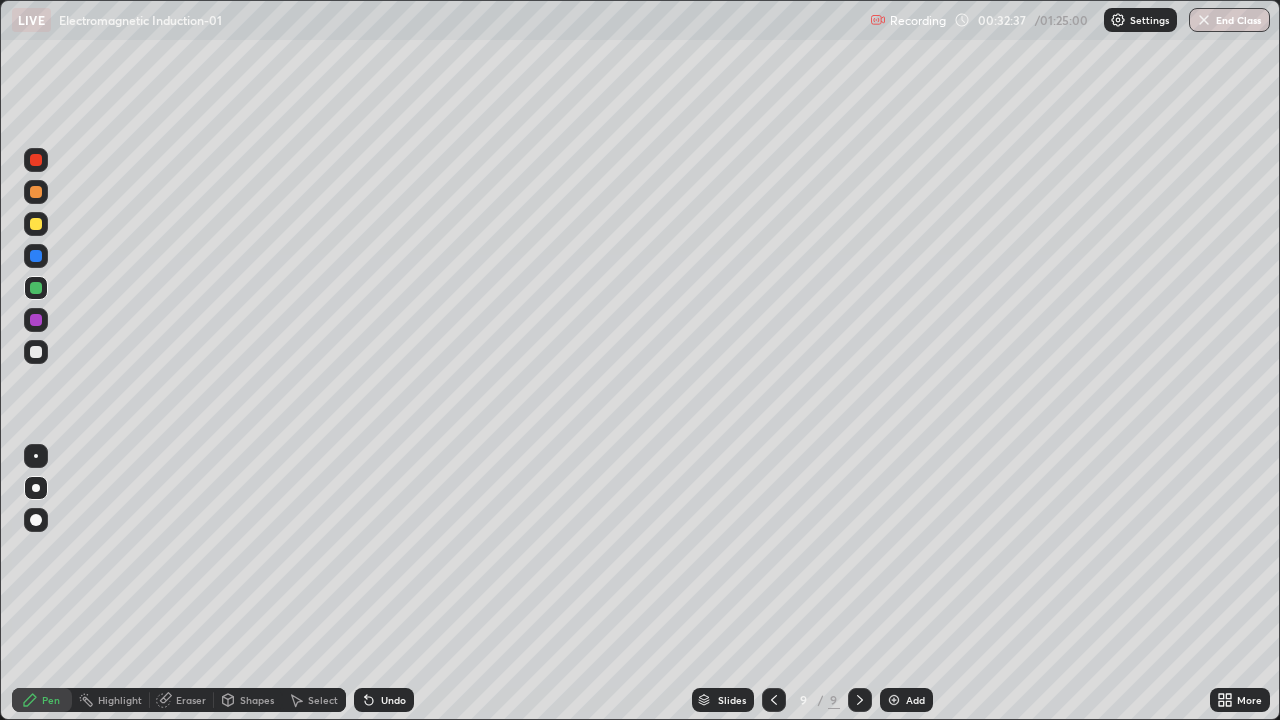 click at bounding box center [36, 320] 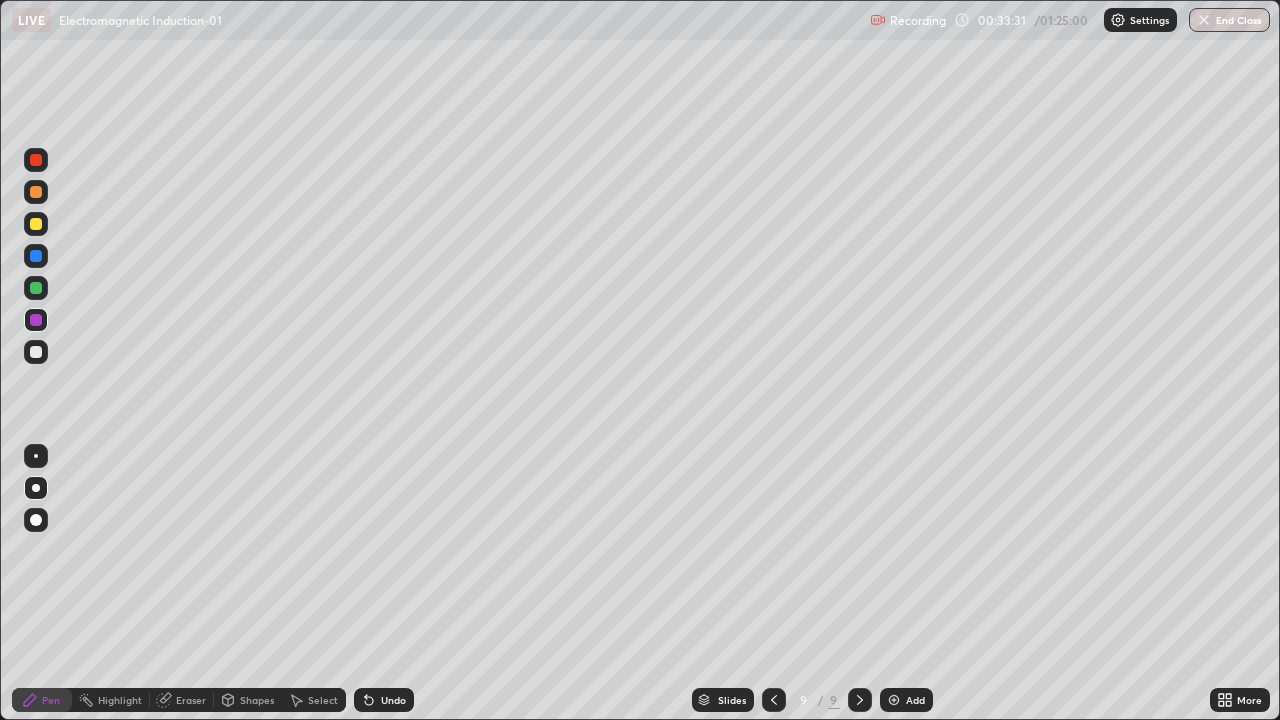 click at bounding box center [36, 288] 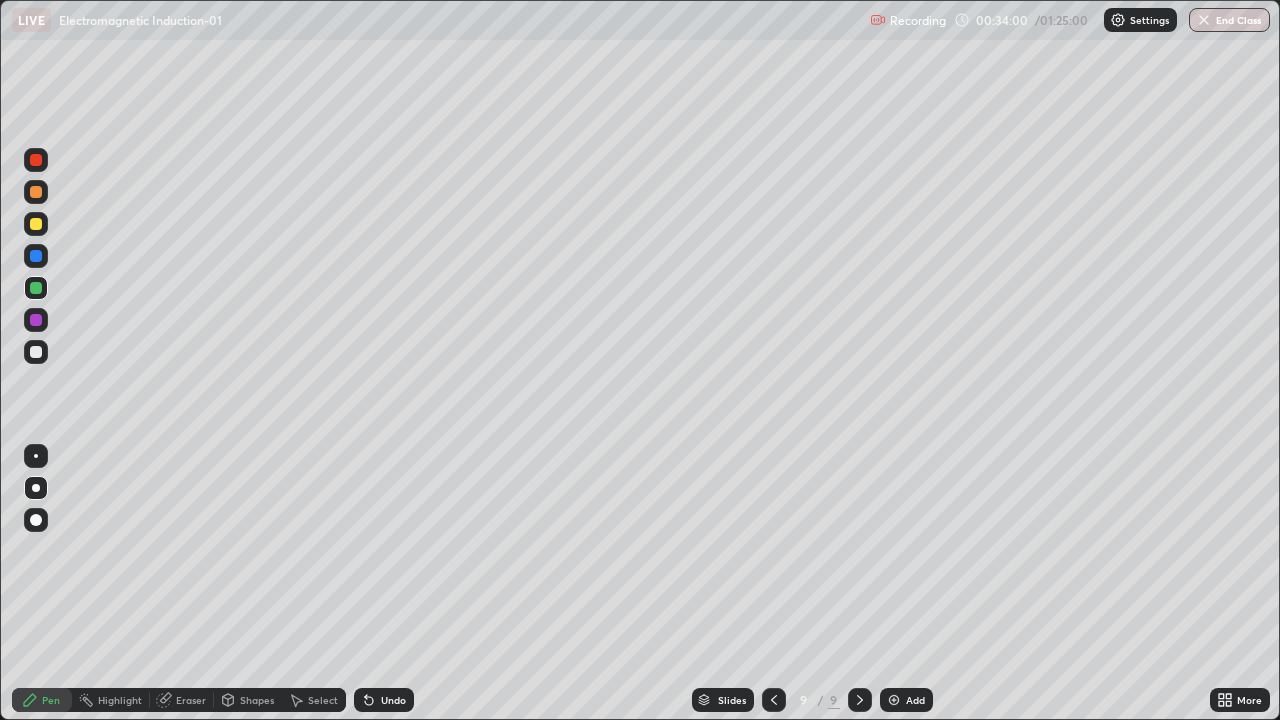 click at bounding box center (36, 160) 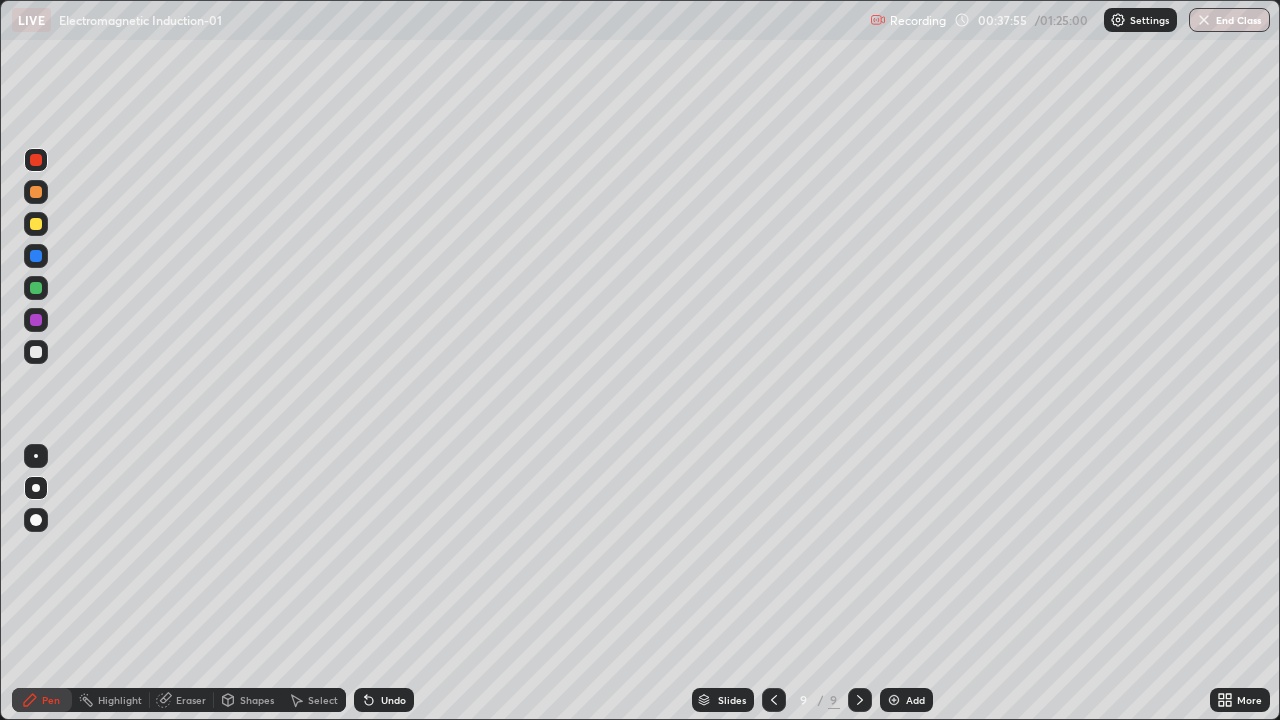click 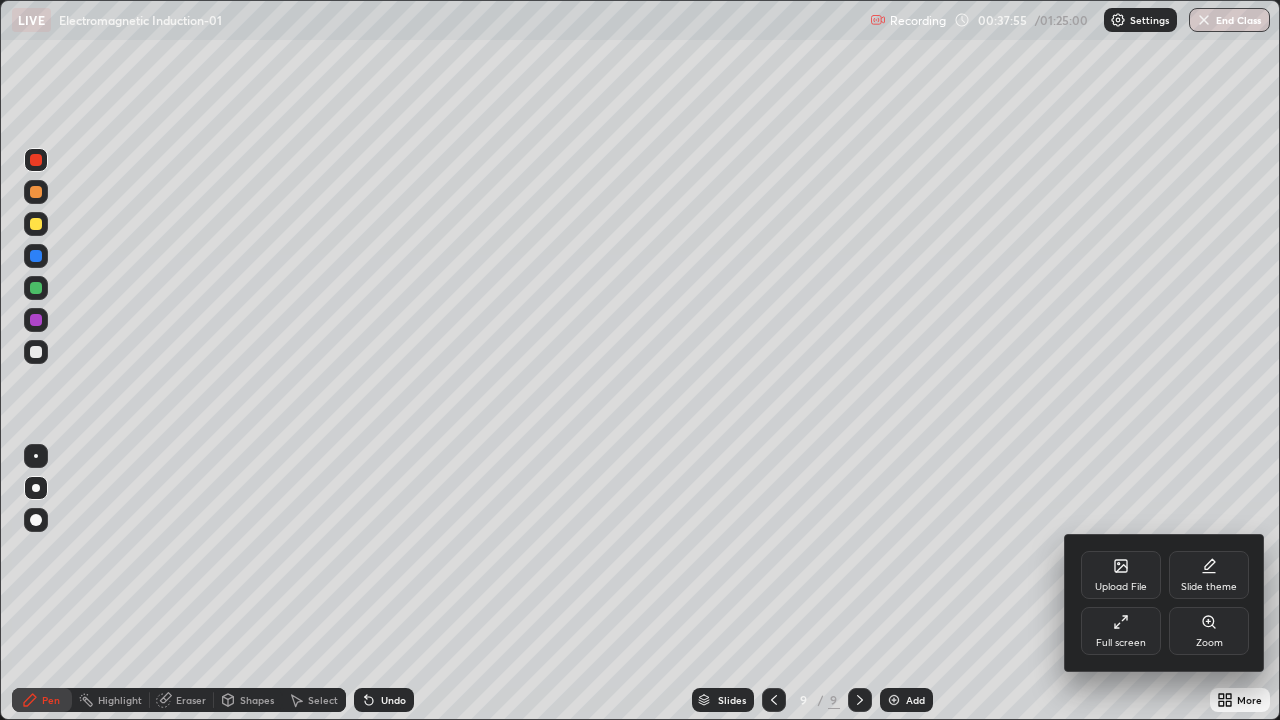 click on "Upload File" at bounding box center (1121, 575) 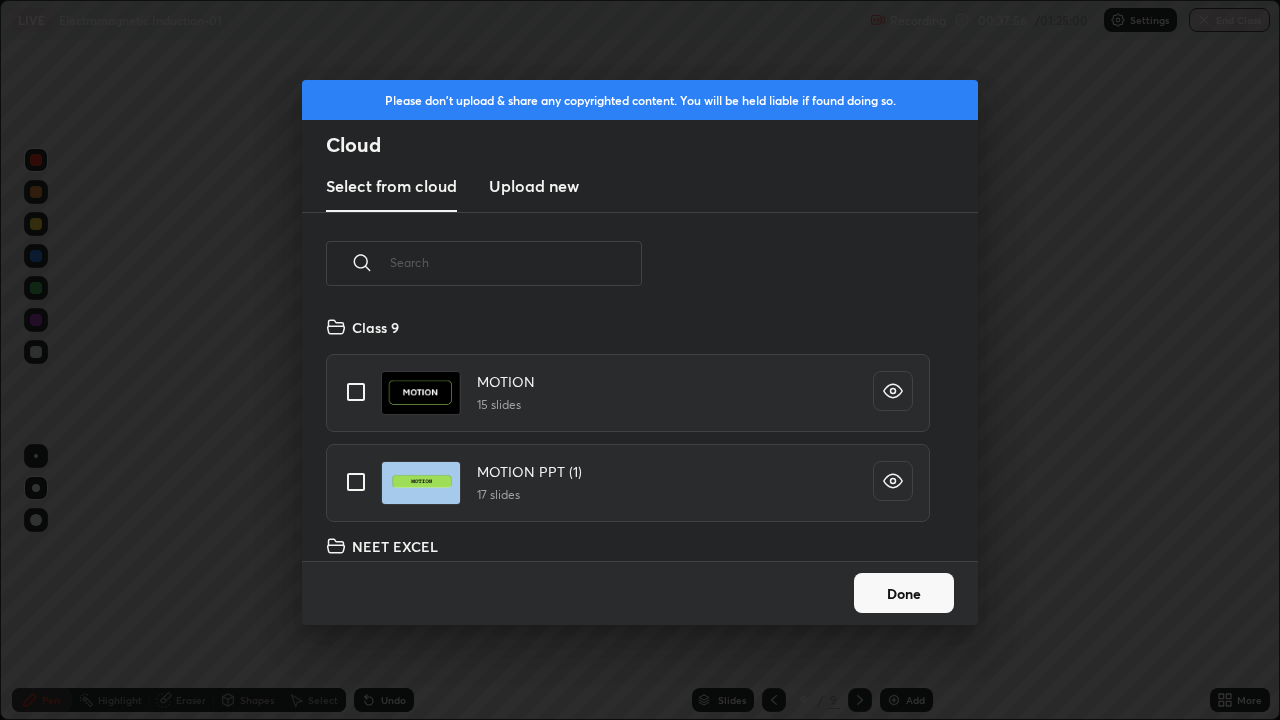 scroll, scrollTop: 7, scrollLeft: 11, axis: both 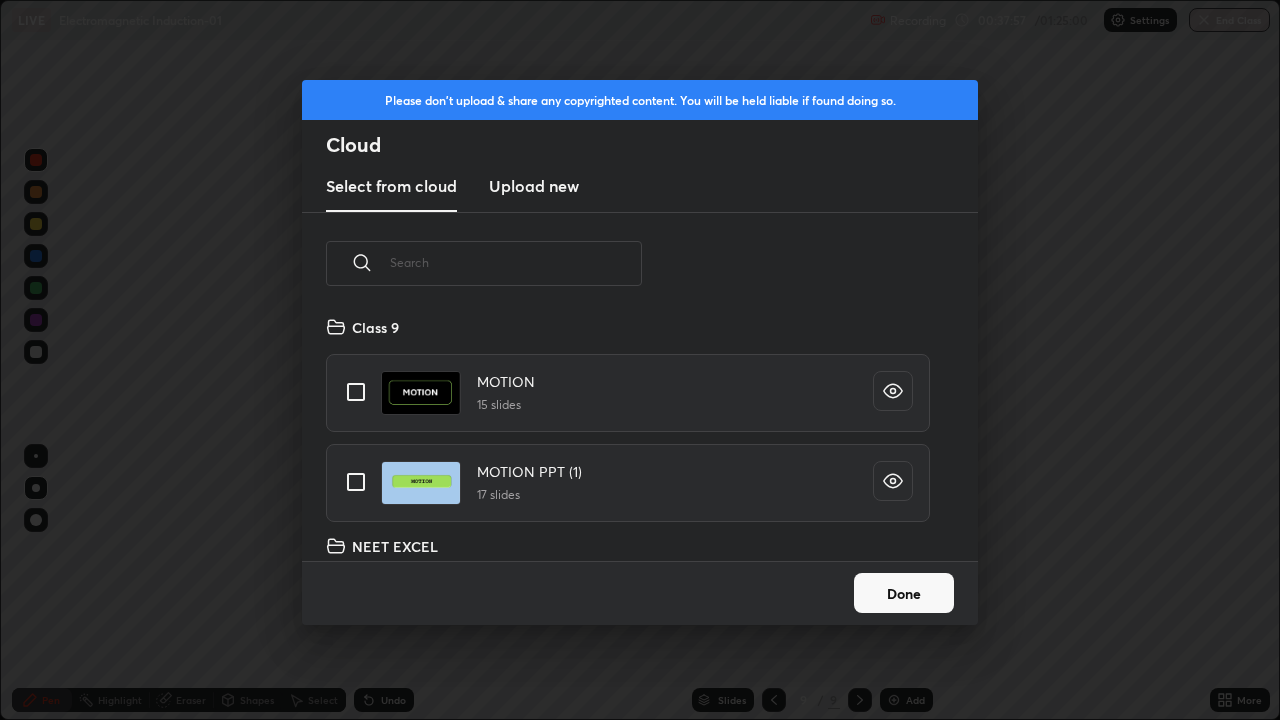 click at bounding box center [516, 262] 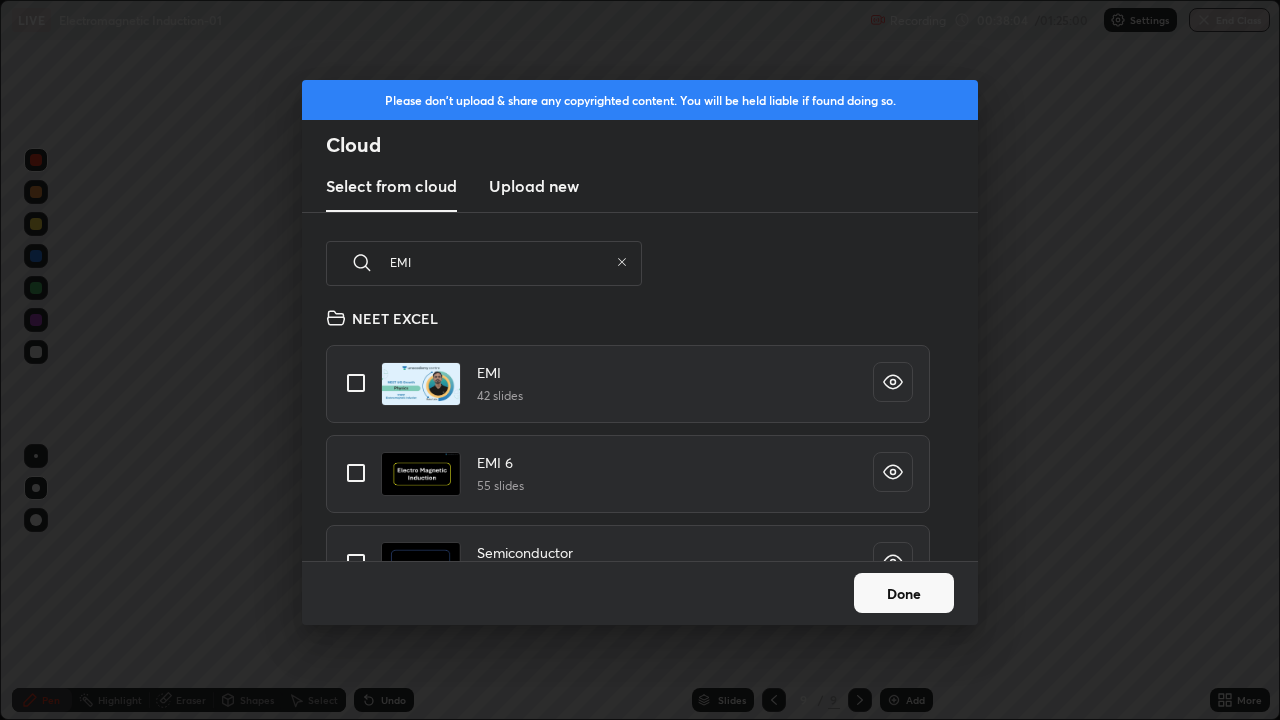 scroll, scrollTop: 7, scrollLeft: 0, axis: vertical 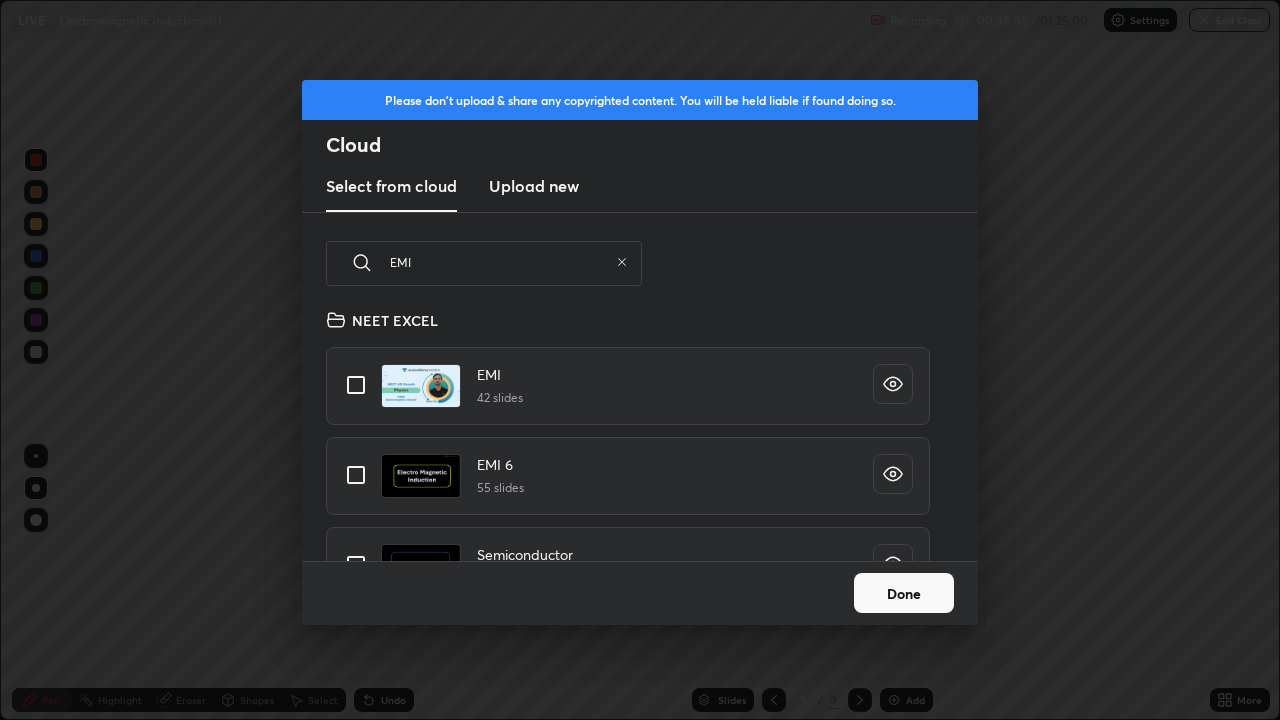 type on "EMI" 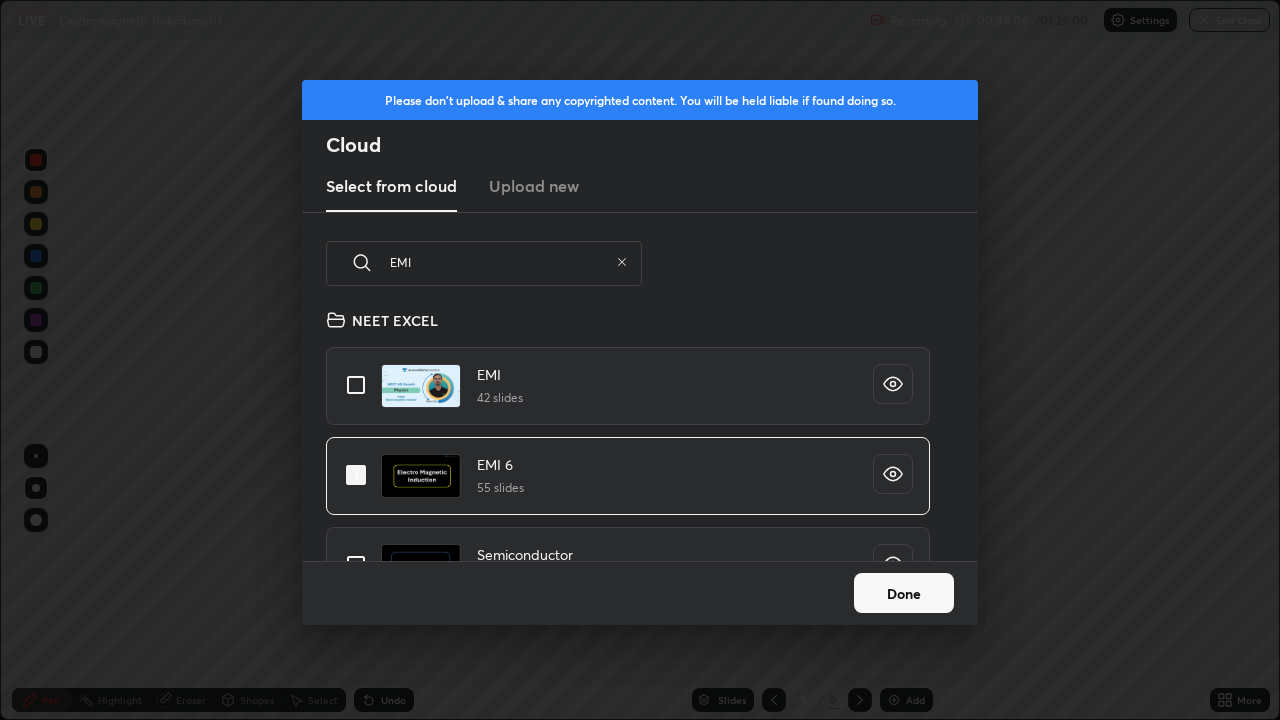 click on "Done" at bounding box center (904, 593) 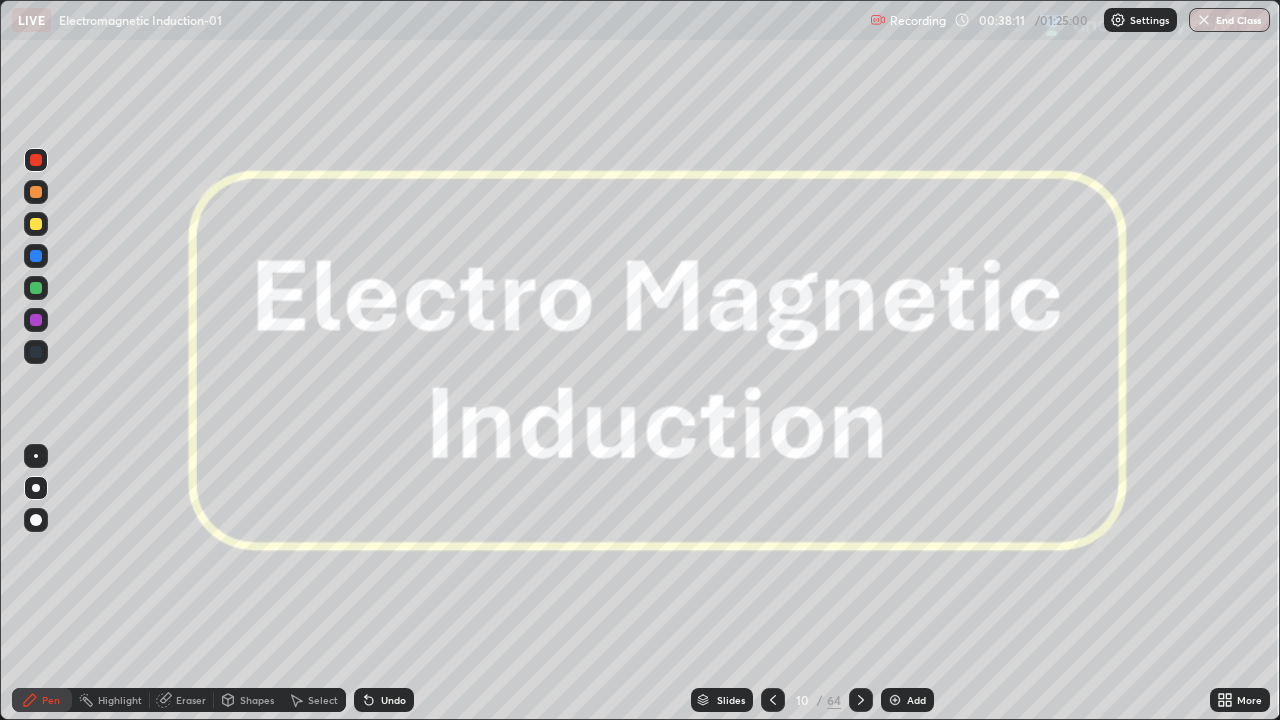 click 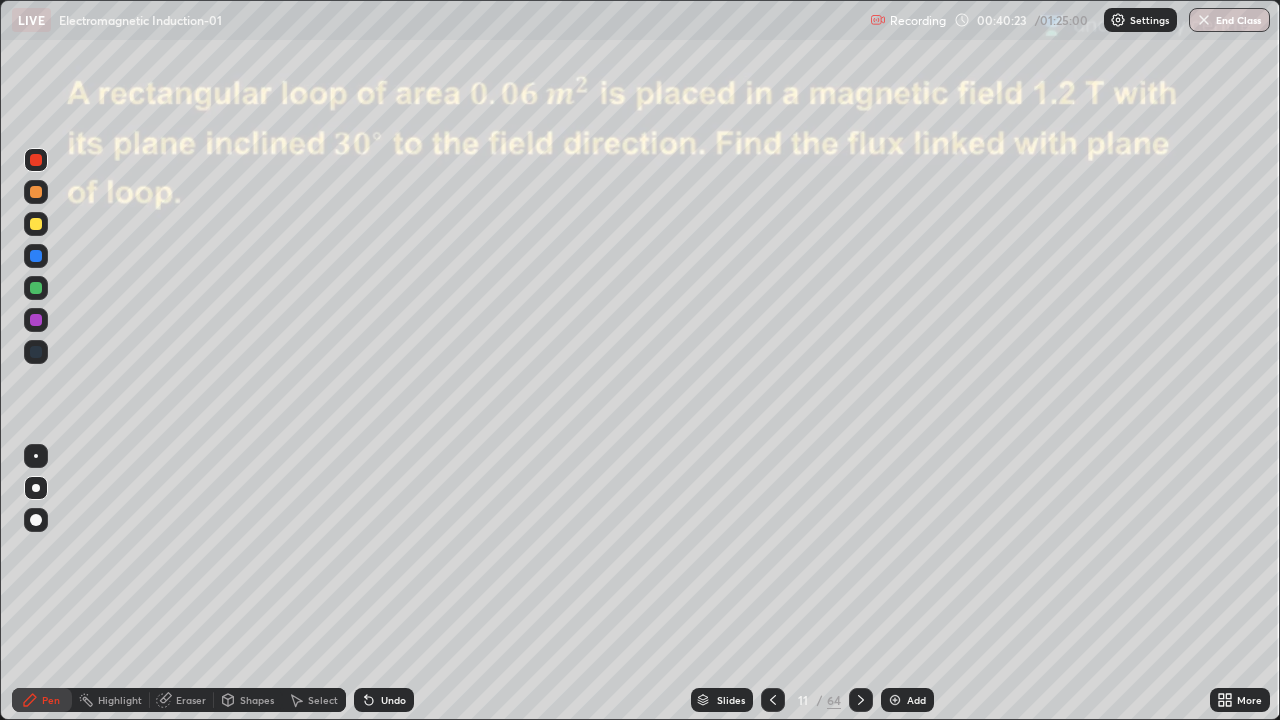 click at bounding box center [36, 320] 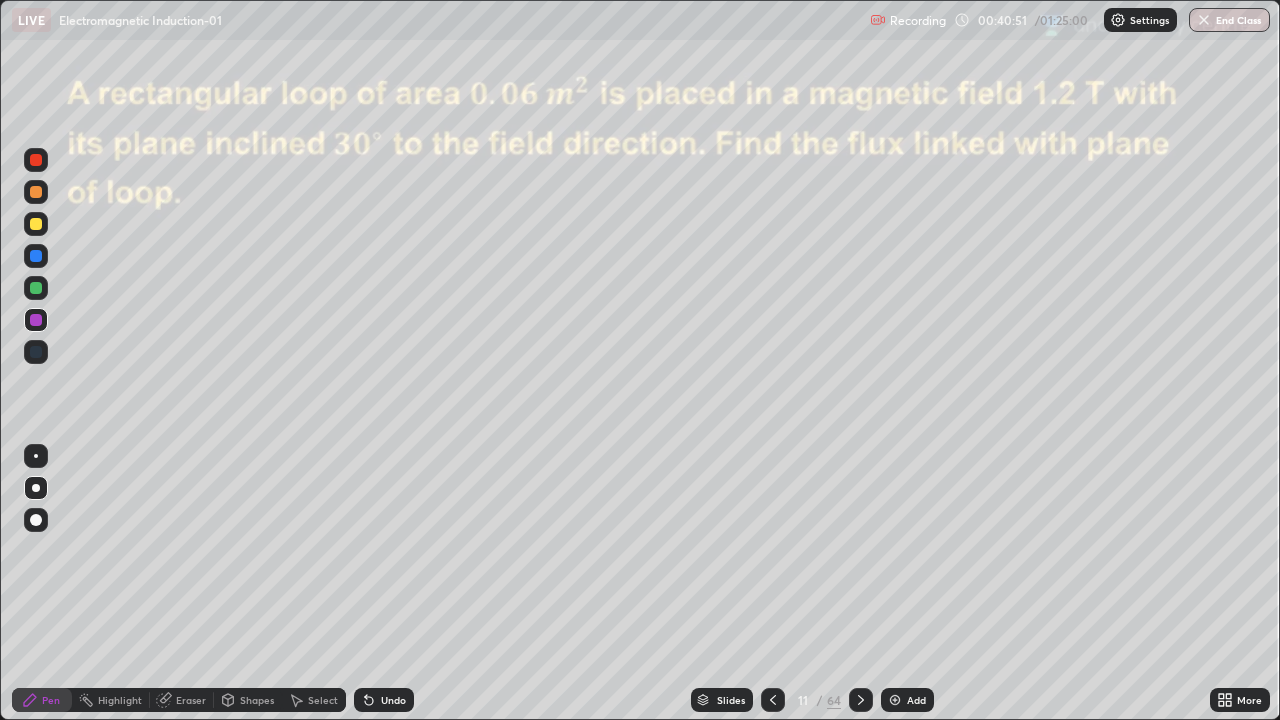click at bounding box center [36, 224] 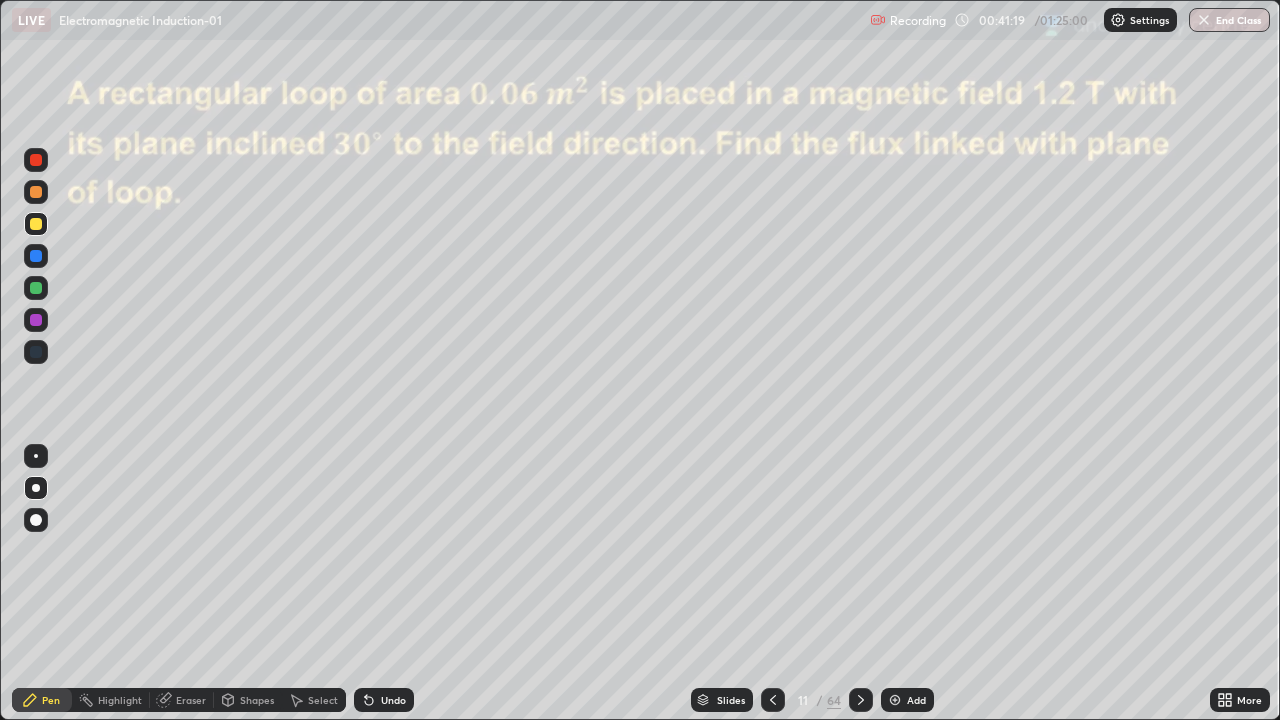 click on "Undo" at bounding box center [384, 700] 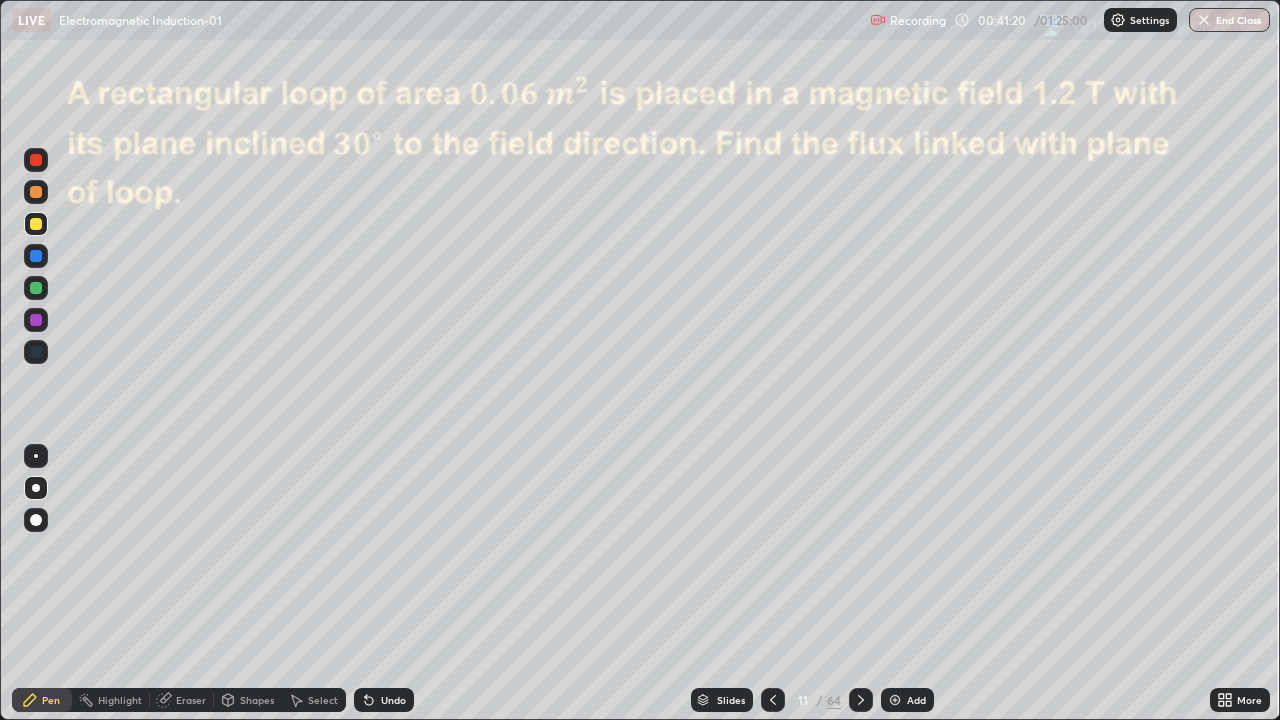 click on "Undo" at bounding box center (393, 700) 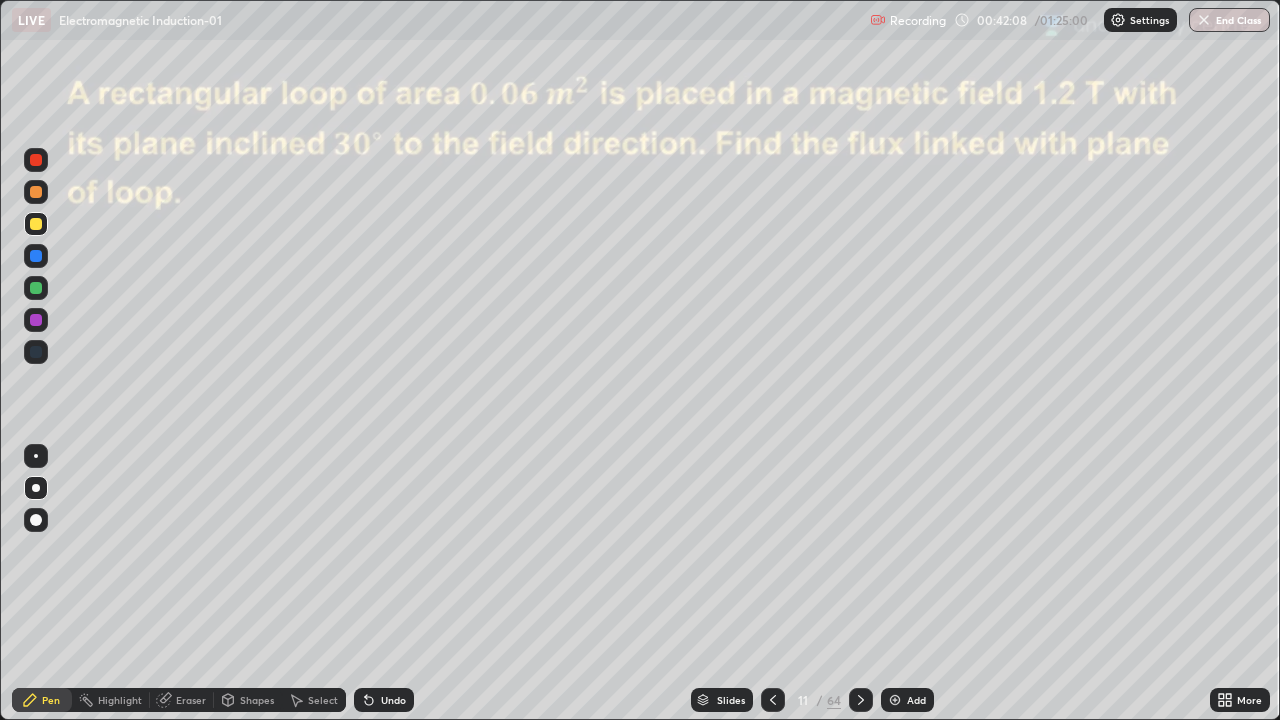 click 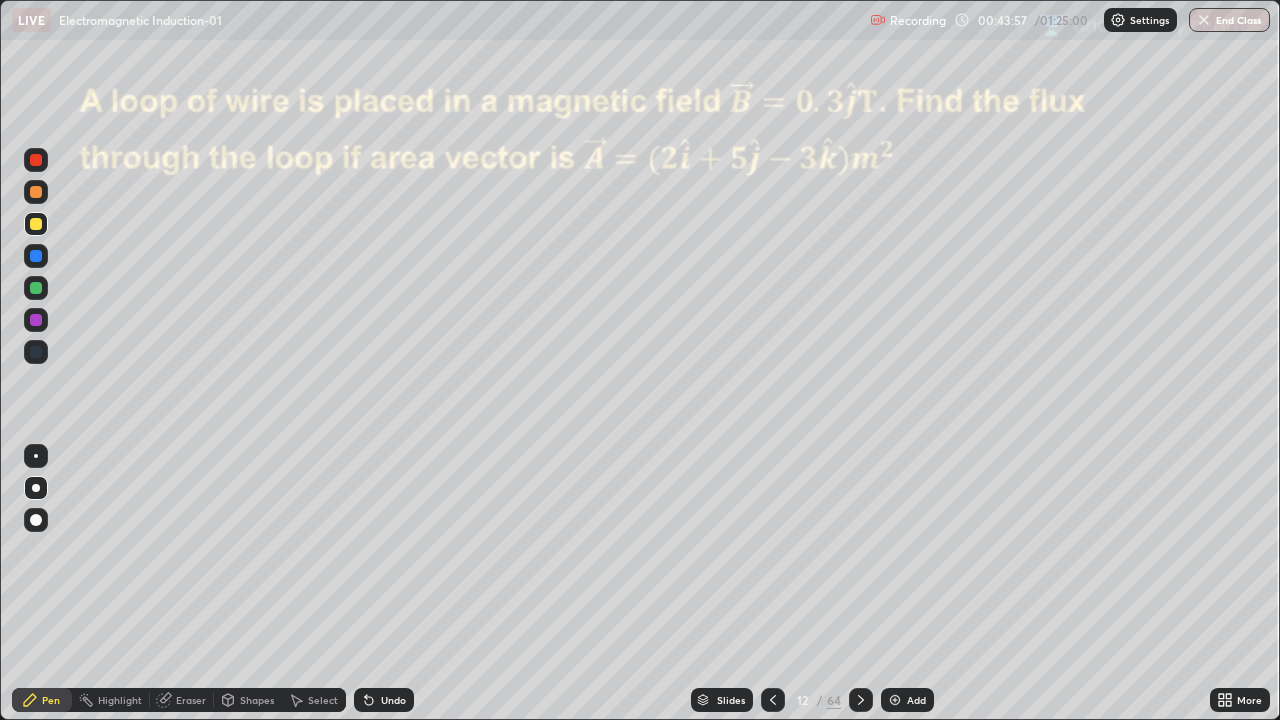 click at bounding box center (36, 320) 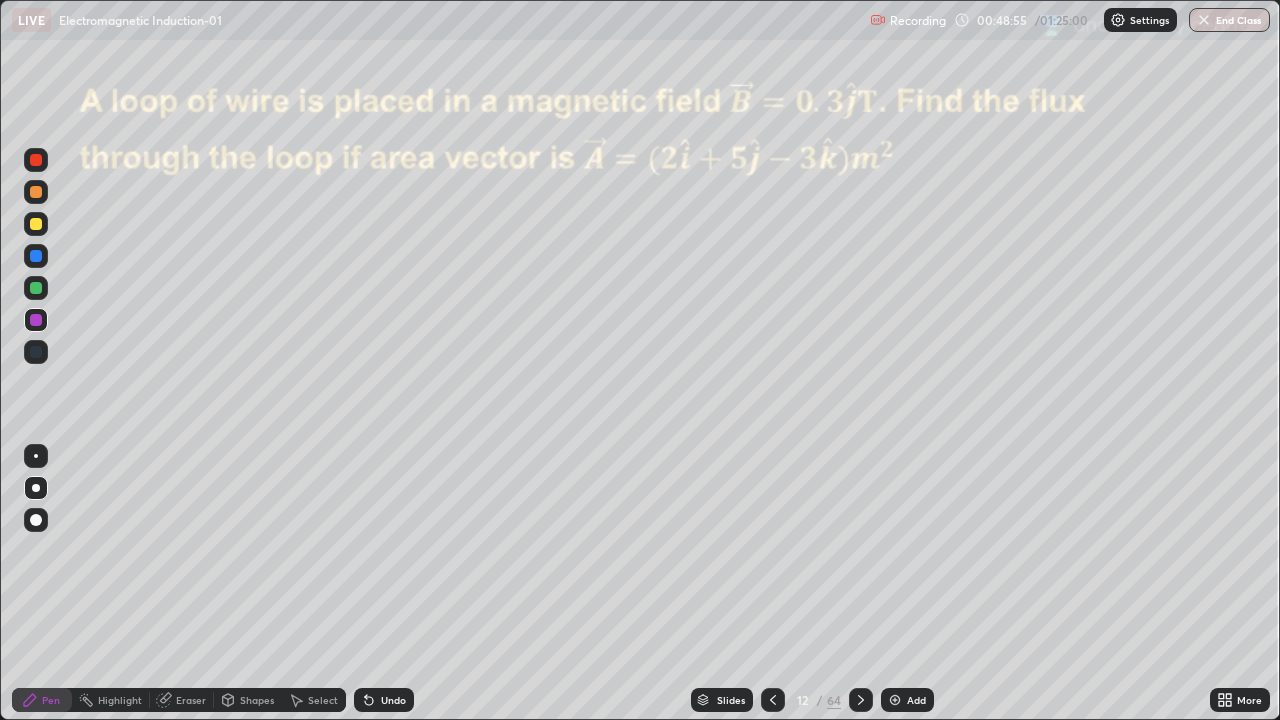 click 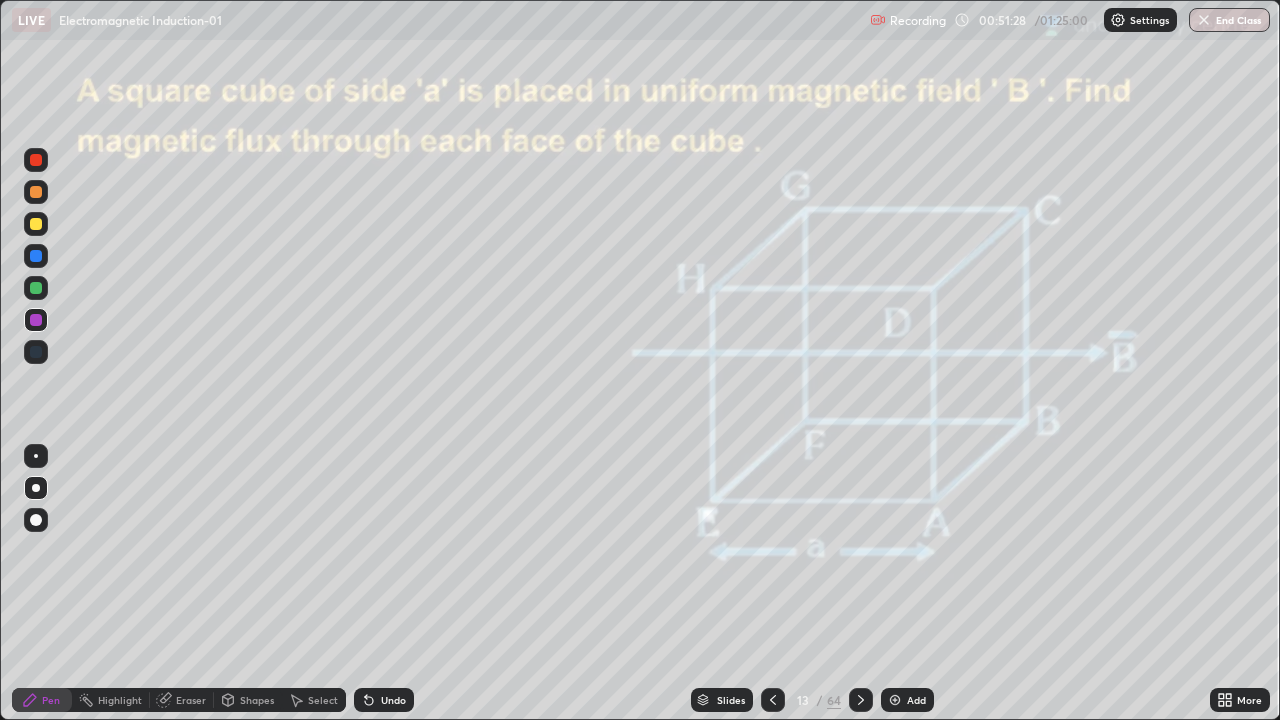 click at bounding box center (36, 256) 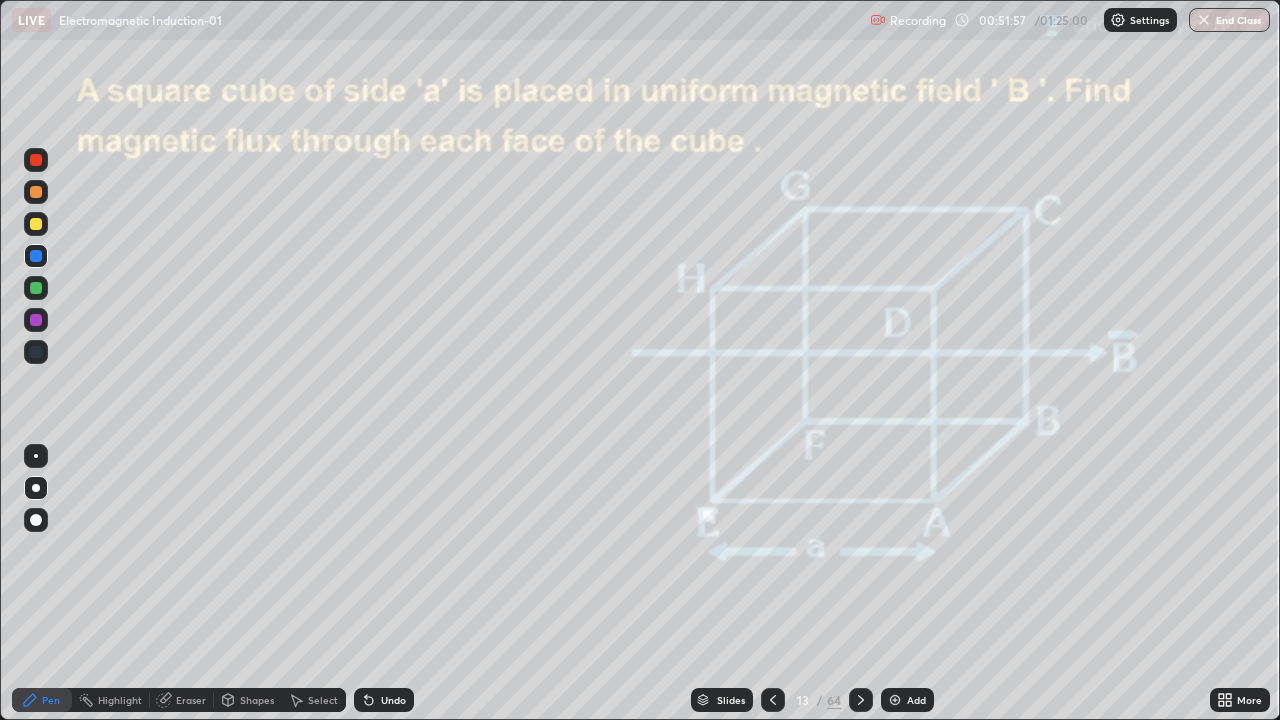 click at bounding box center [36, 320] 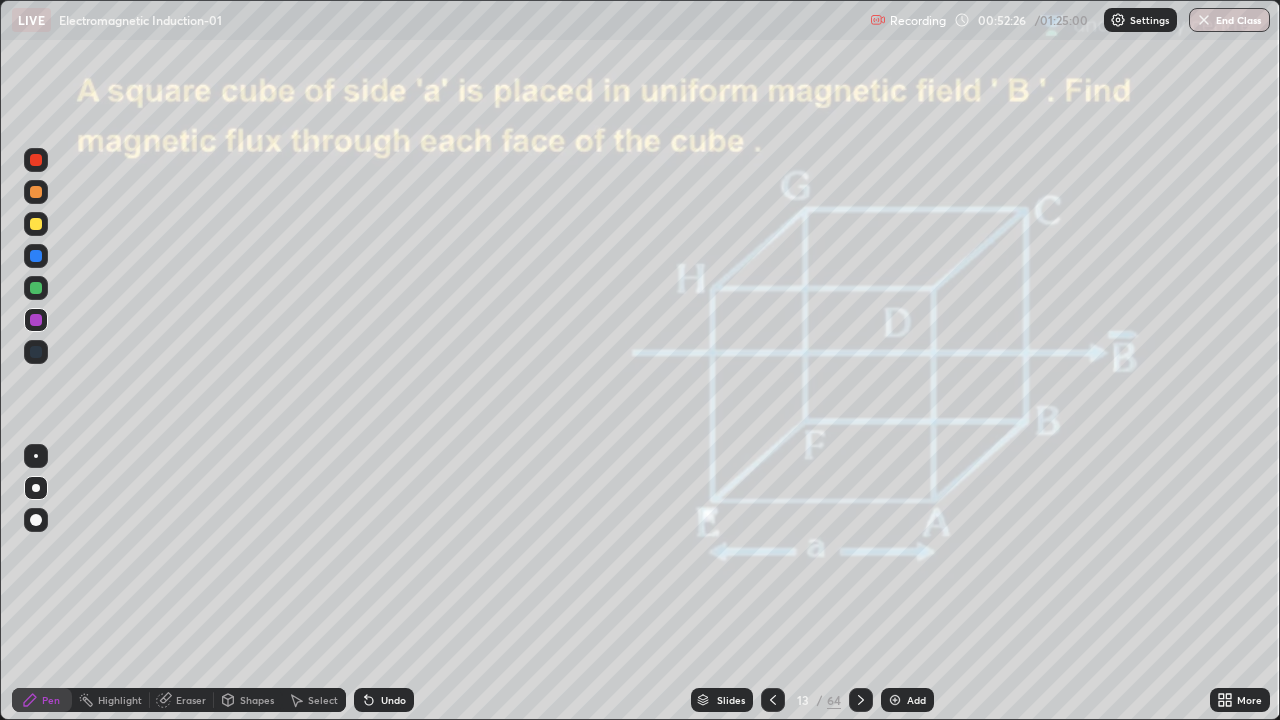 click 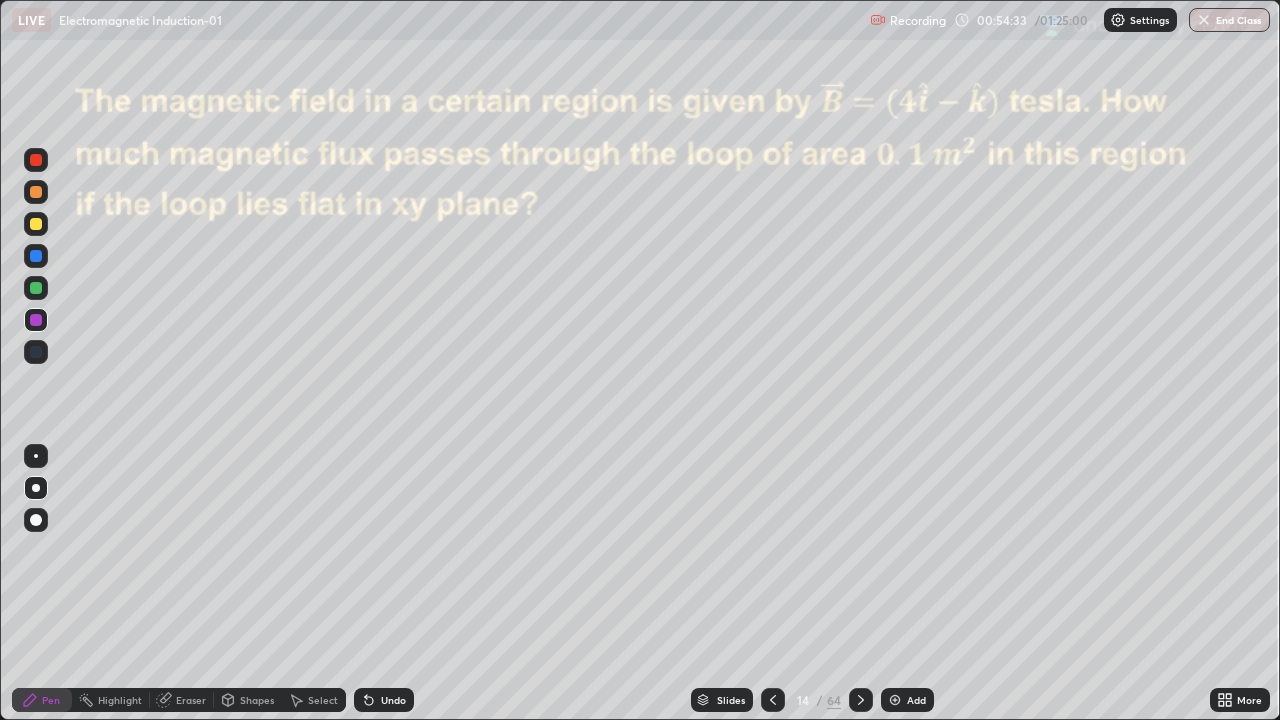click at bounding box center (36, 160) 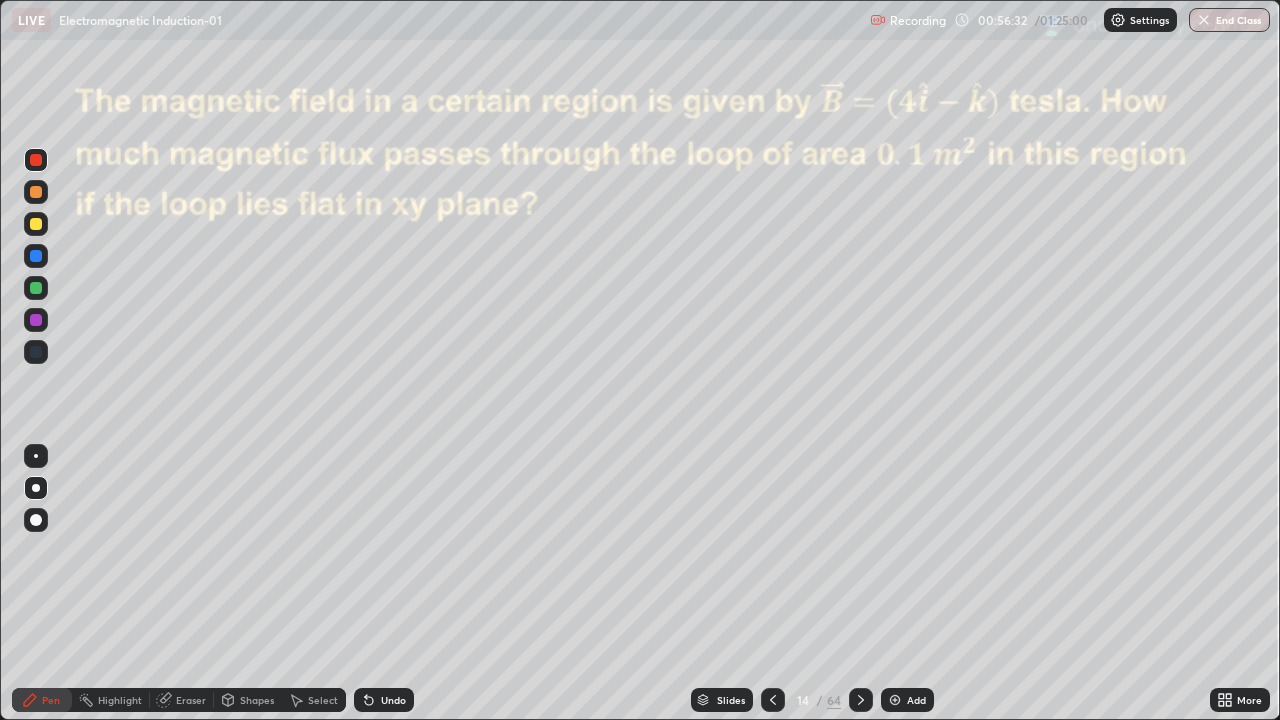 click 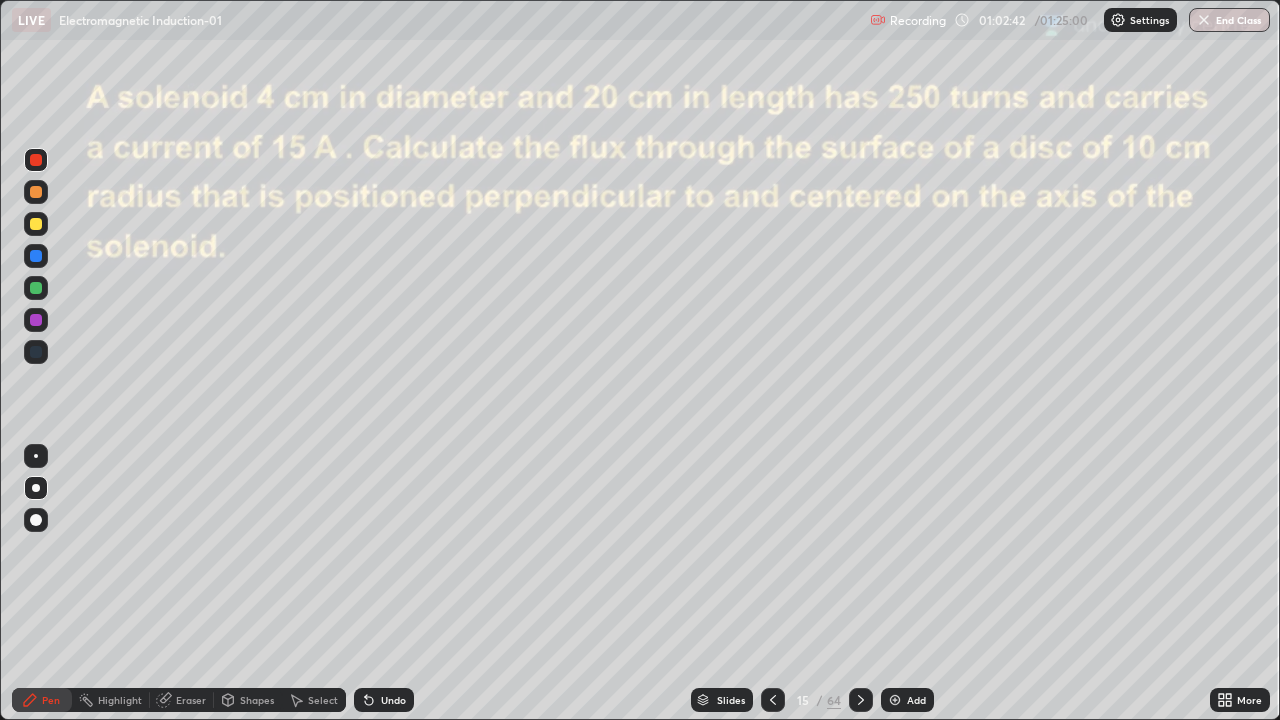 click at bounding box center (36, 160) 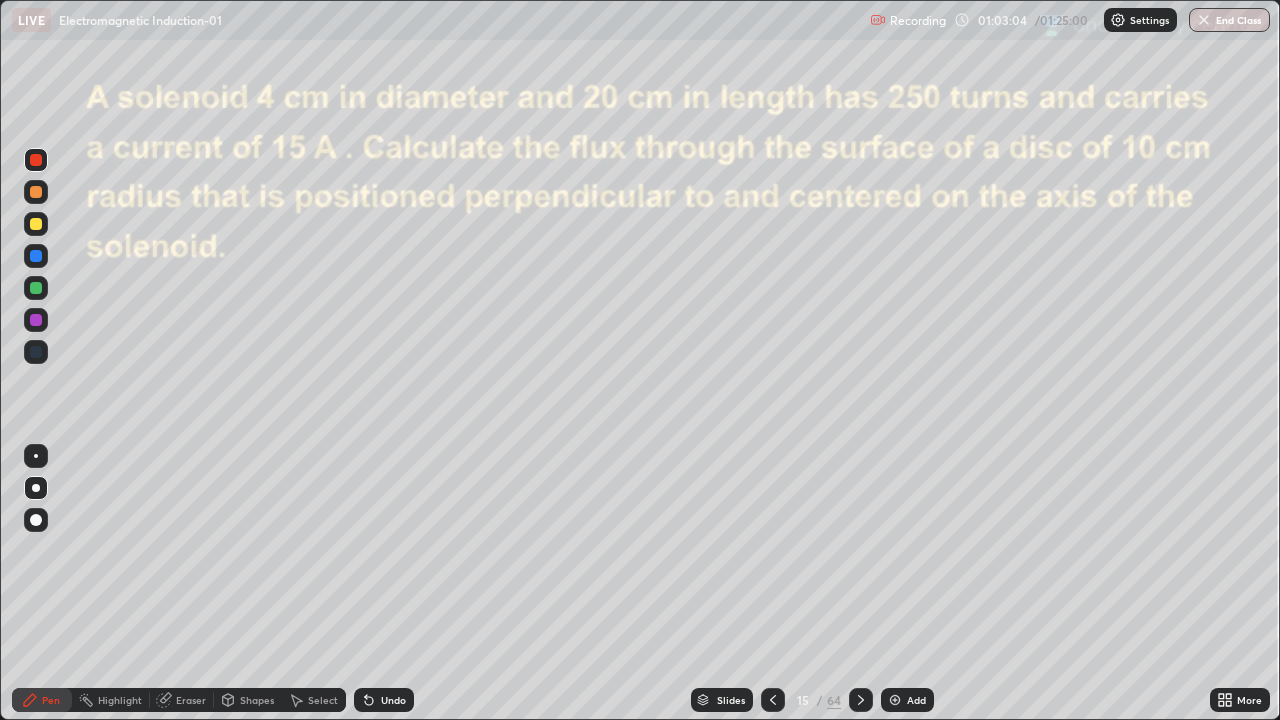 click at bounding box center [36, 320] 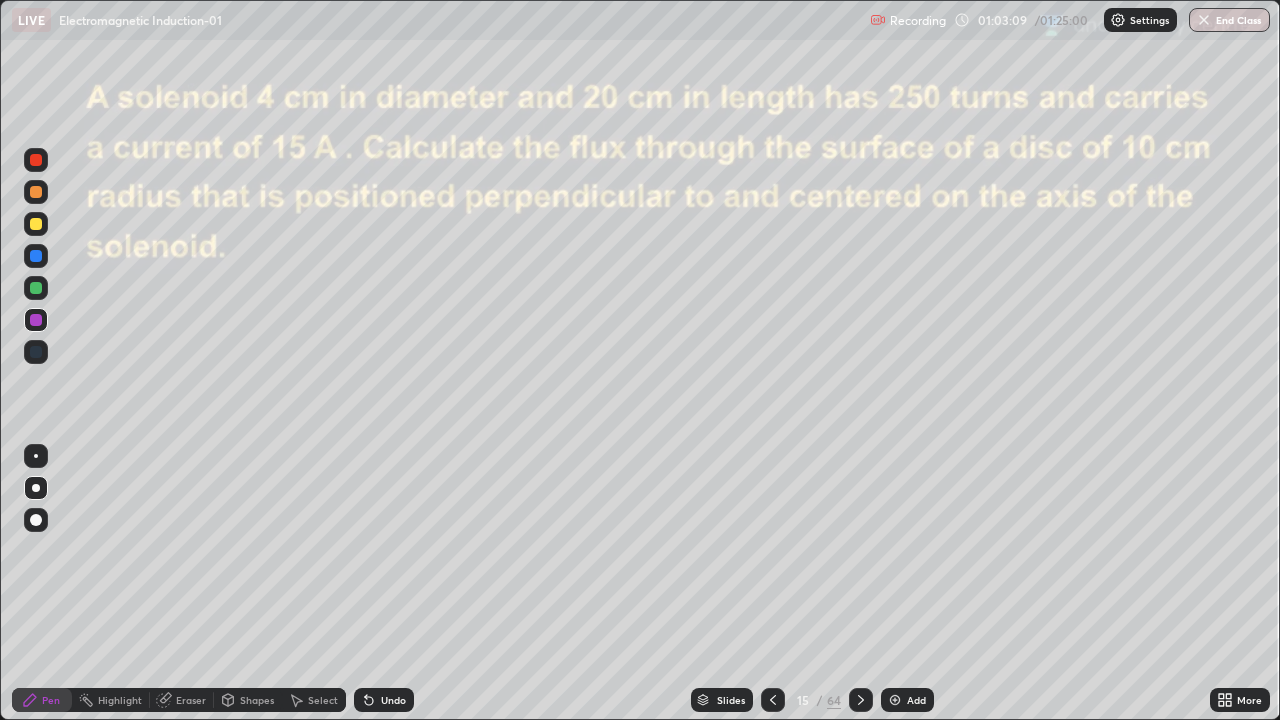 click at bounding box center (36, 288) 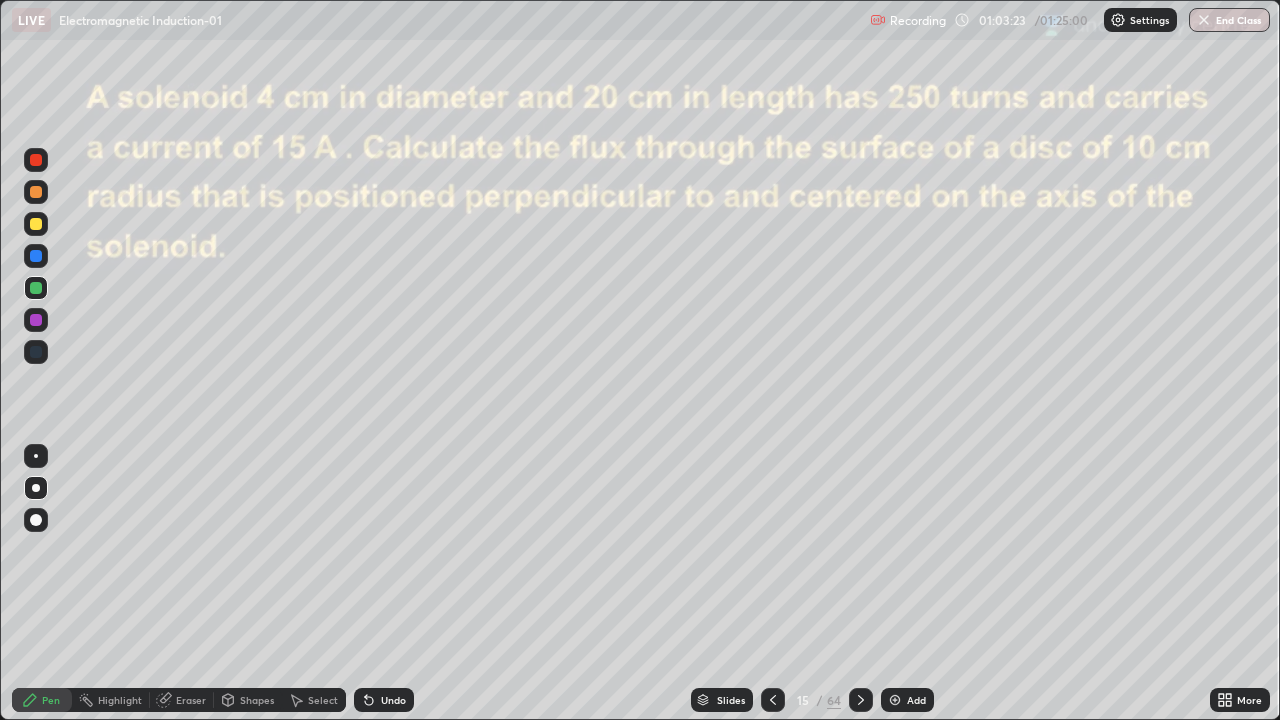 click at bounding box center (36, 320) 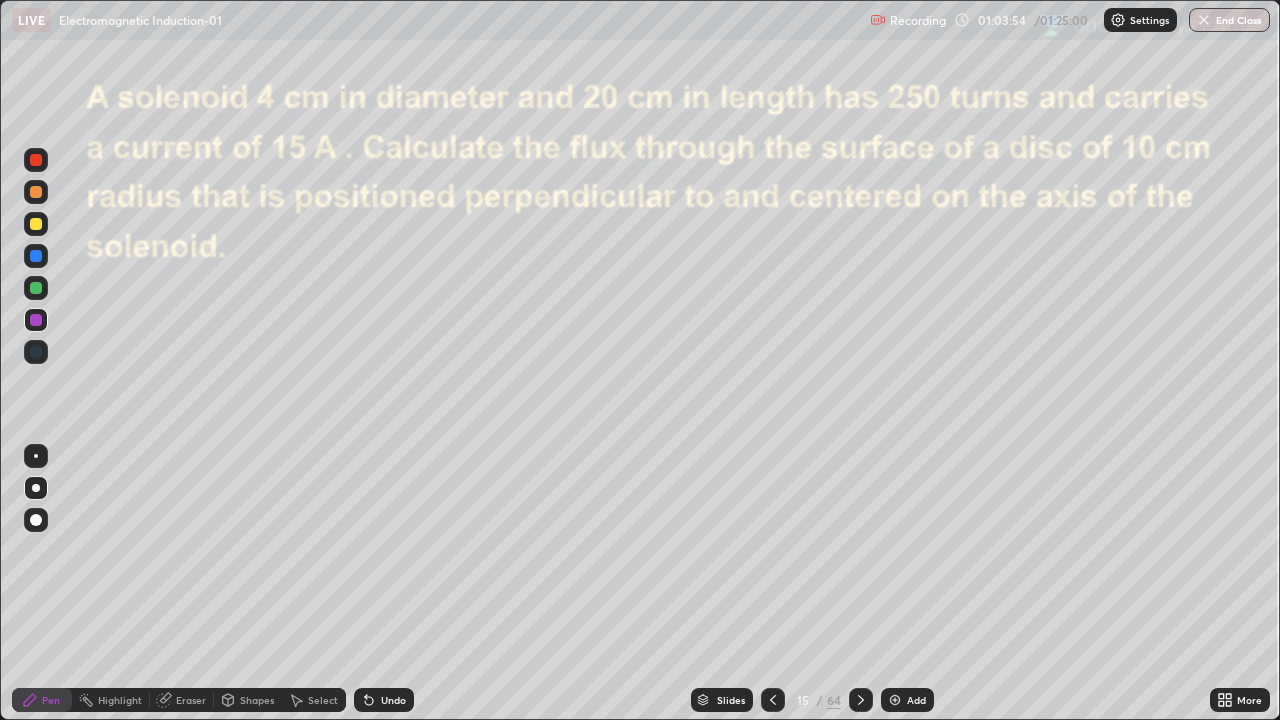 click at bounding box center [36, 160] 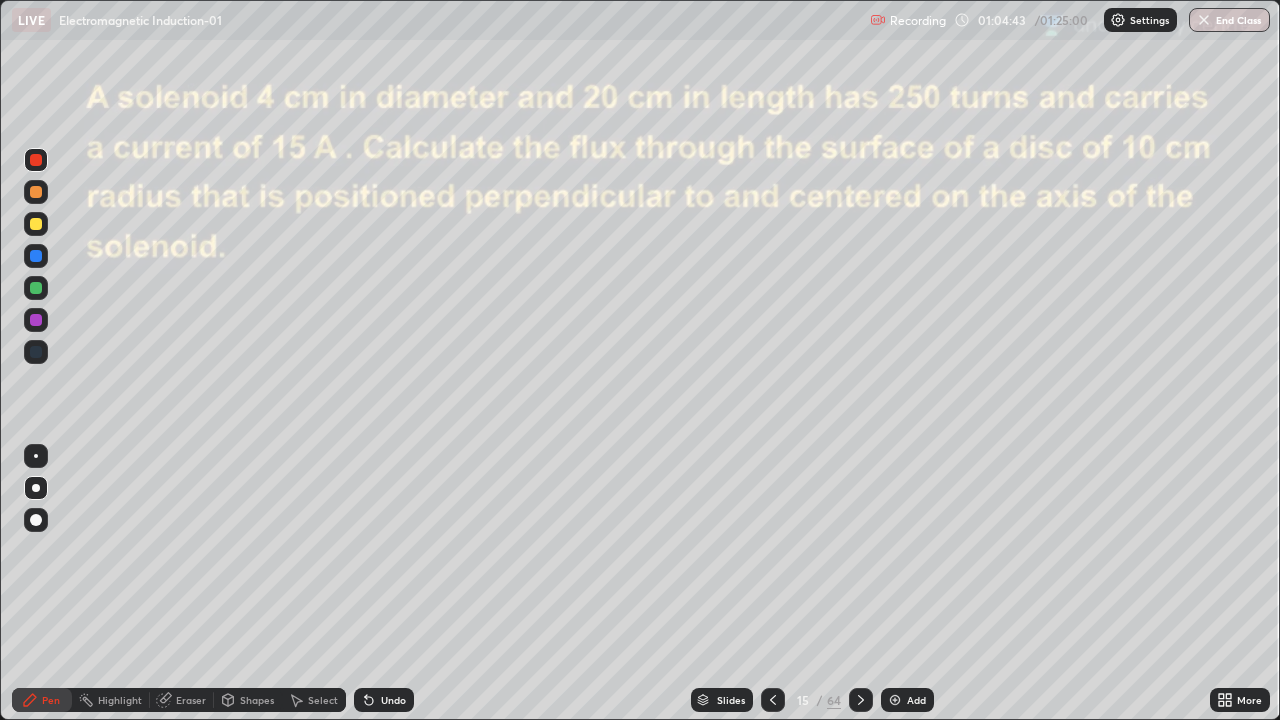 click at bounding box center (36, 320) 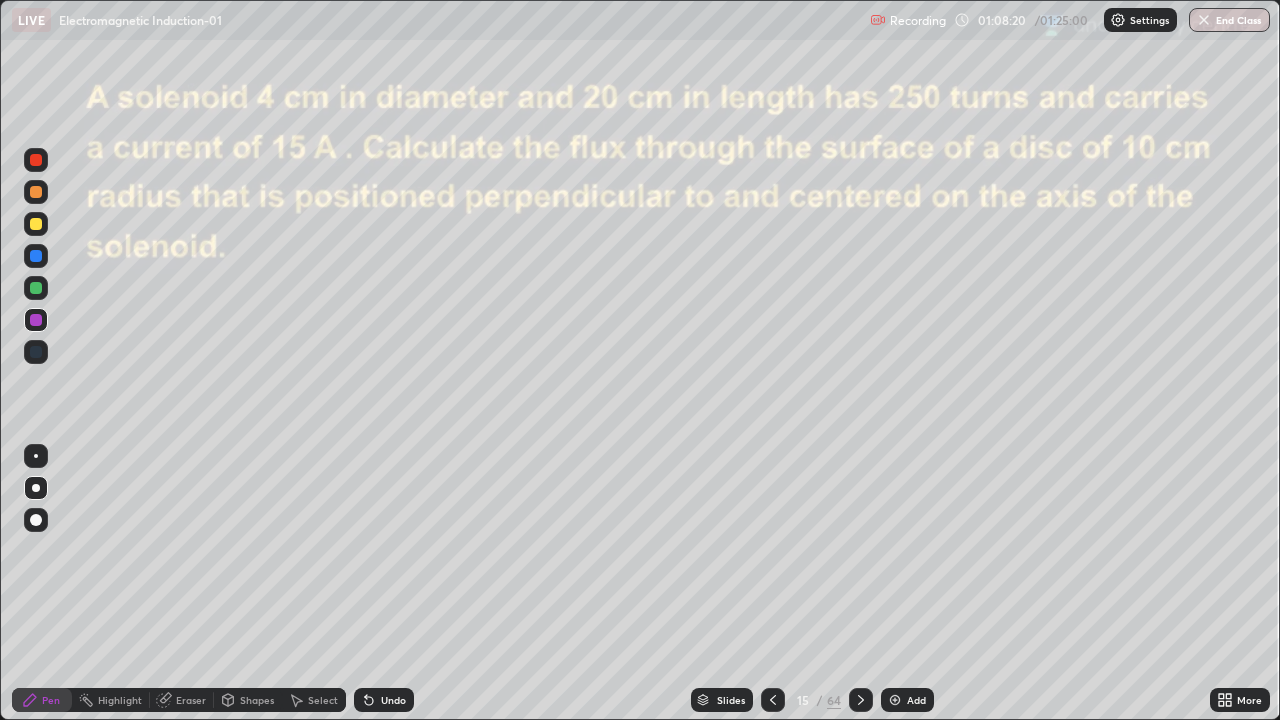 click at bounding box center [36, 160] 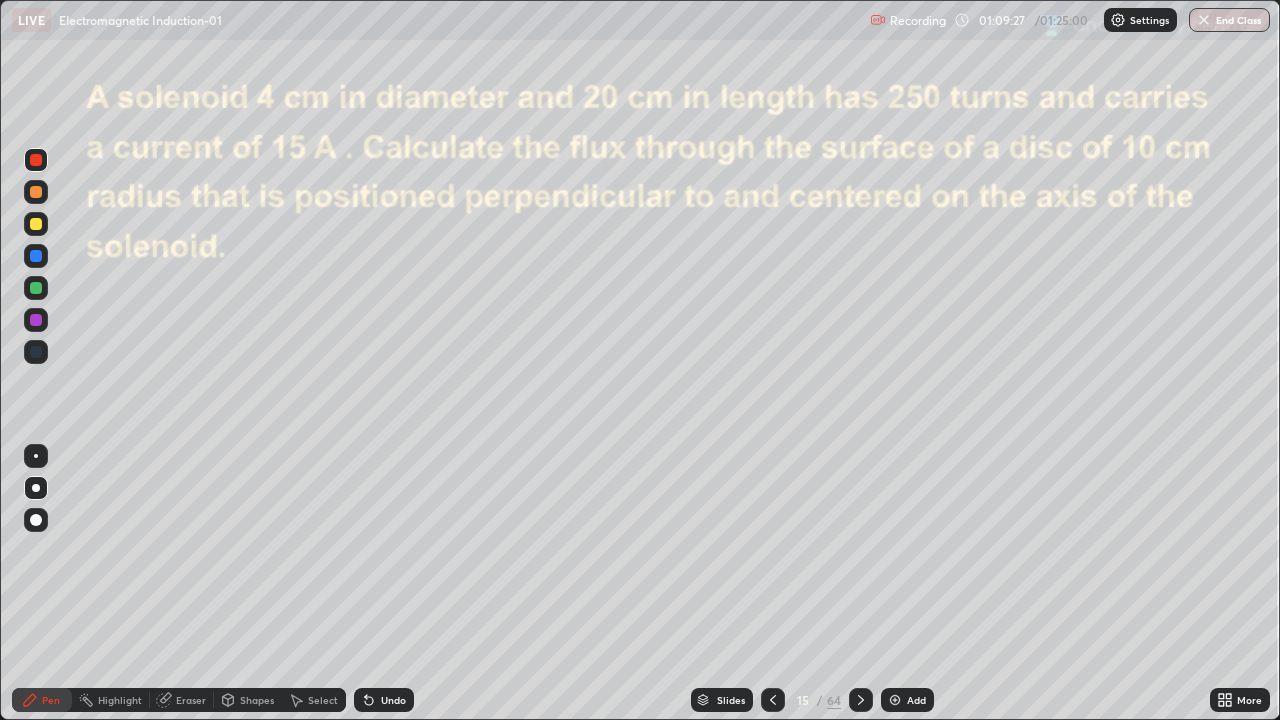 click 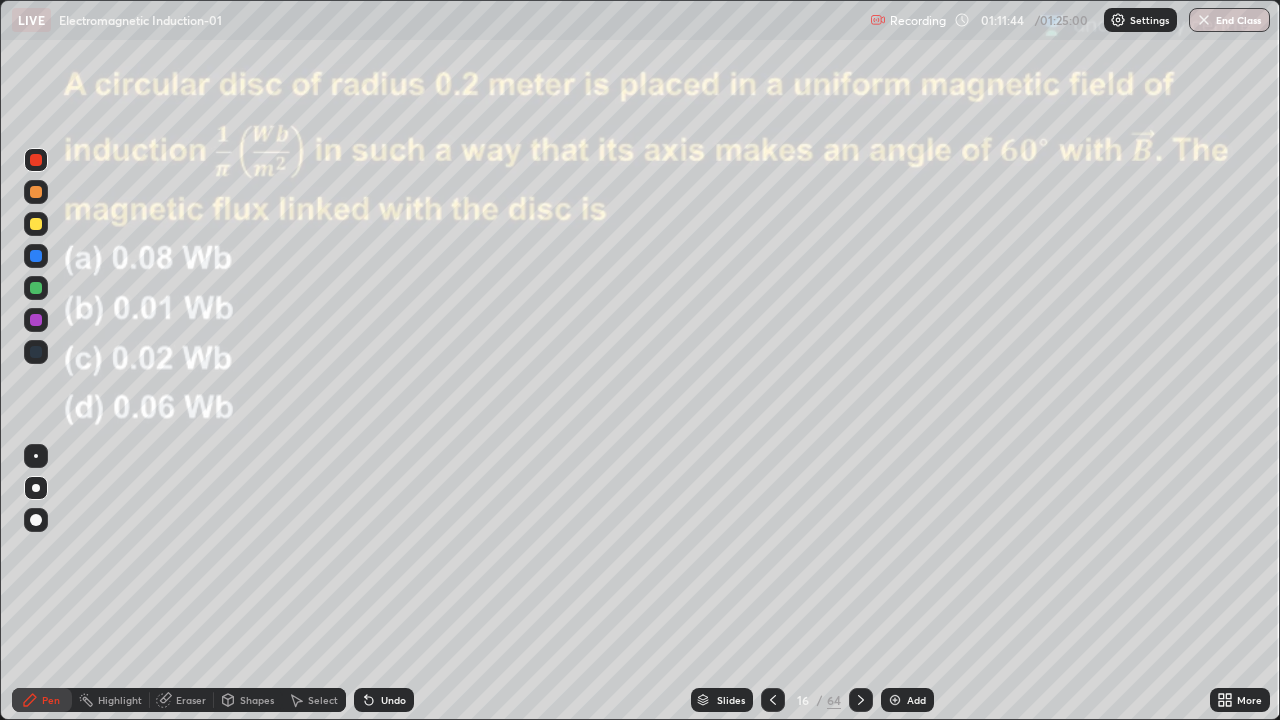 click on "Undo" at bounding box center (384, 700) 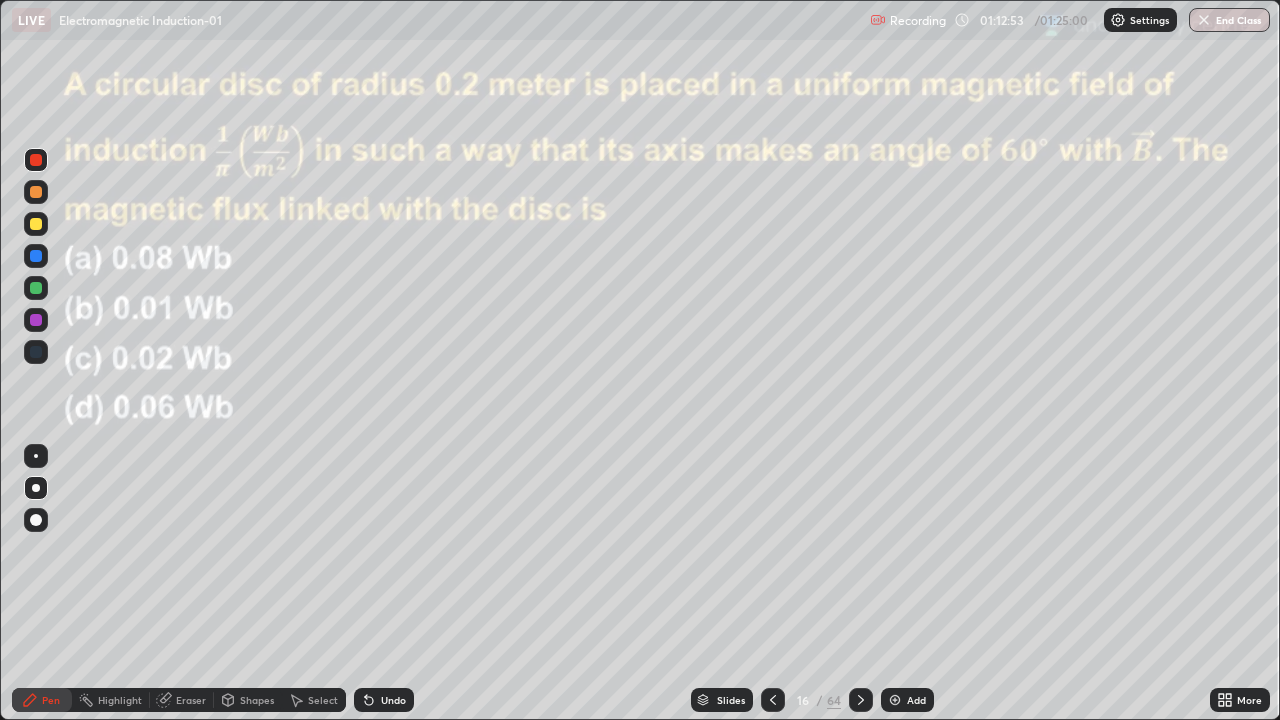 click at bounding box center [895, 700] 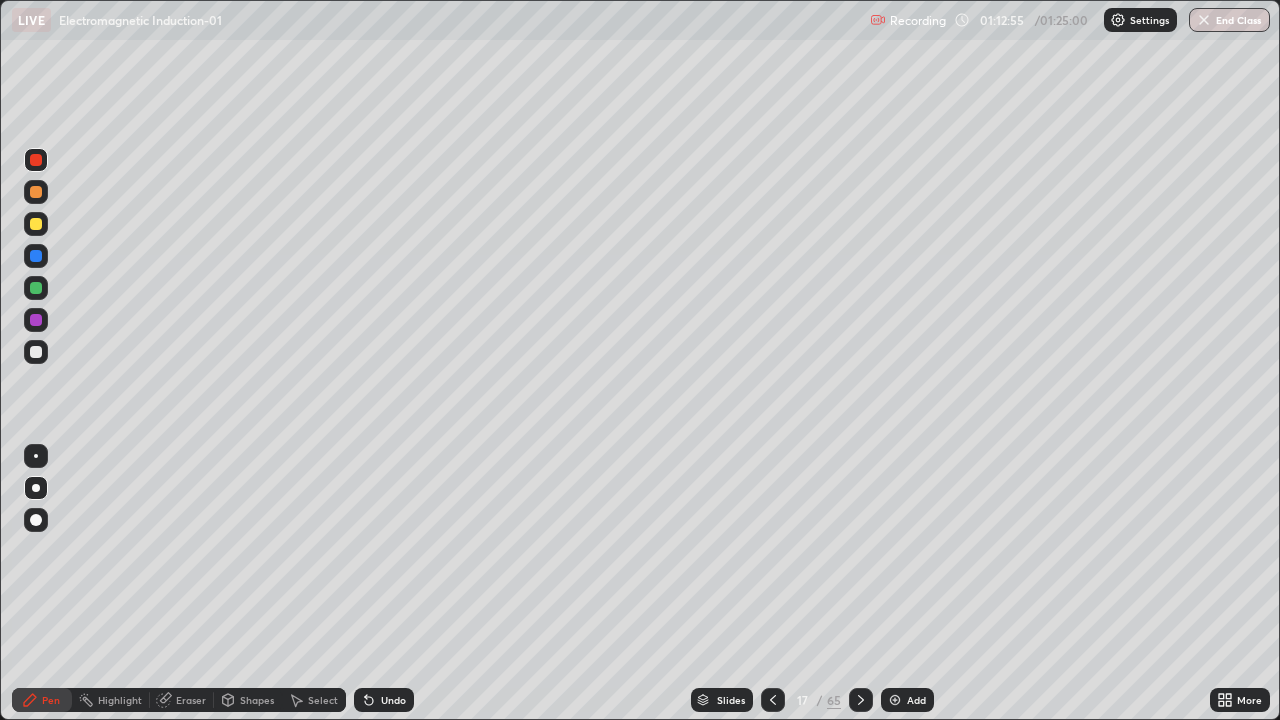 click at bounding box center [36, 320] 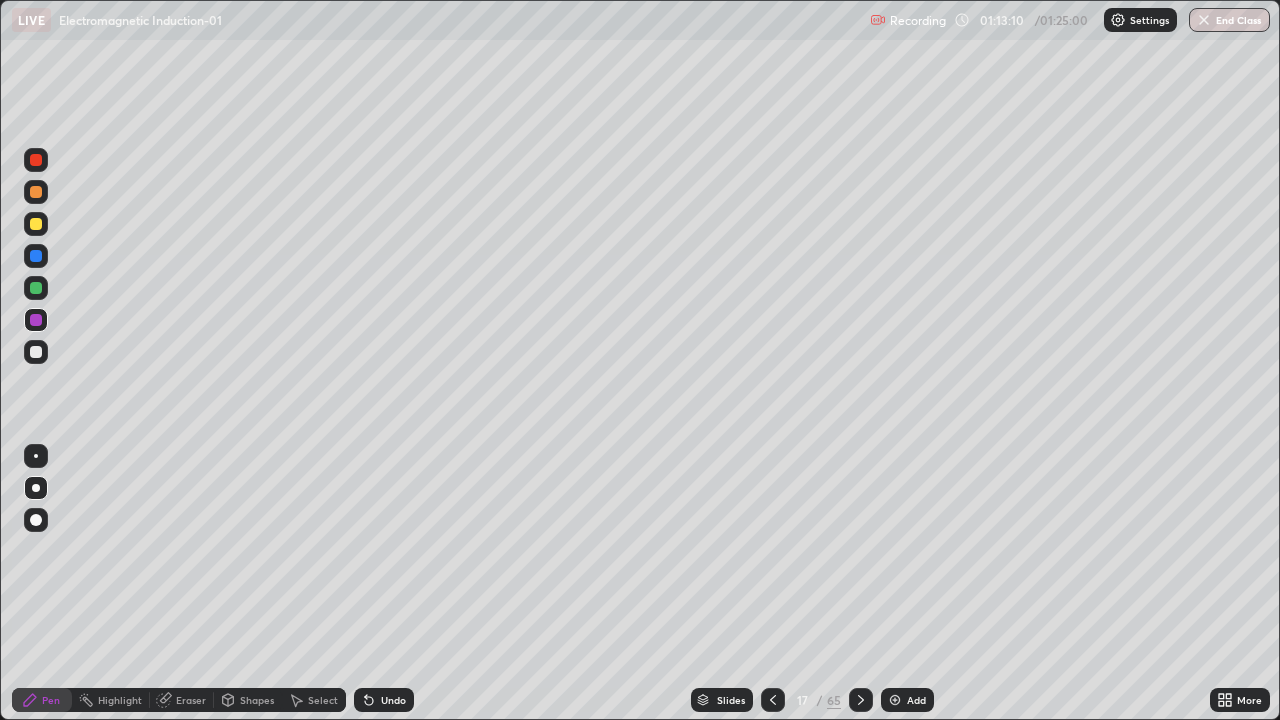 click at bounding box center (36, 352) 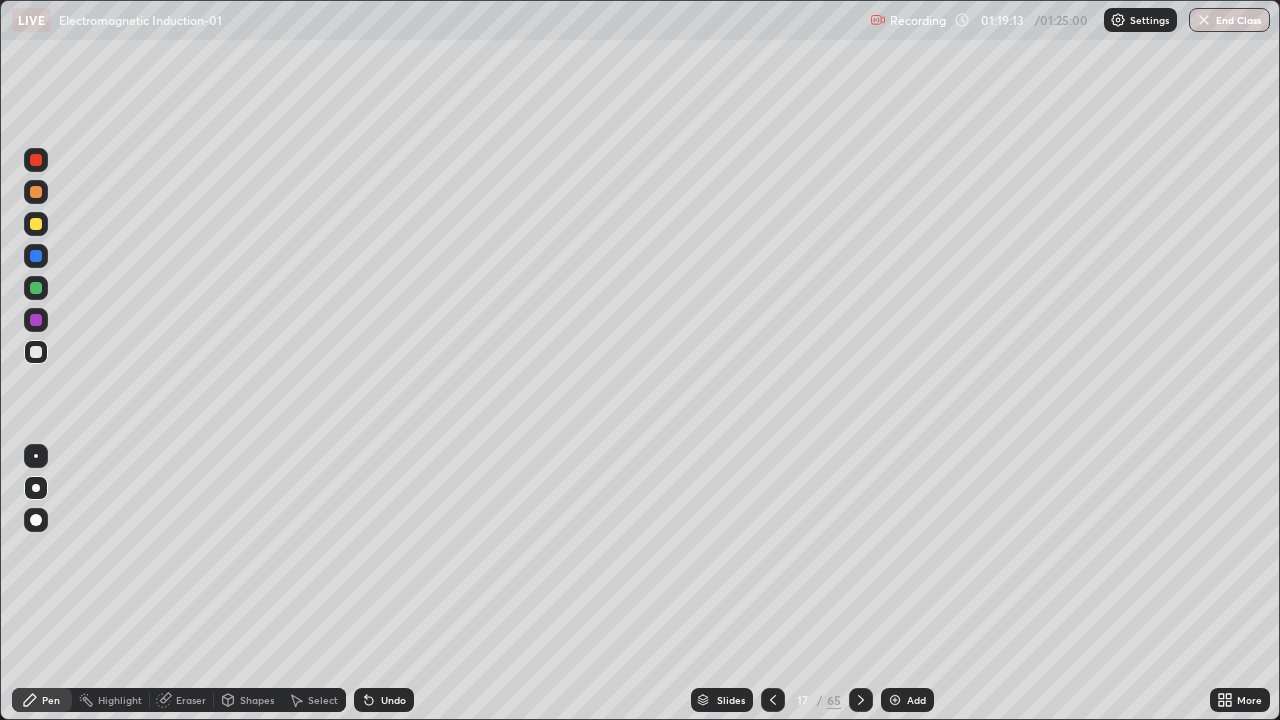 click on "End Class" at bounding box center (1229, 20) 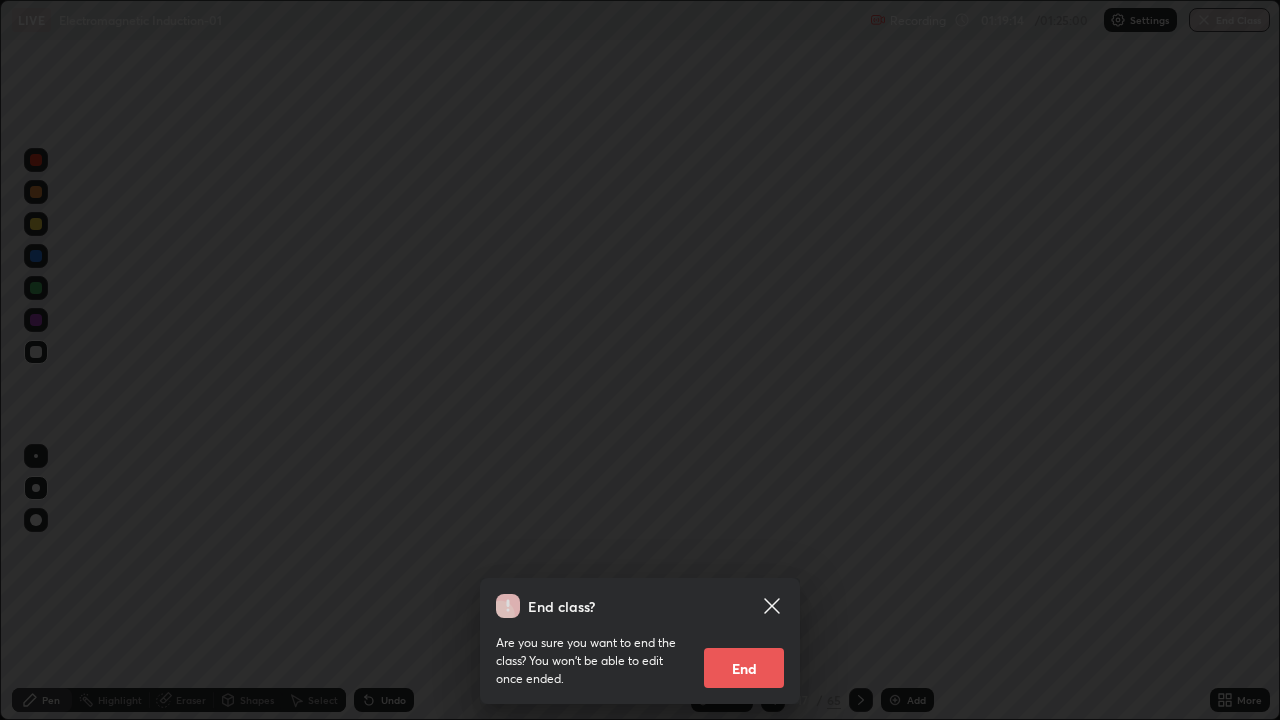 click on "End" at bounding box center [744, 668] 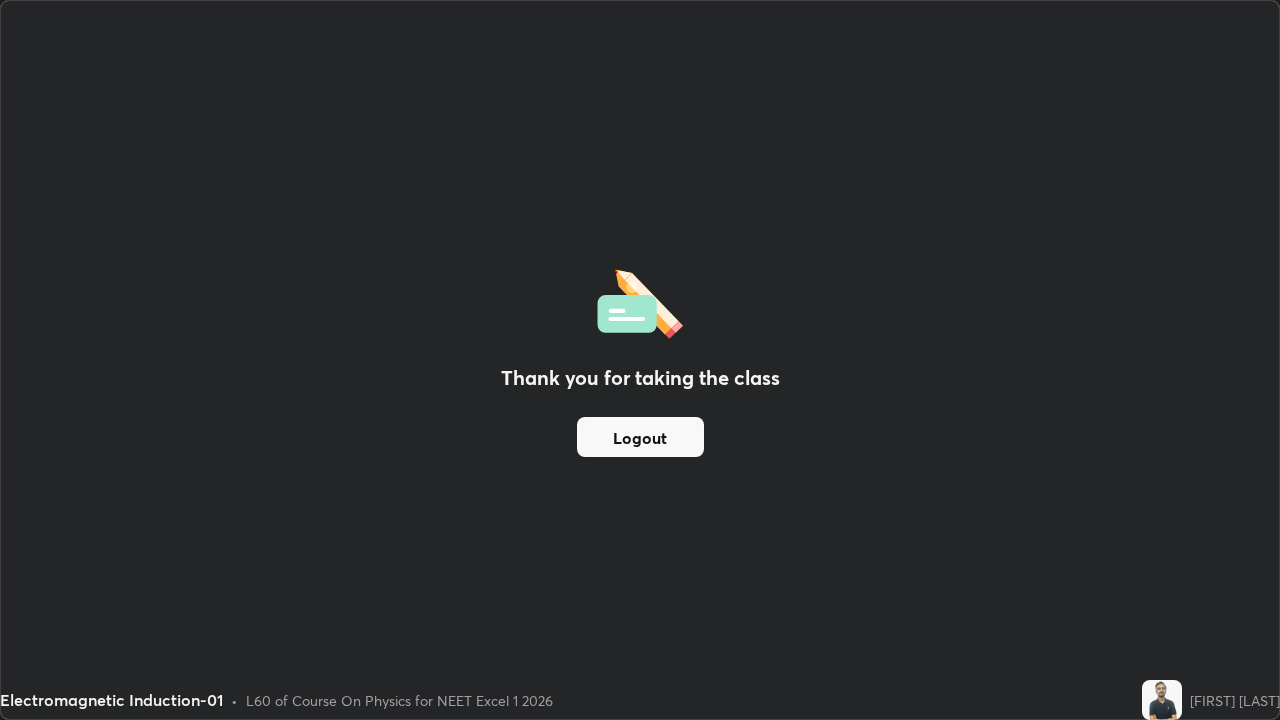 click on "Logout" at bounding box center (640, 437) 